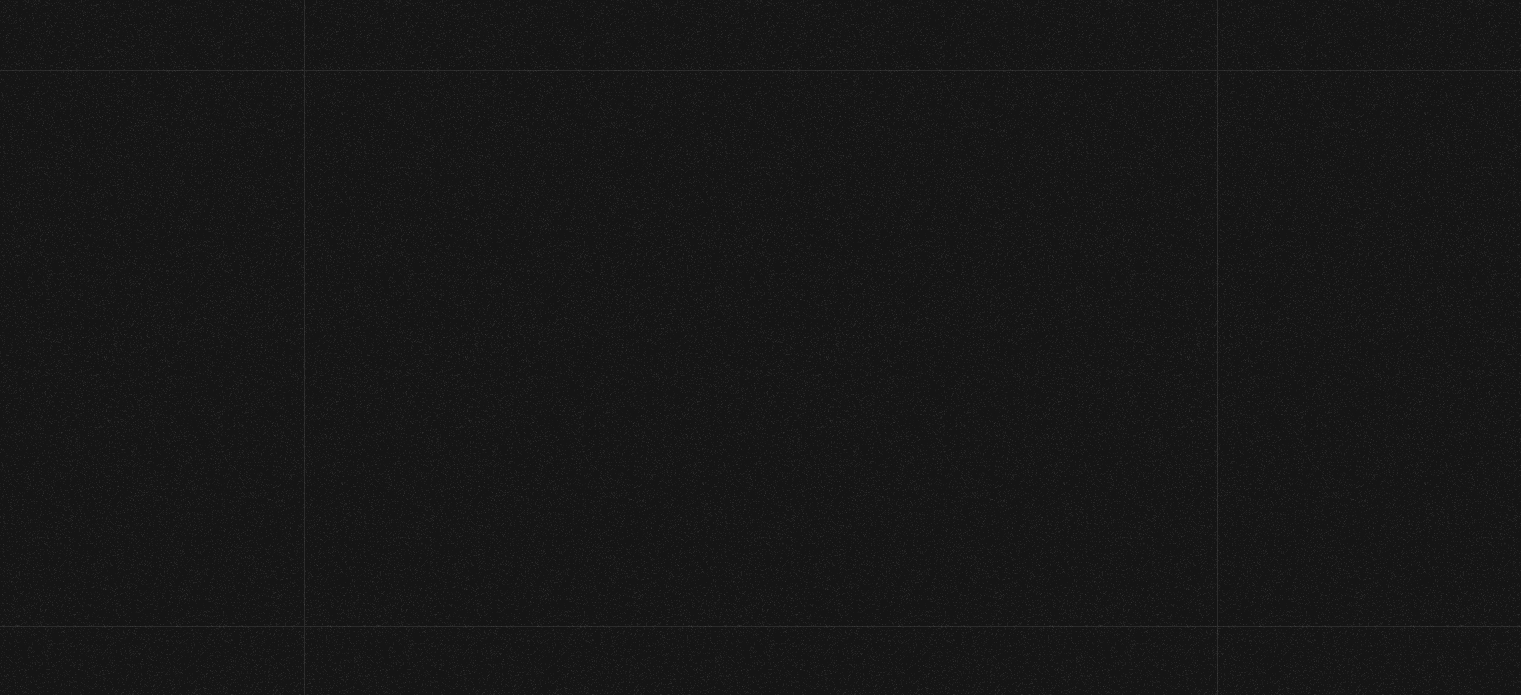 scroll, scrollTop: 0, scrollLeft: 0, axis: both 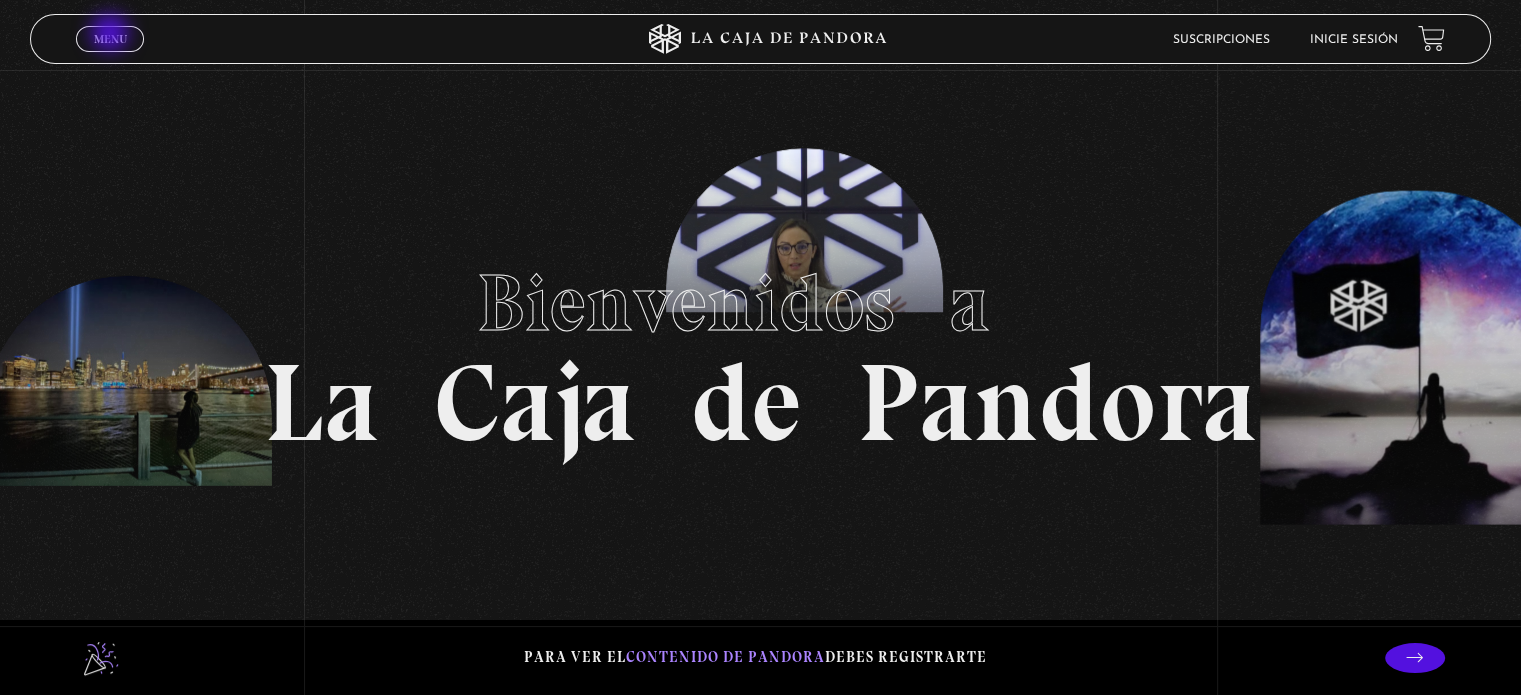click on "Menu" at bounding box center (110, 39) 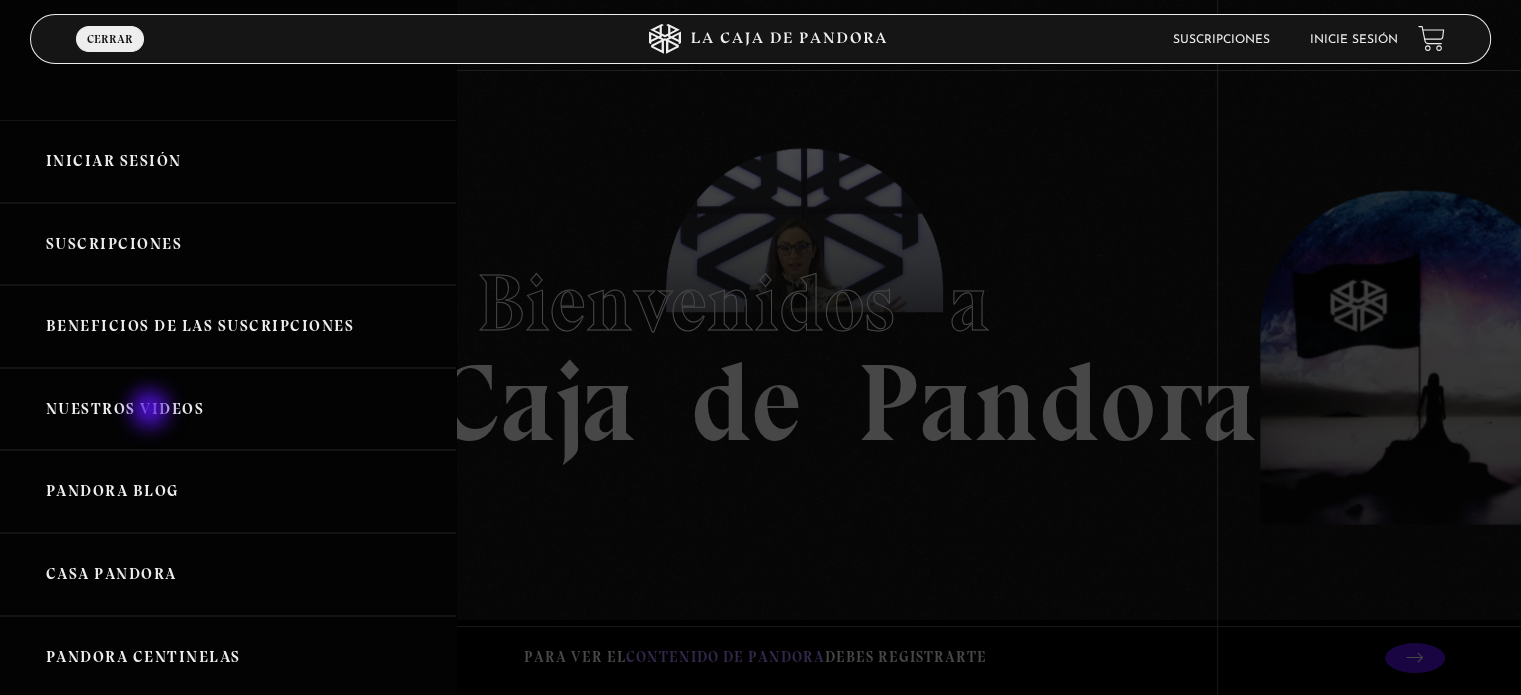 click on "Nuestros Videos" at bounding box center (228, 409) 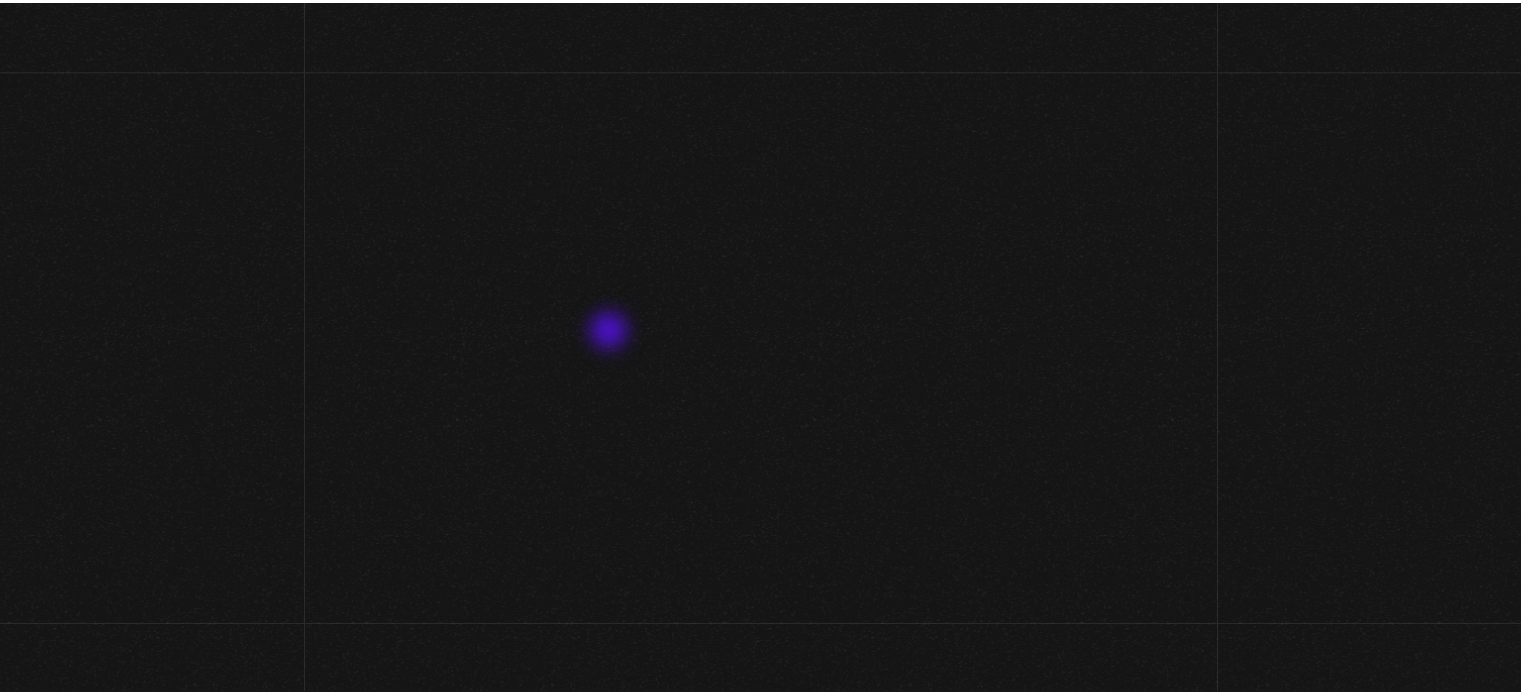 scroll, scrollTop: 0, scrollLeft: 0, axis: both 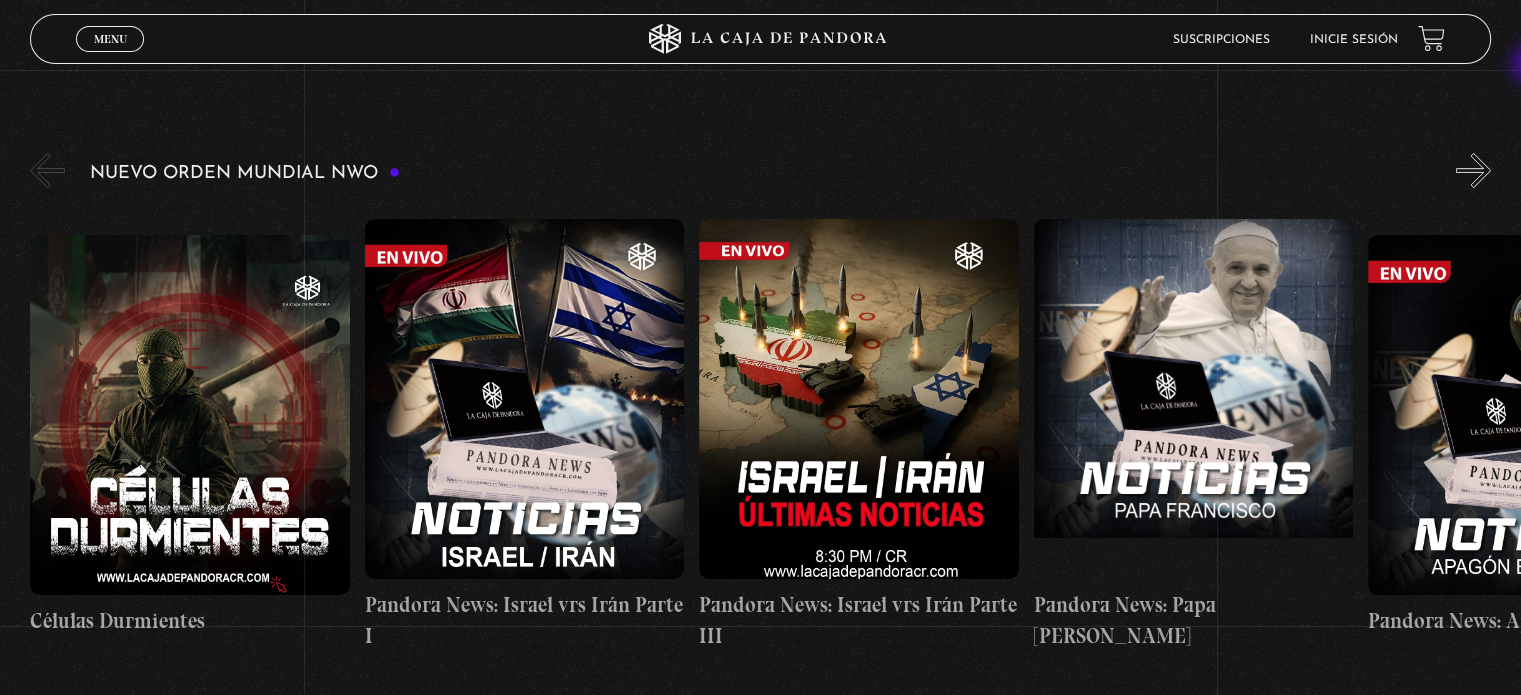 drag, startPoint x: 1535, startPoint y: 47, endPoint x: 1535, endPoint y: 66, distance: 19 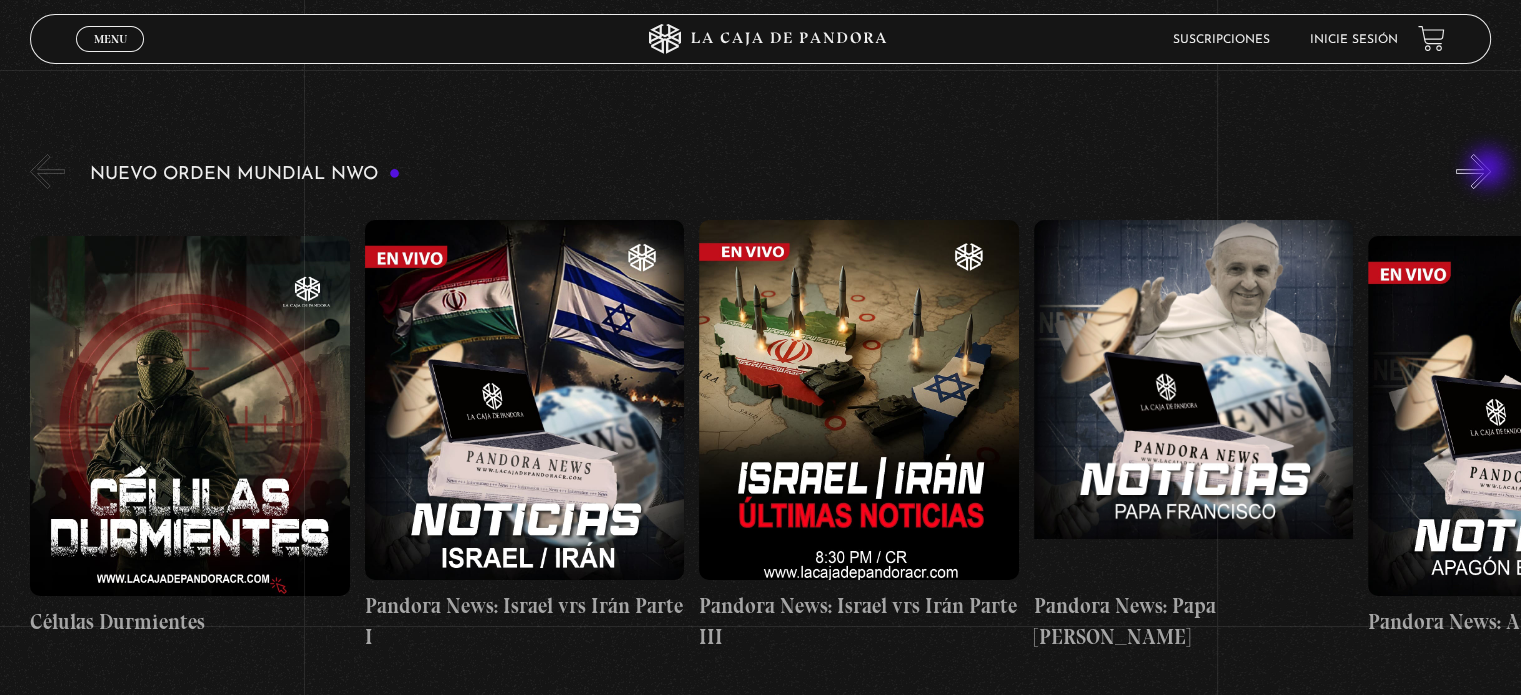 click on "»" at bounding box center [1473, 171] 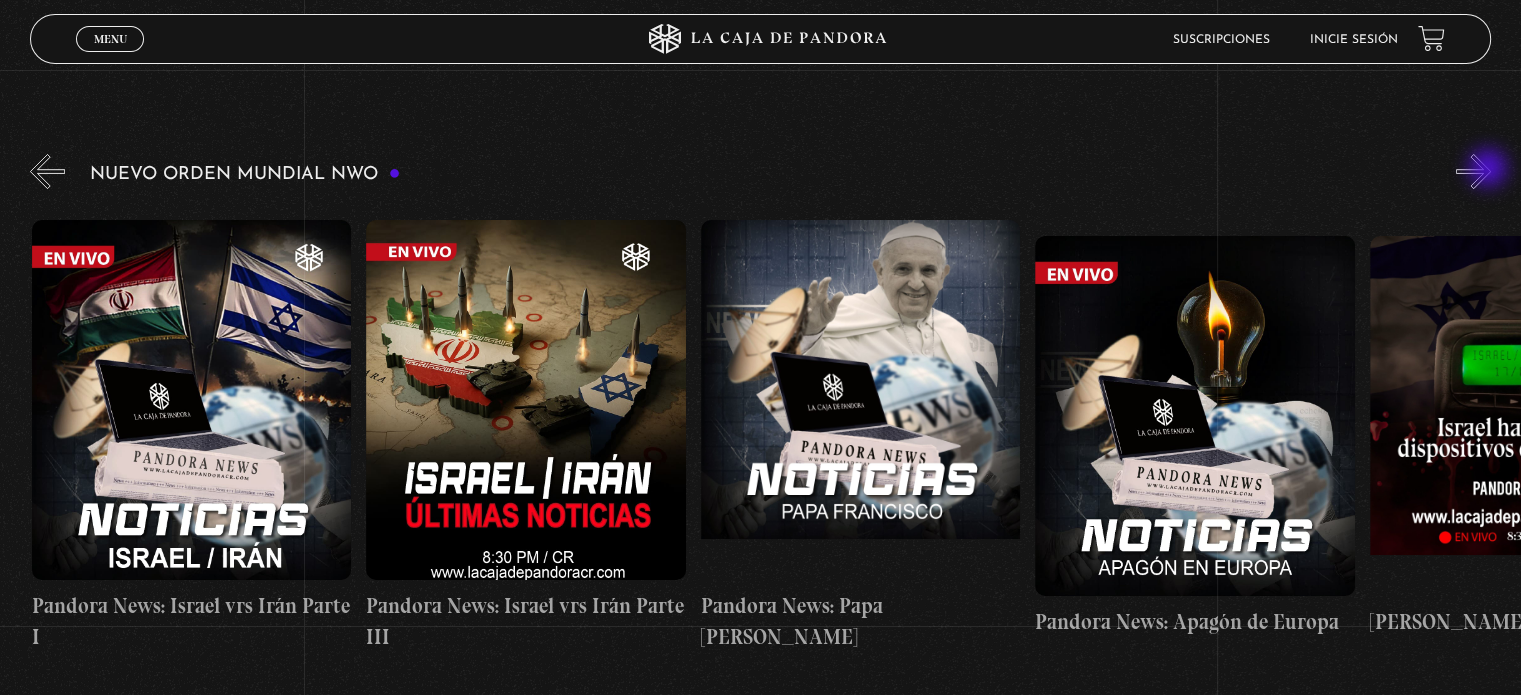scroll, scrollTop: 0, scrollLeft: 334, axis: horizontal 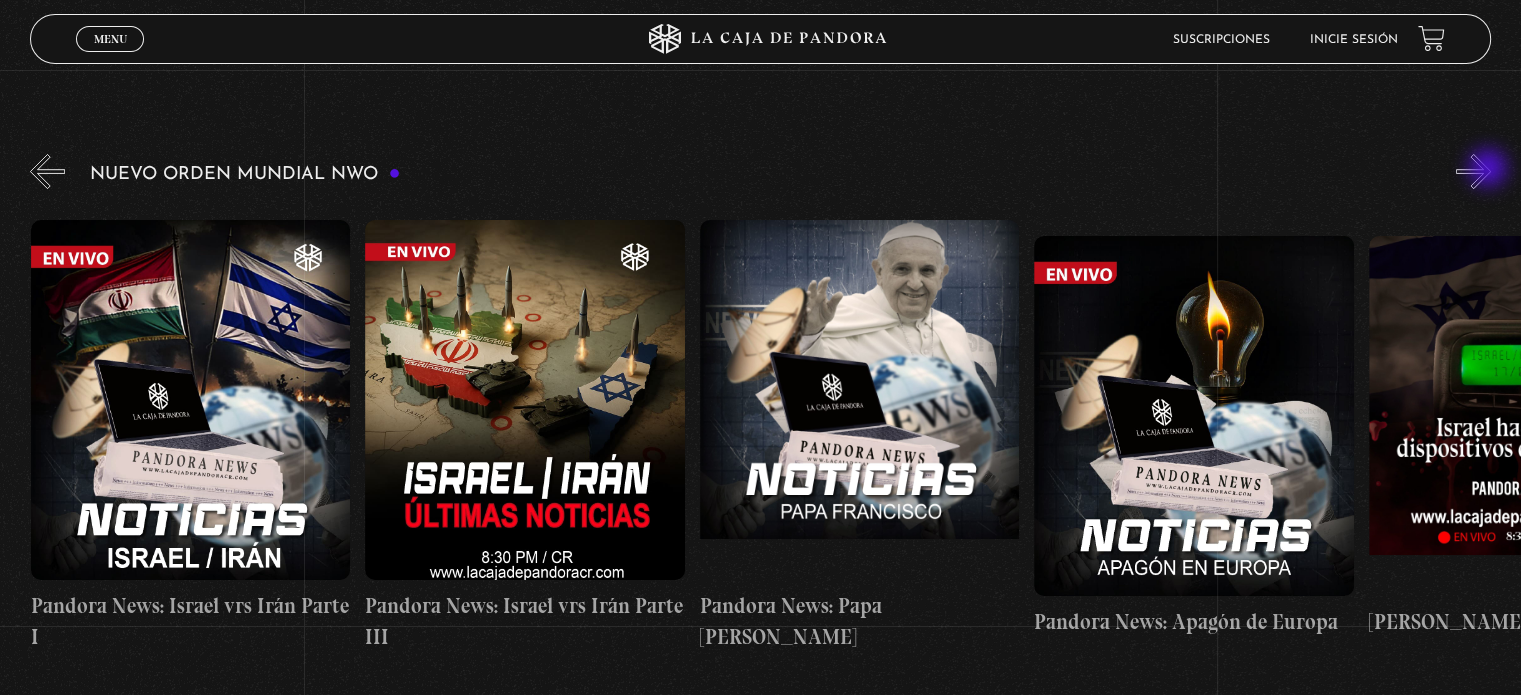 click on "»" at bounding box center [1473, 171] 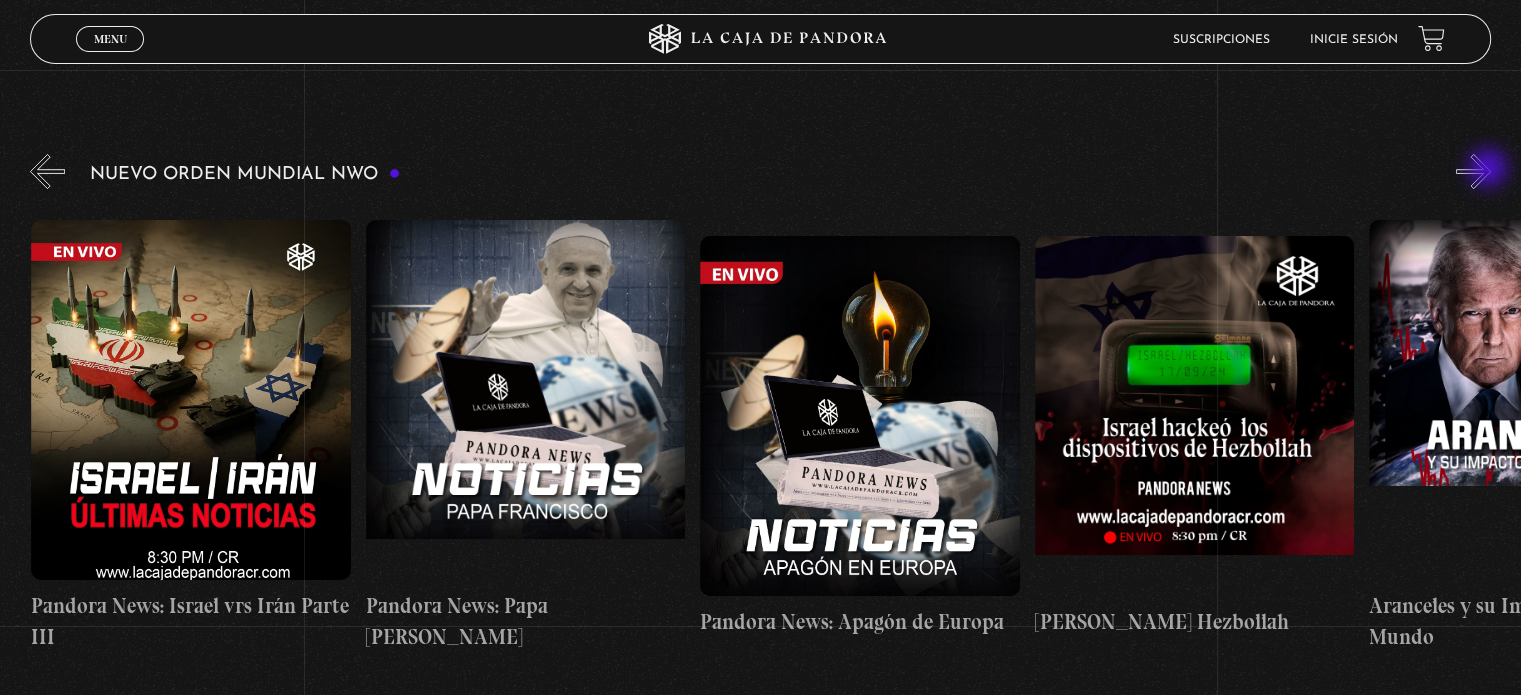 scroll, scrollTop: 0, scrollLeft: 668, axis: horizontal 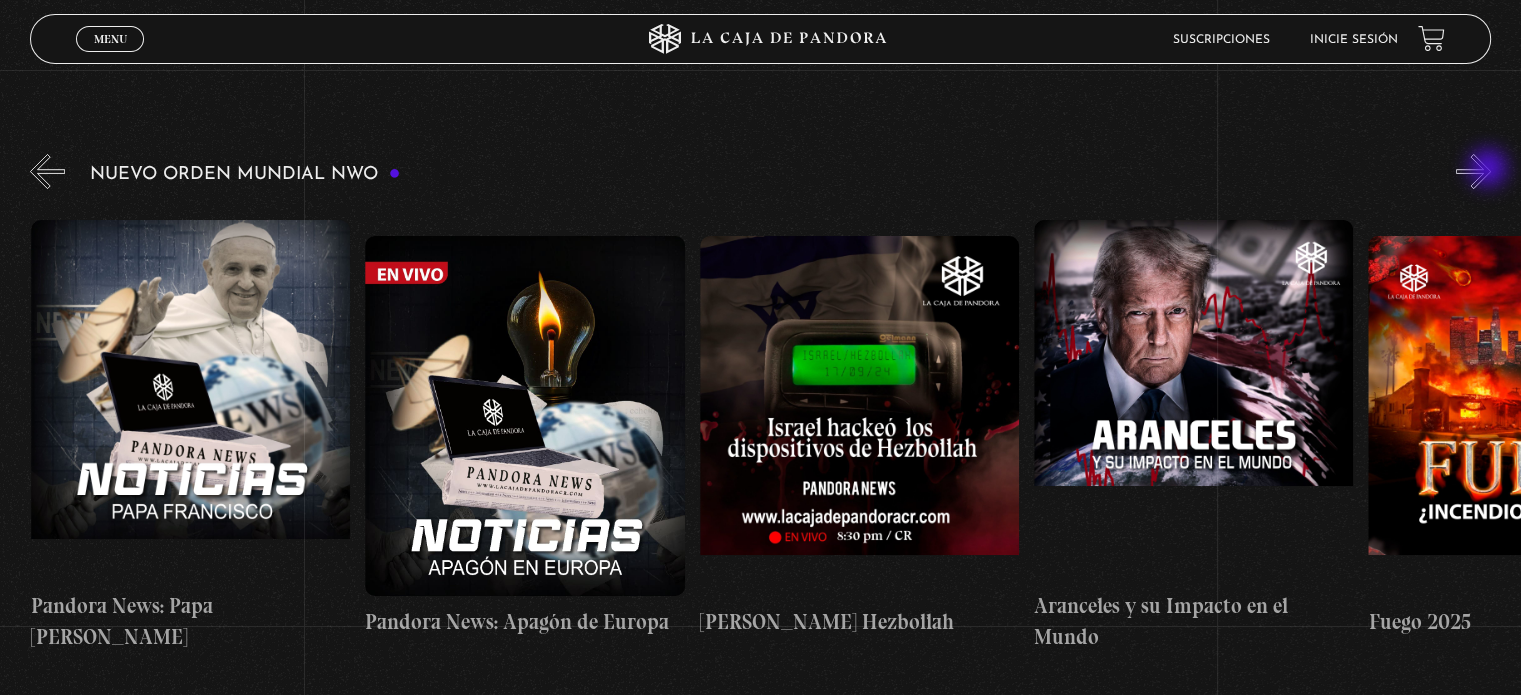 click on "»" at bounding box center [1473, 171] 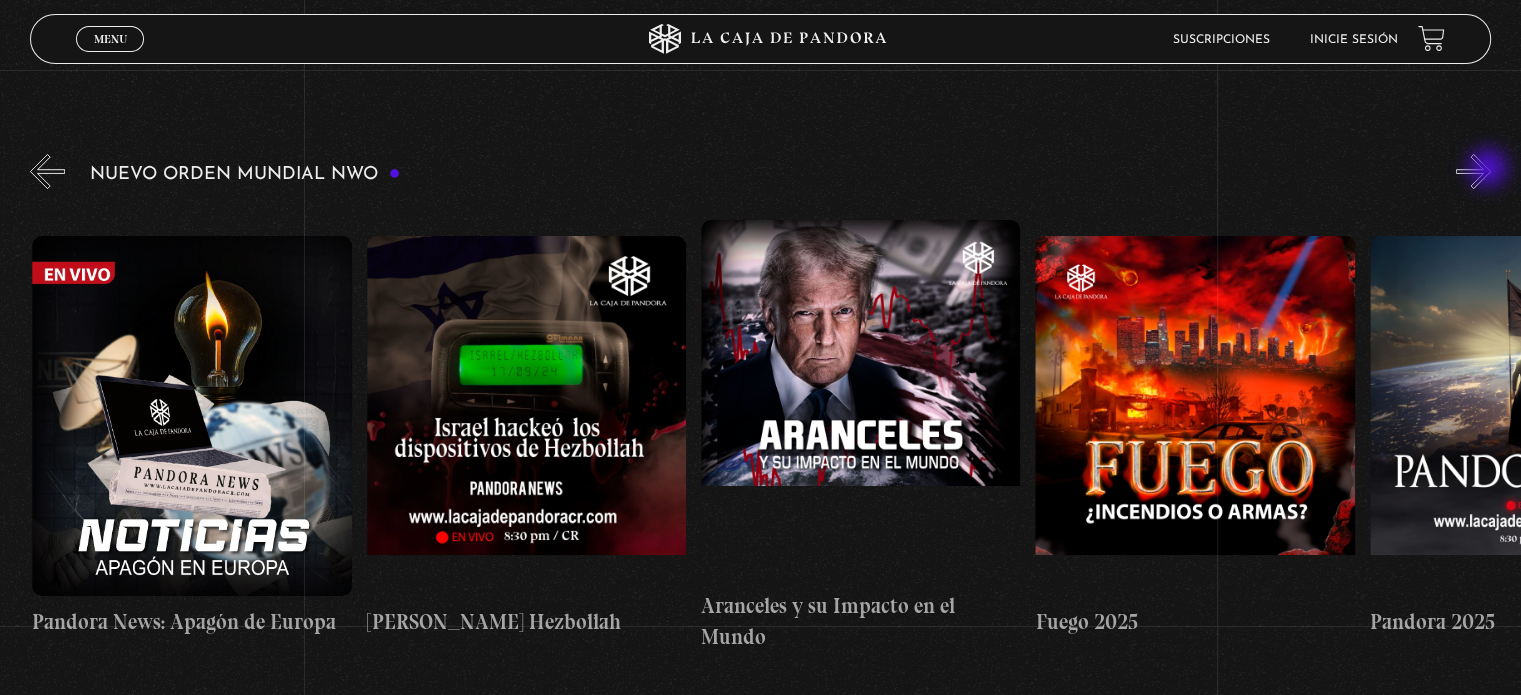 scroll, scrollTop: 0, scrollLeft: 1337, axis: horizontal 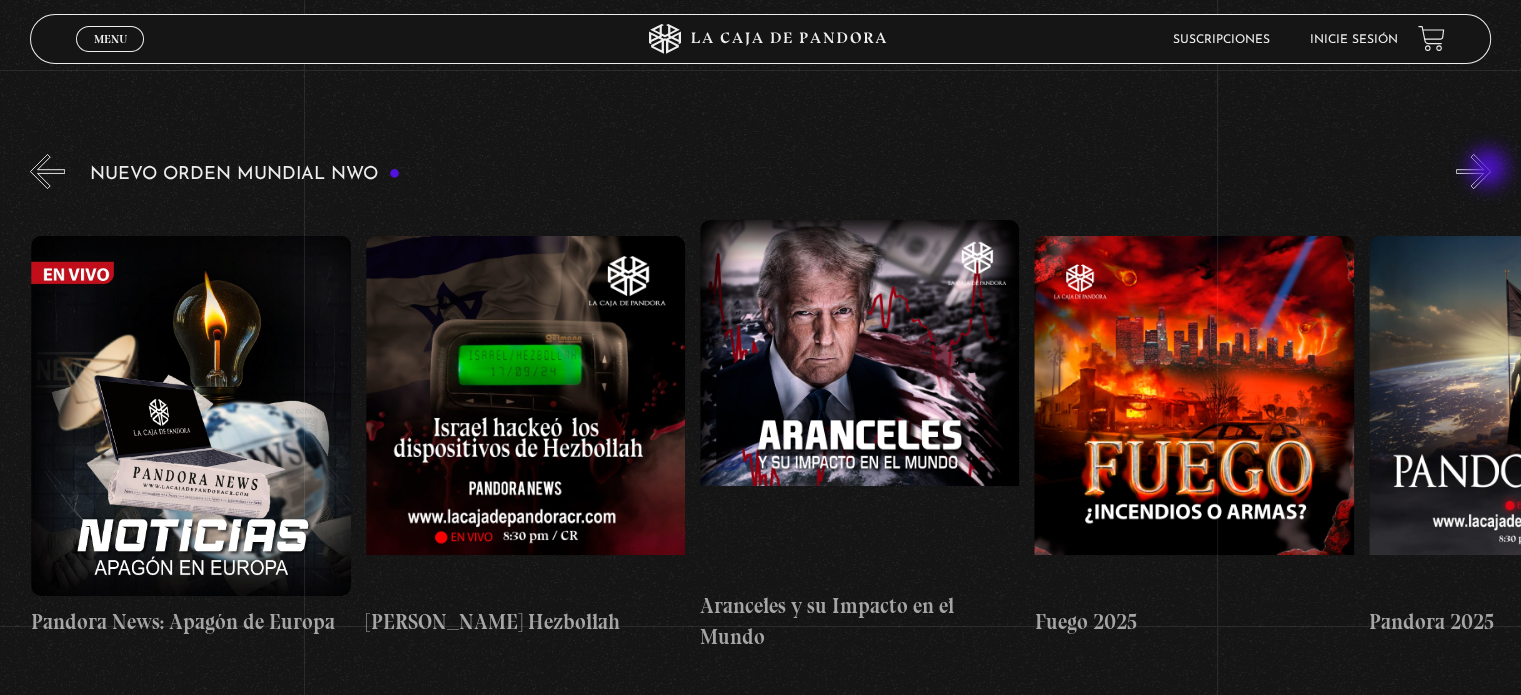click on "»" at bounding box center [1473, 171] 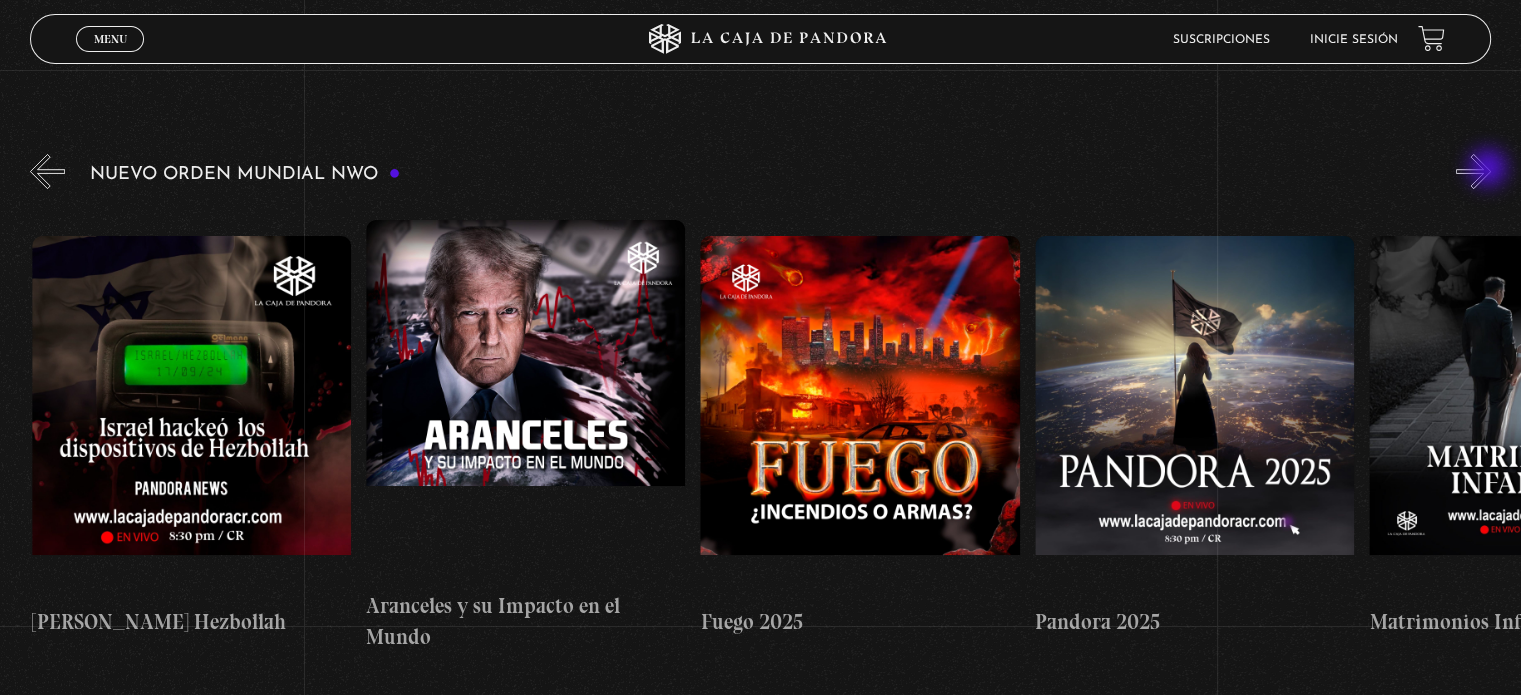 scroll, scrollTop: 0, scrollLeft: 1672, axis: horizontal 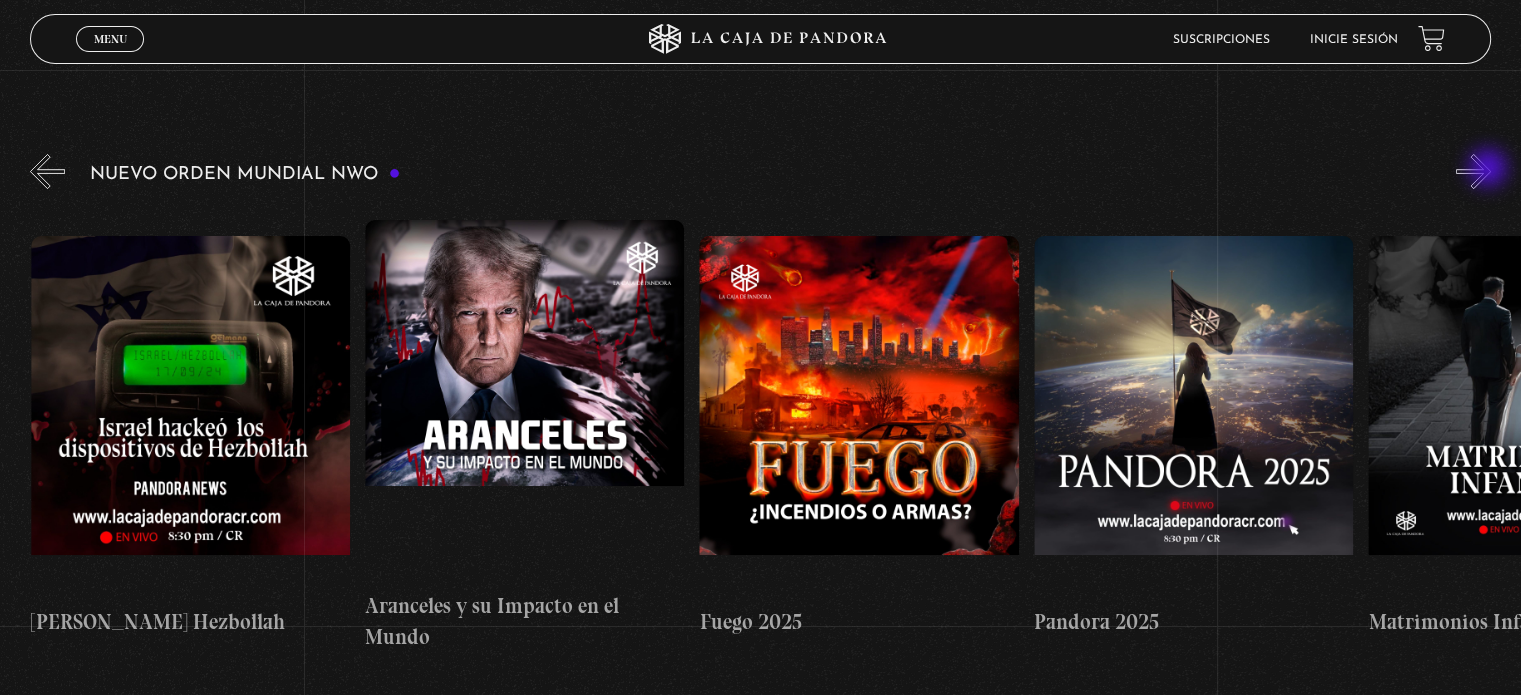 click on "»" at bounding box center [1473, 171] 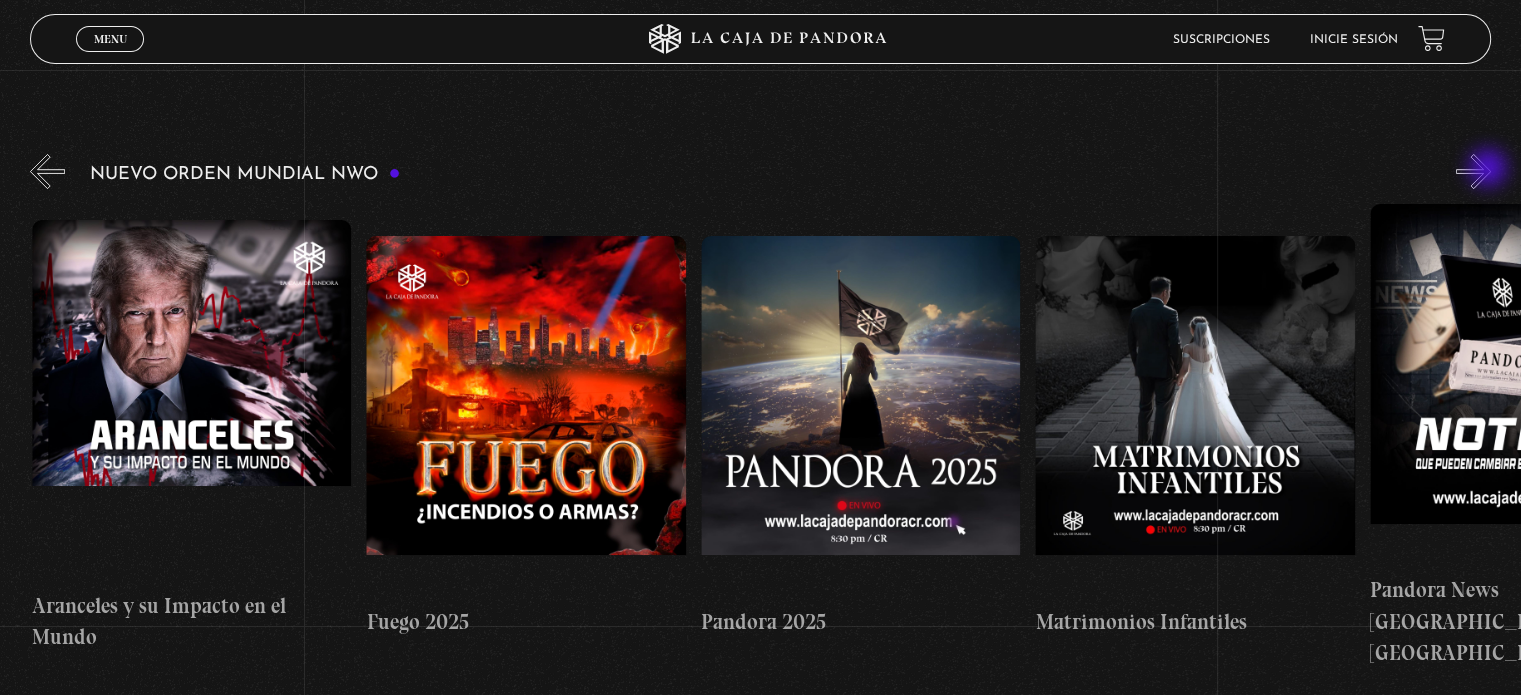 scroll, scrollTop: 0, scrollLeft: 2006, axis: horizontal 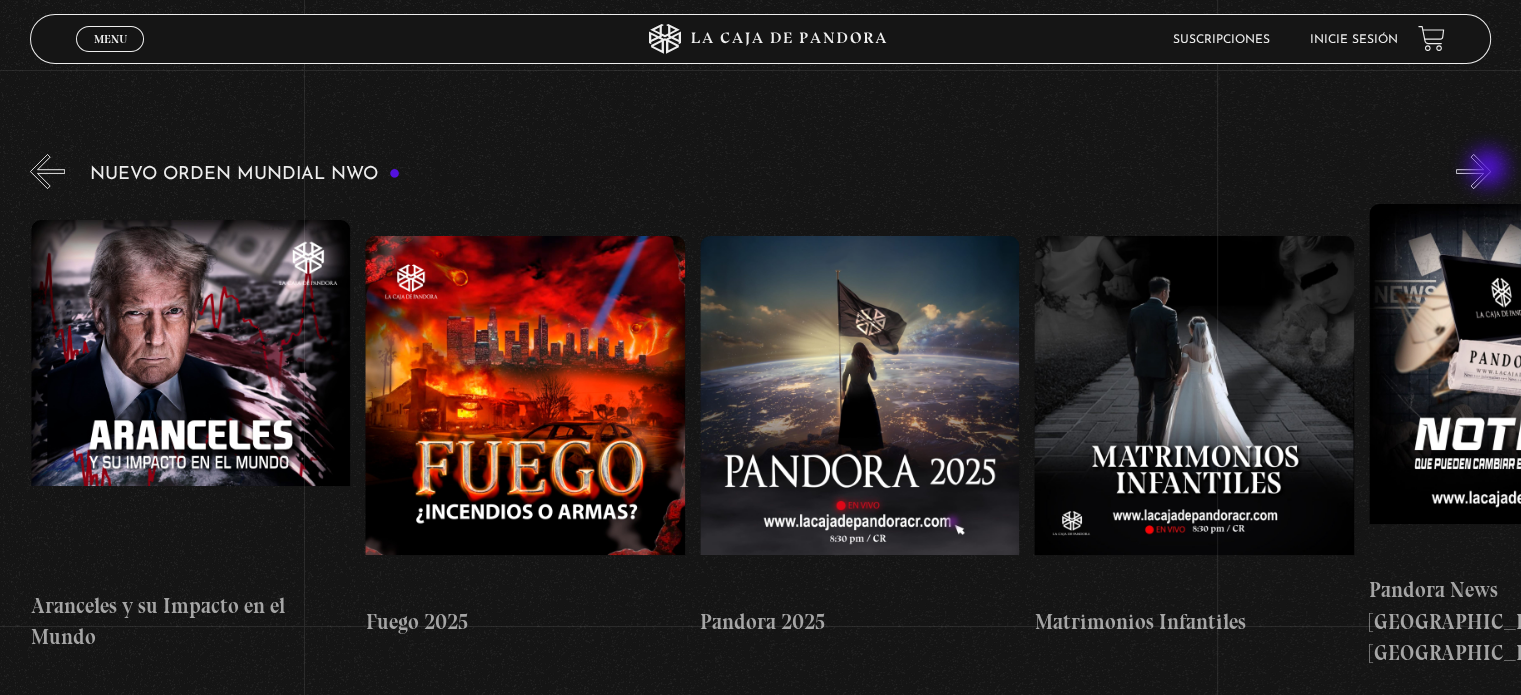 click on "»" at bounding box center [1473, 171] 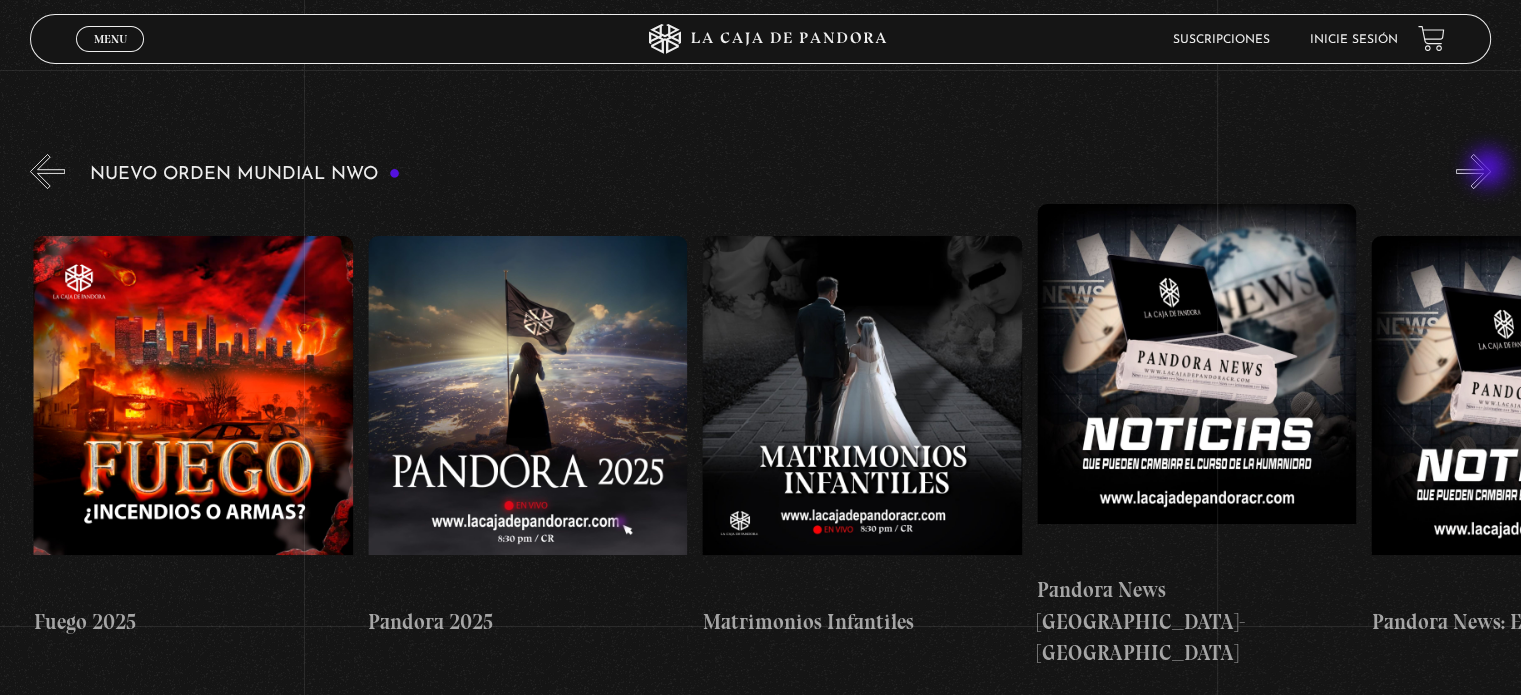 scroll, scrollTop: 0, scrollLeft: 2340, axis: horizontal 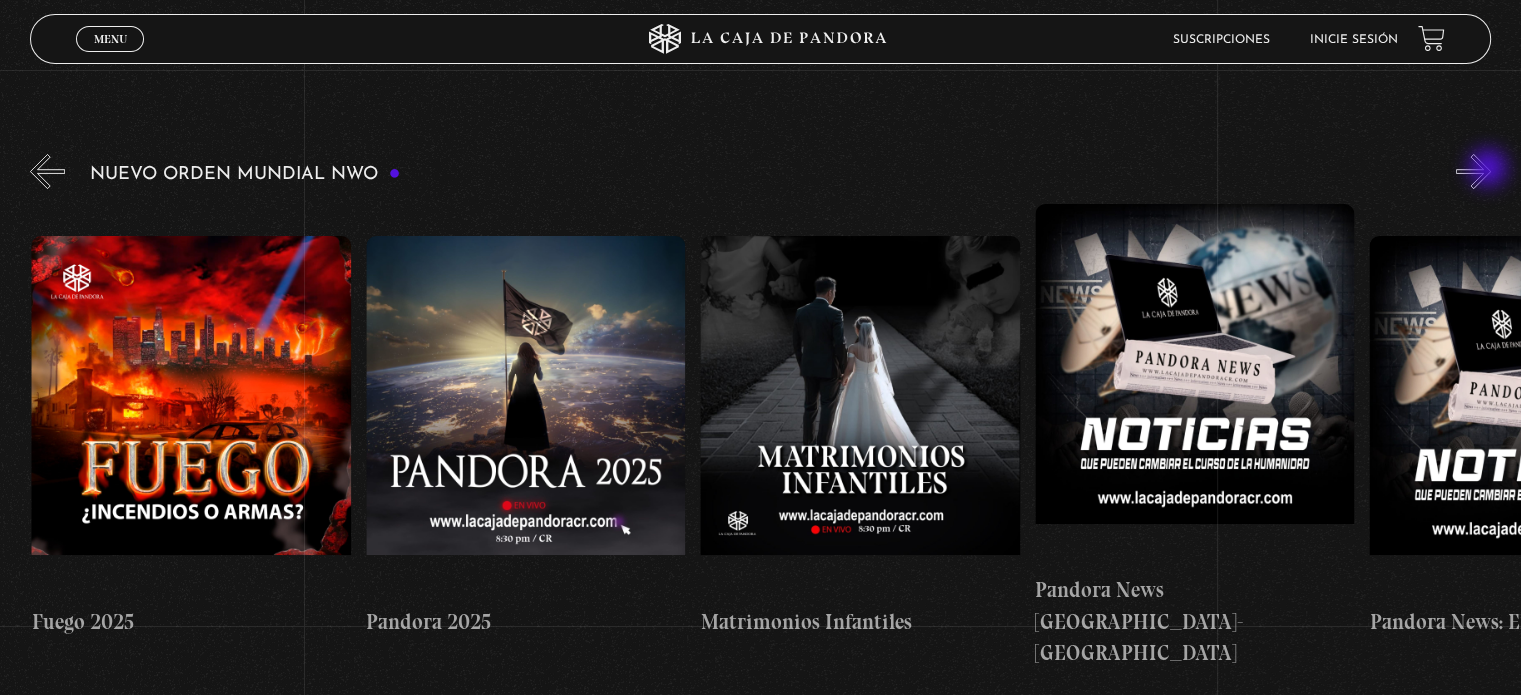 click on "»" at bounding box center [1473, 171] 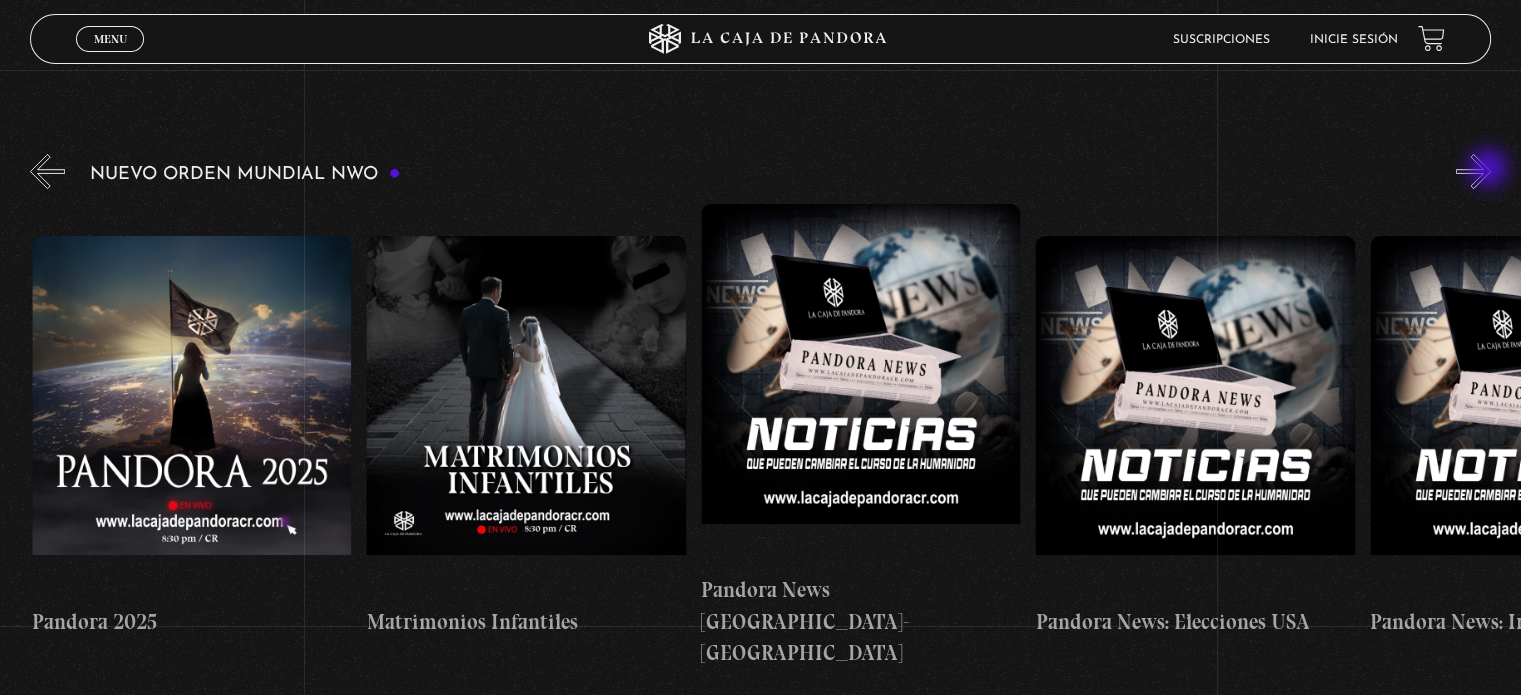 scroll, scrollTop: 0, scrollLeft: 2675, axis: horizontal 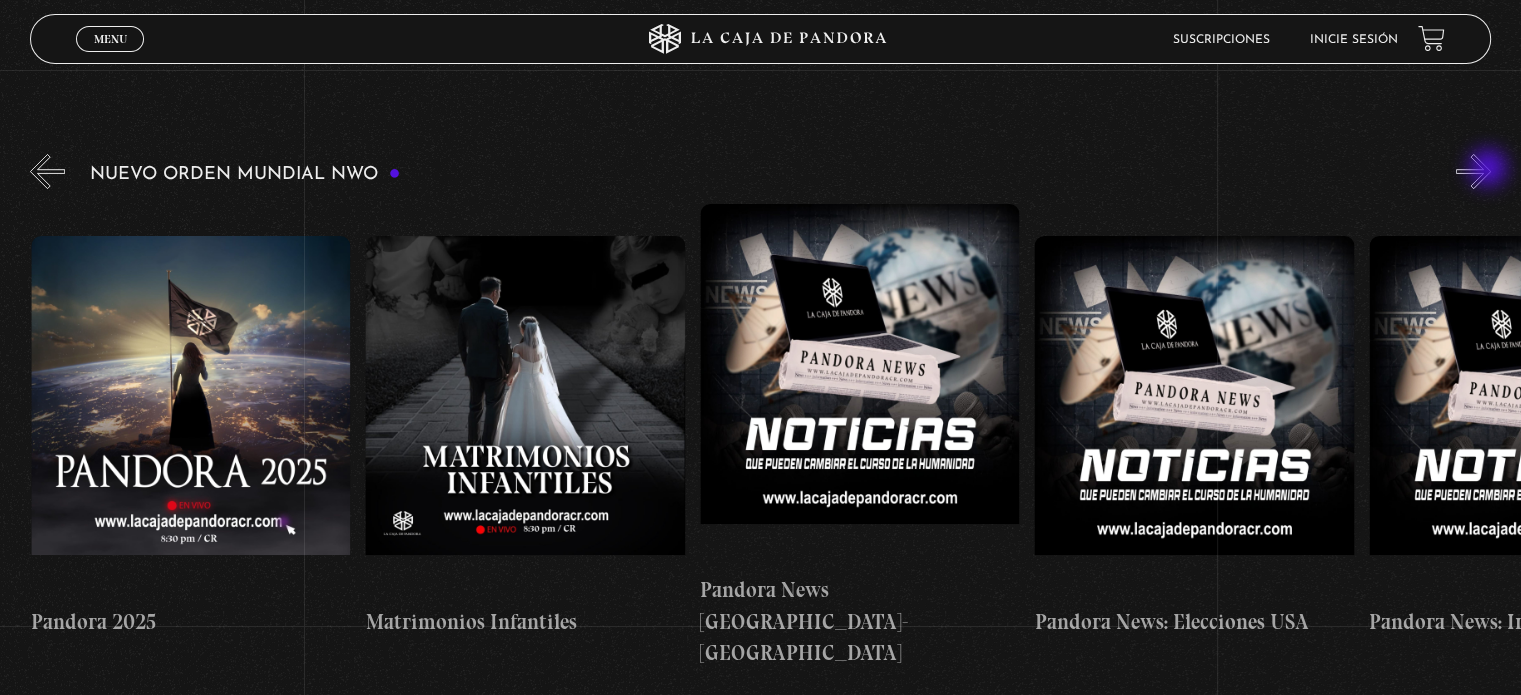 click on "»" at bounding box center [1473, 171] 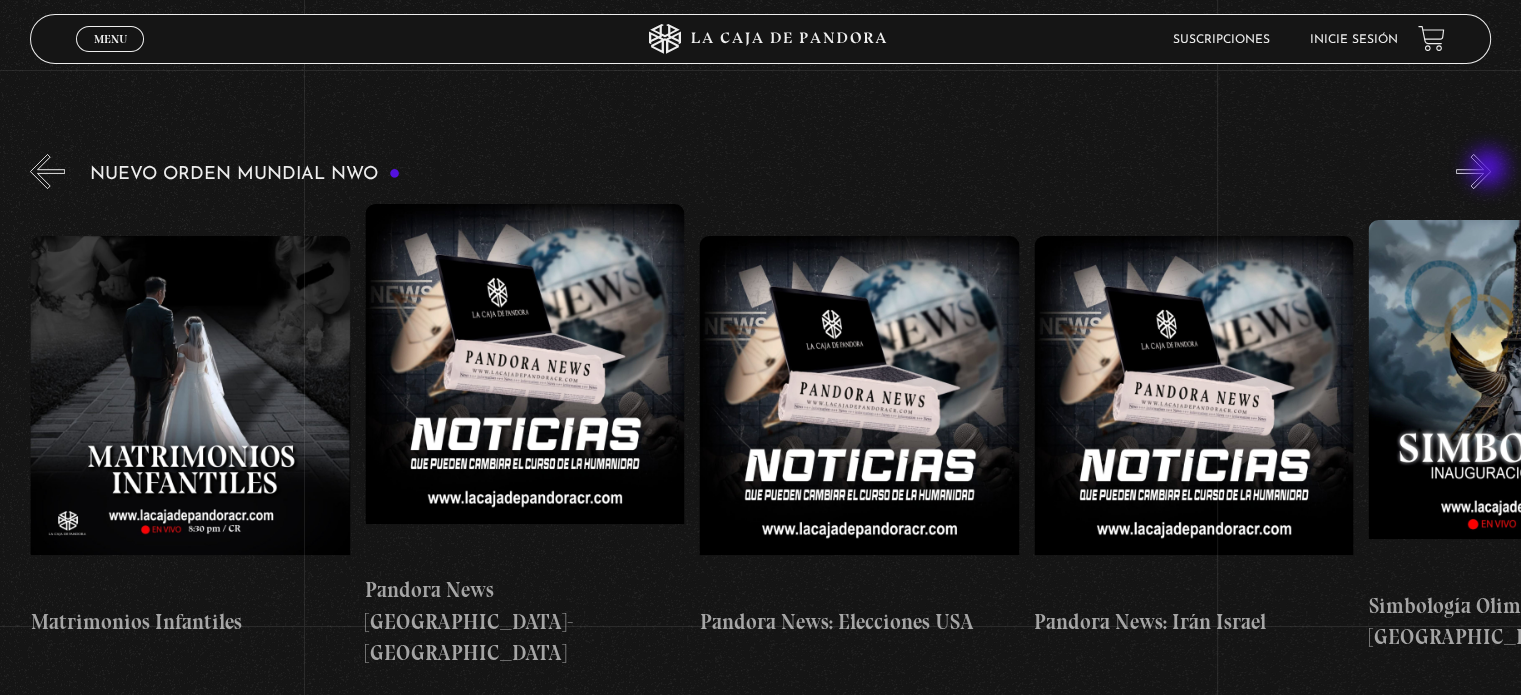 click on "»" at bounding box center (1473, 171) 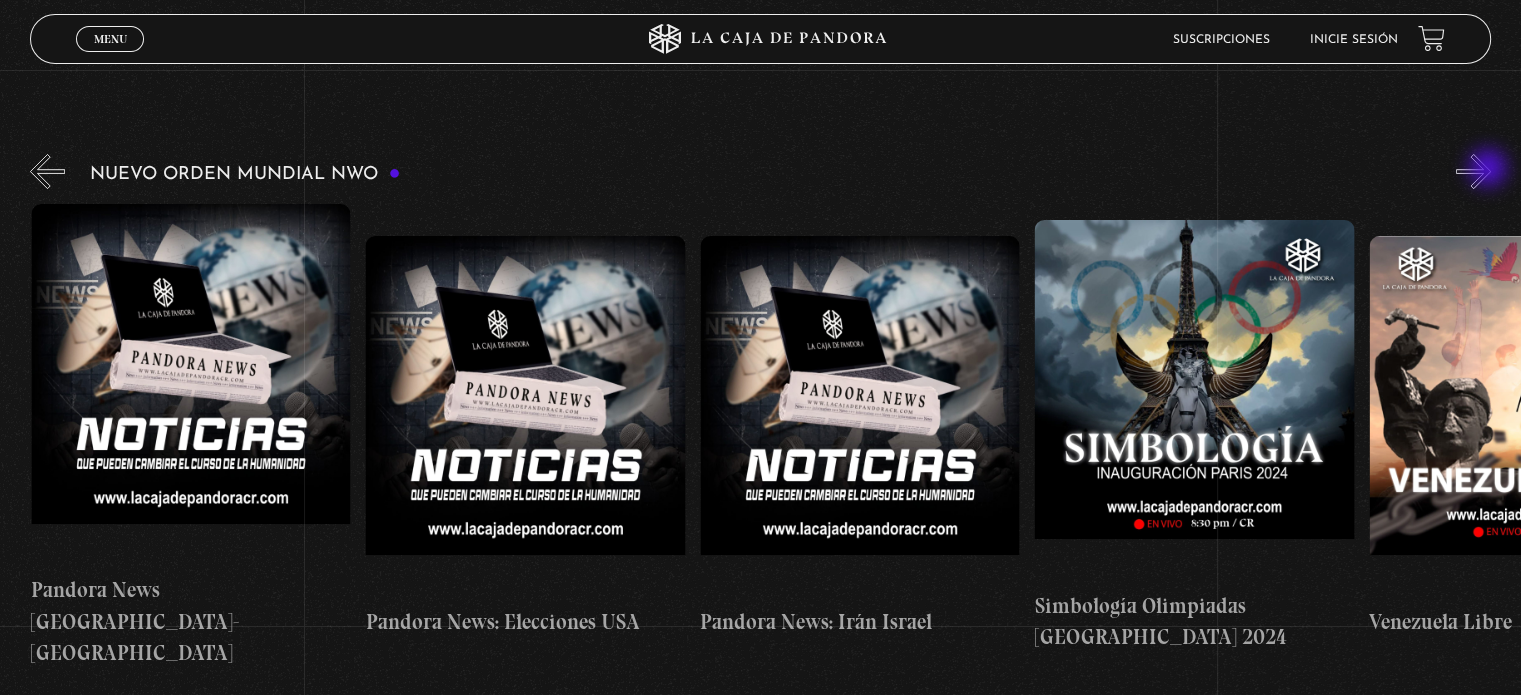 scroll, scrollTop: 0, scrollLeft: 3344, axis: horizontal 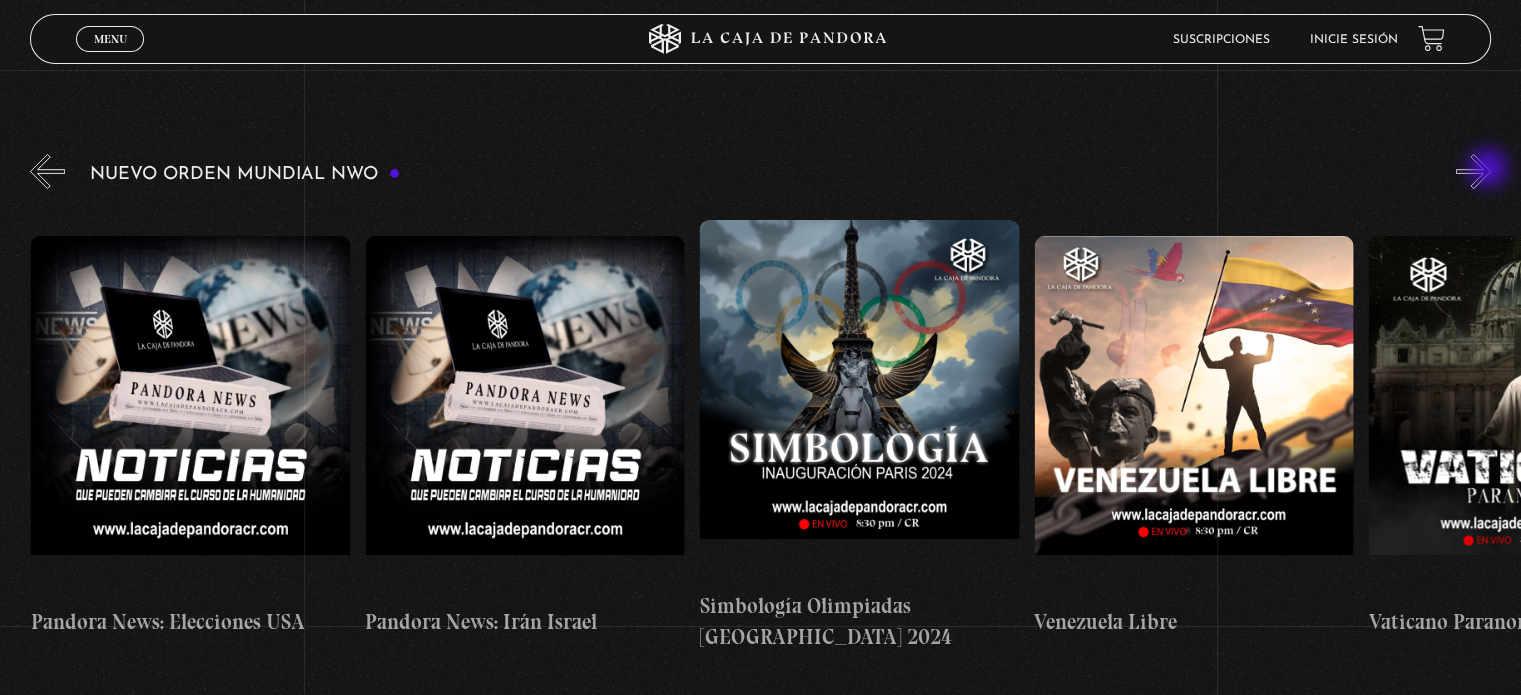 click on "»" at bounding box center (1473, 171) 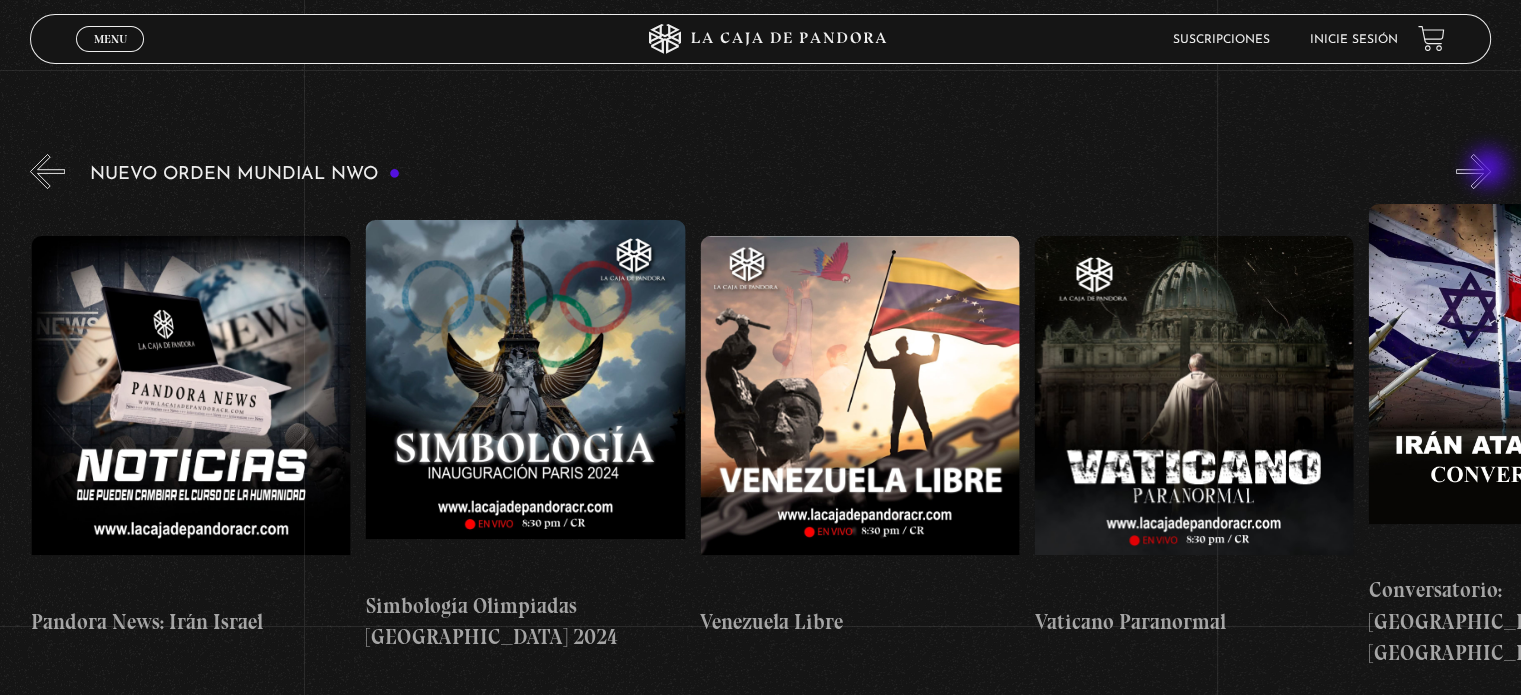 scroll, scrollTop: 0, scrollLeft: 4013, axis: horizontal 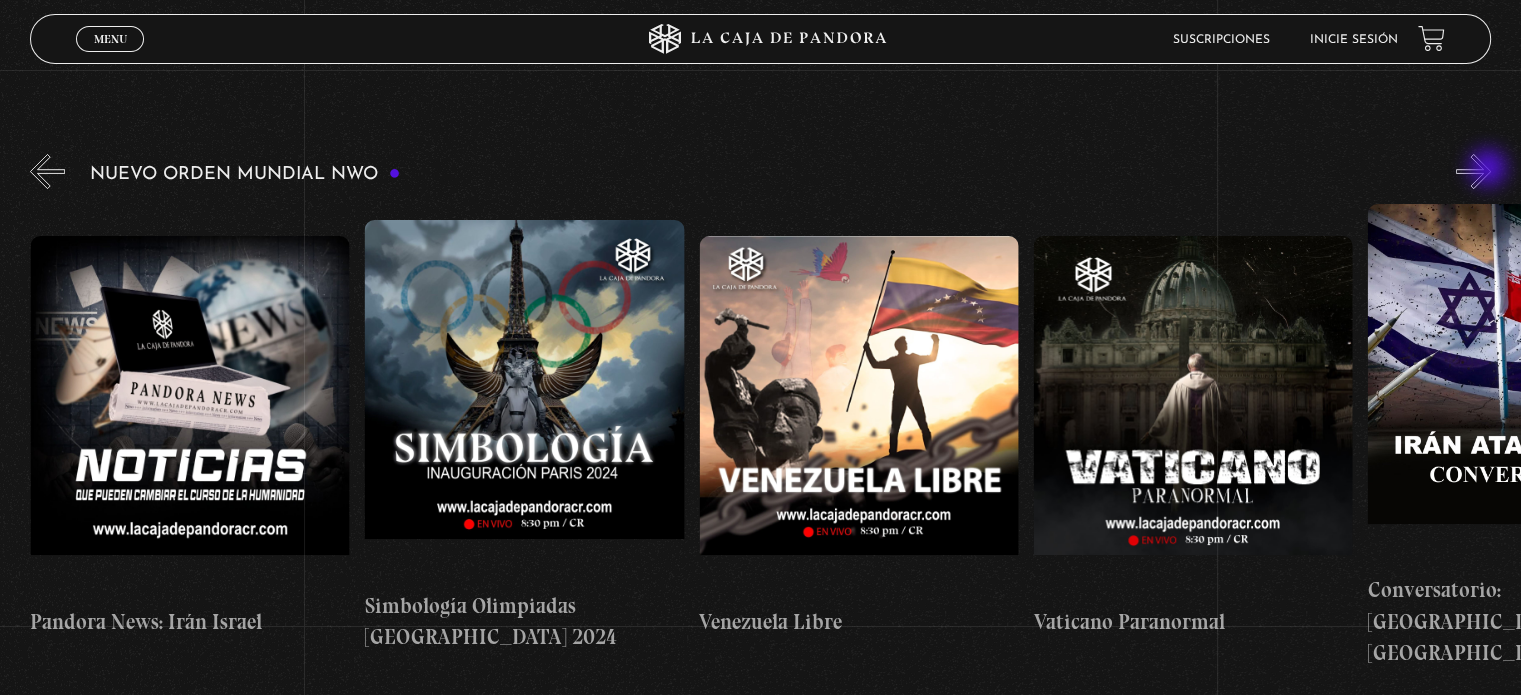 click on "»" at bounding box center (1473, 171) 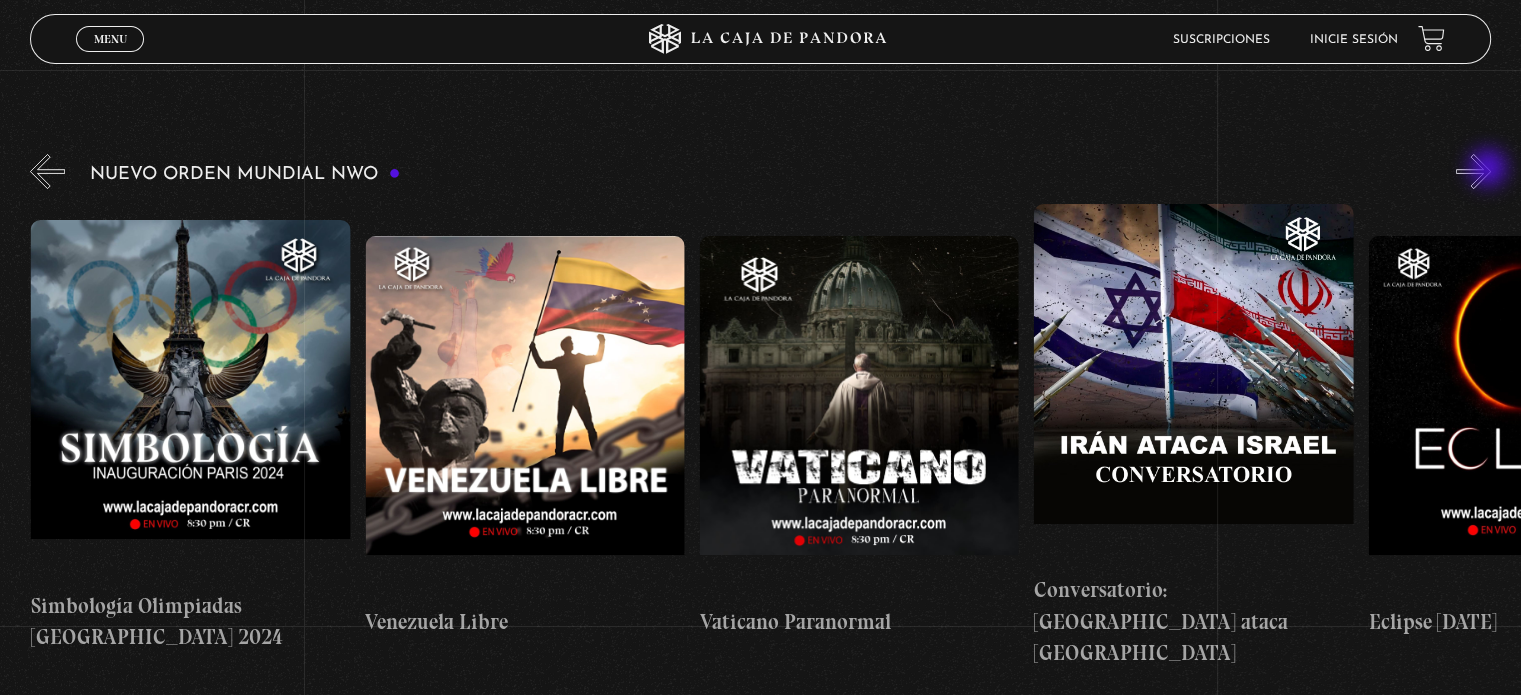 scroll, scrollTop: 0, scrollLeft: 4348, axis: horizontal 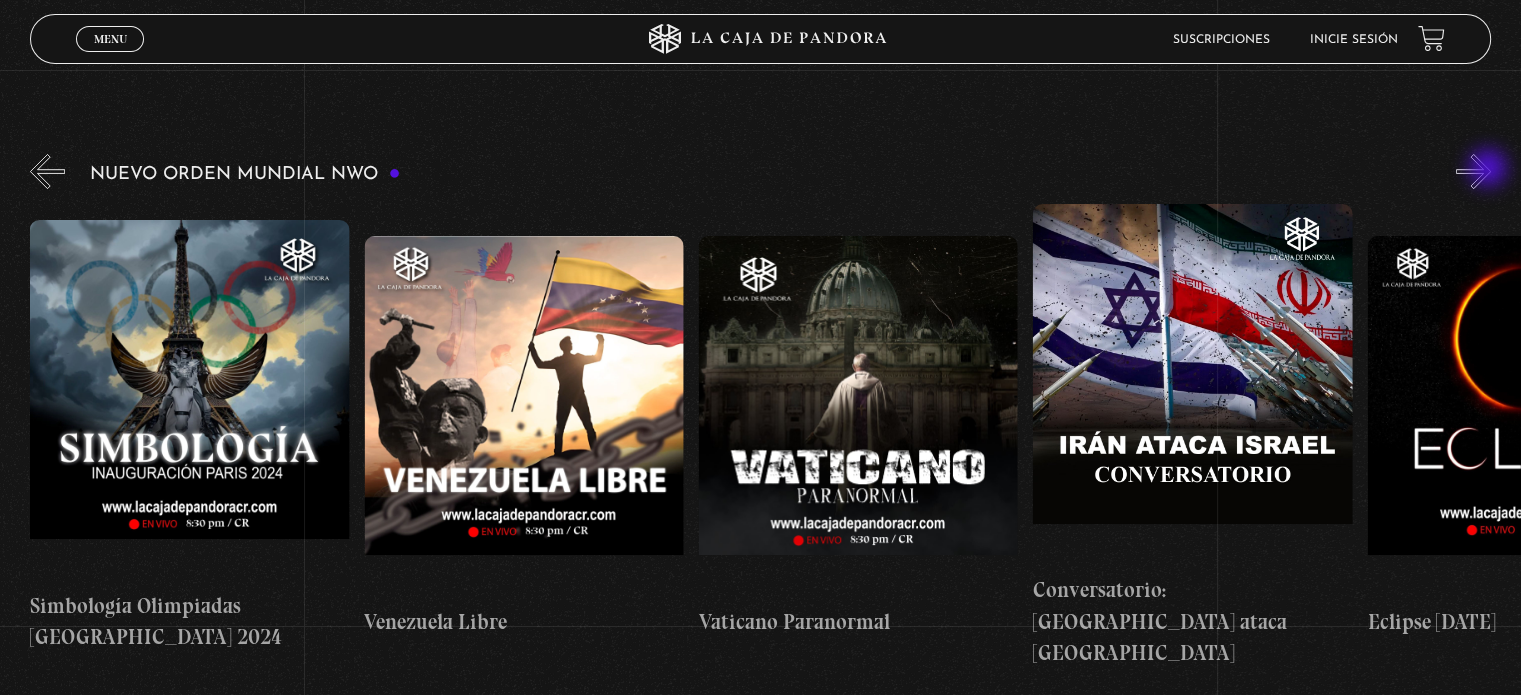 click on "»" at bounding box center (1473, 171) 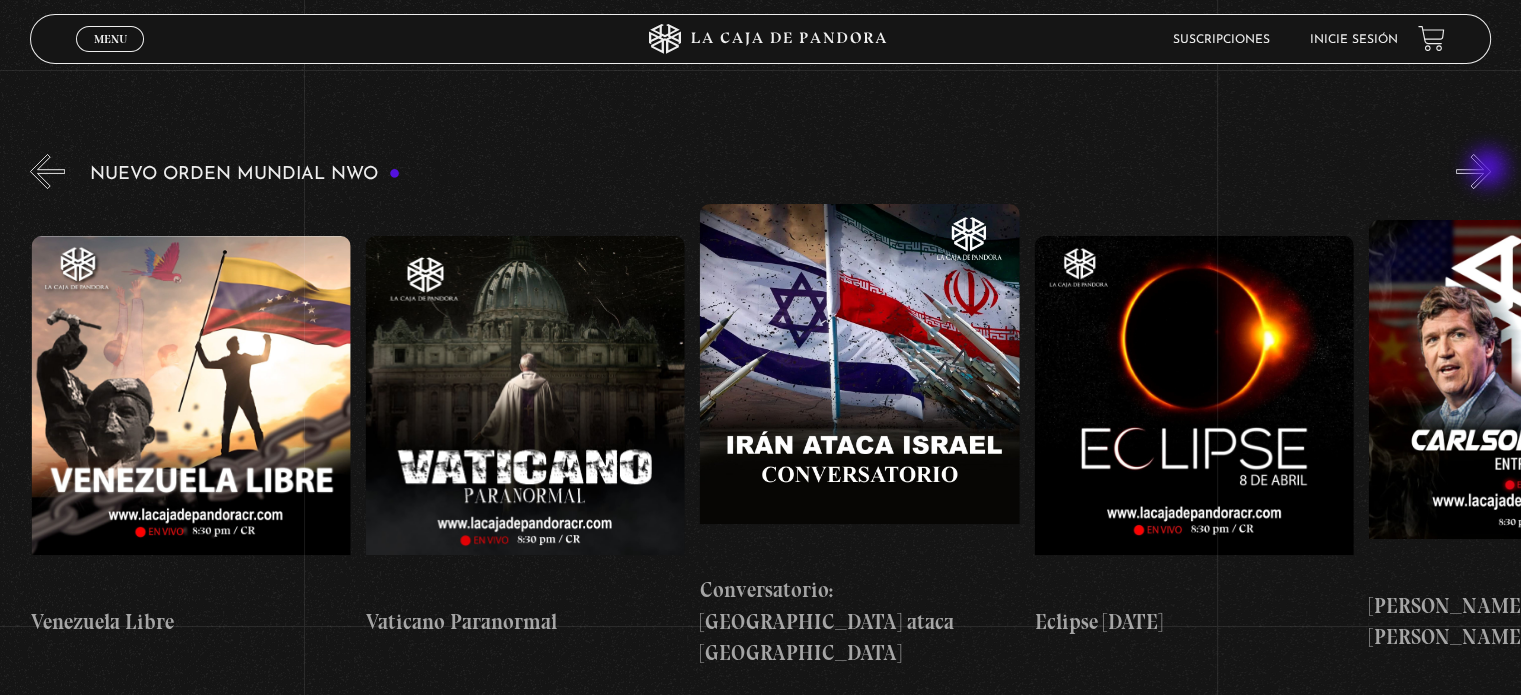 scroll, scrollTop: 0, scrollLeft: 4682, axis: horizontal 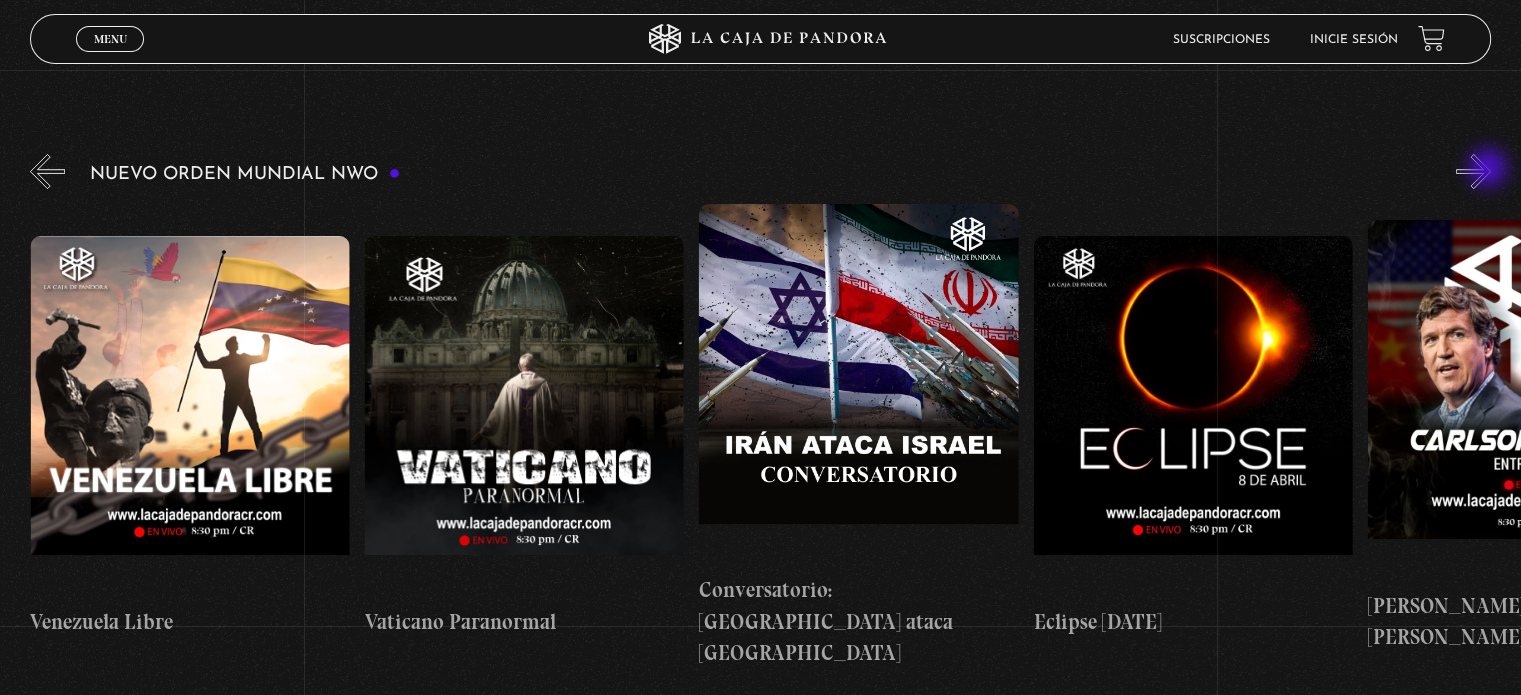click on "»" at bounding box center [1473, 171] 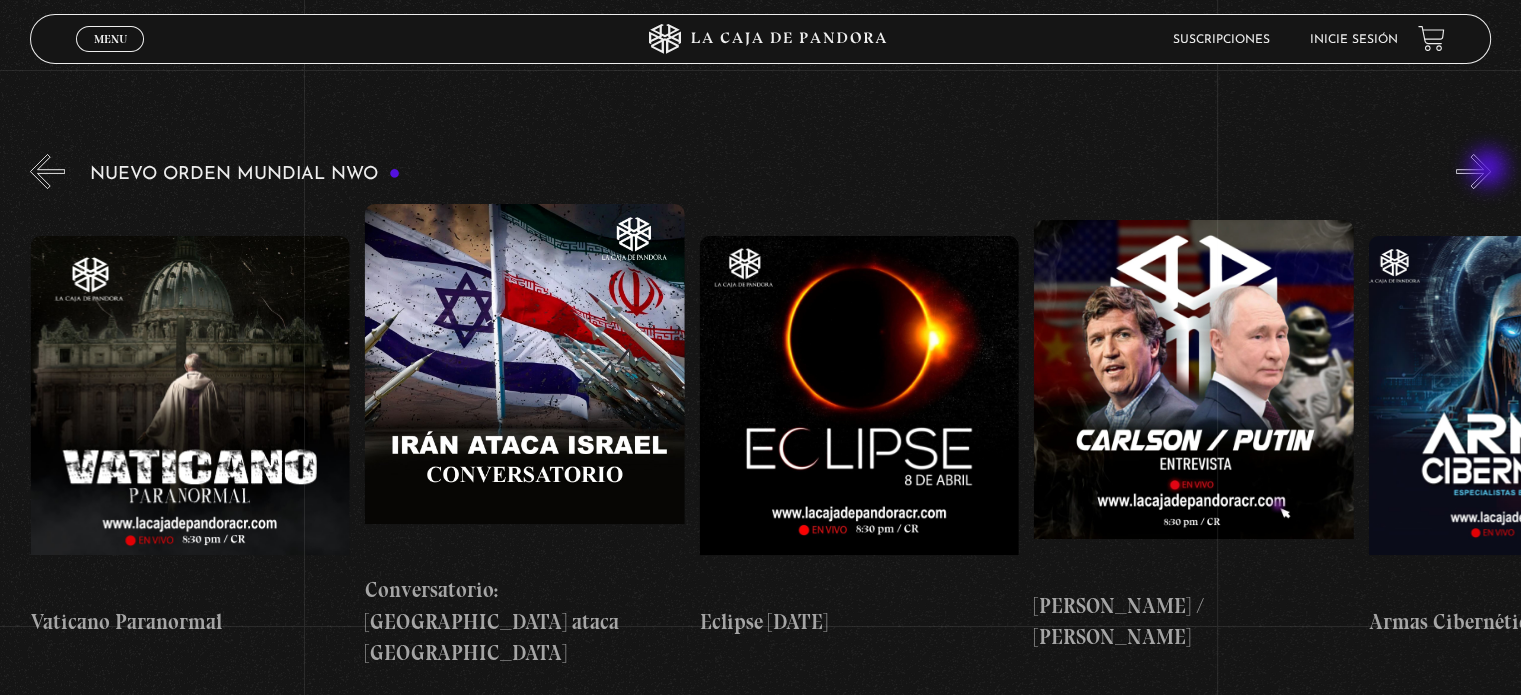 scroll, scrollTop: 0, scrollLeft: 5016, axis: horizontal 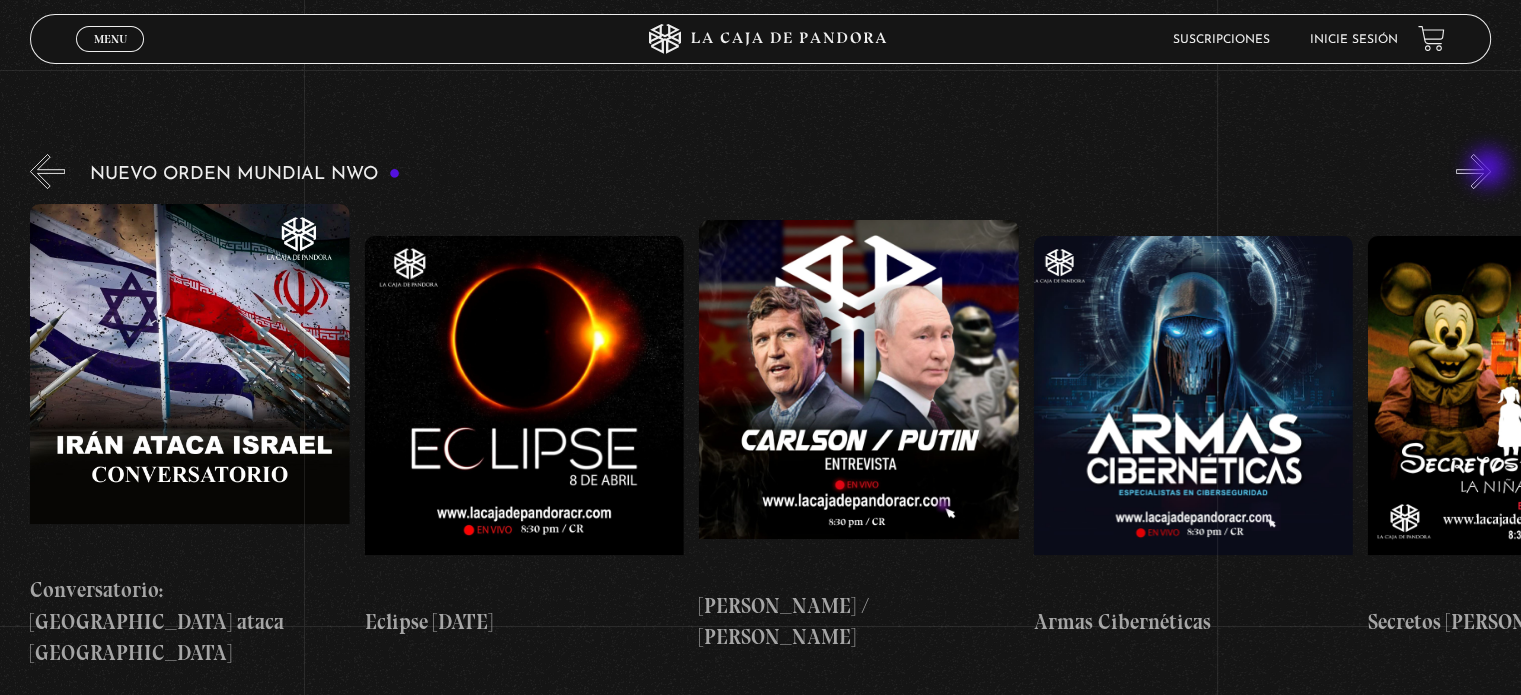 click on "»" at bounding box center [1473, 171] 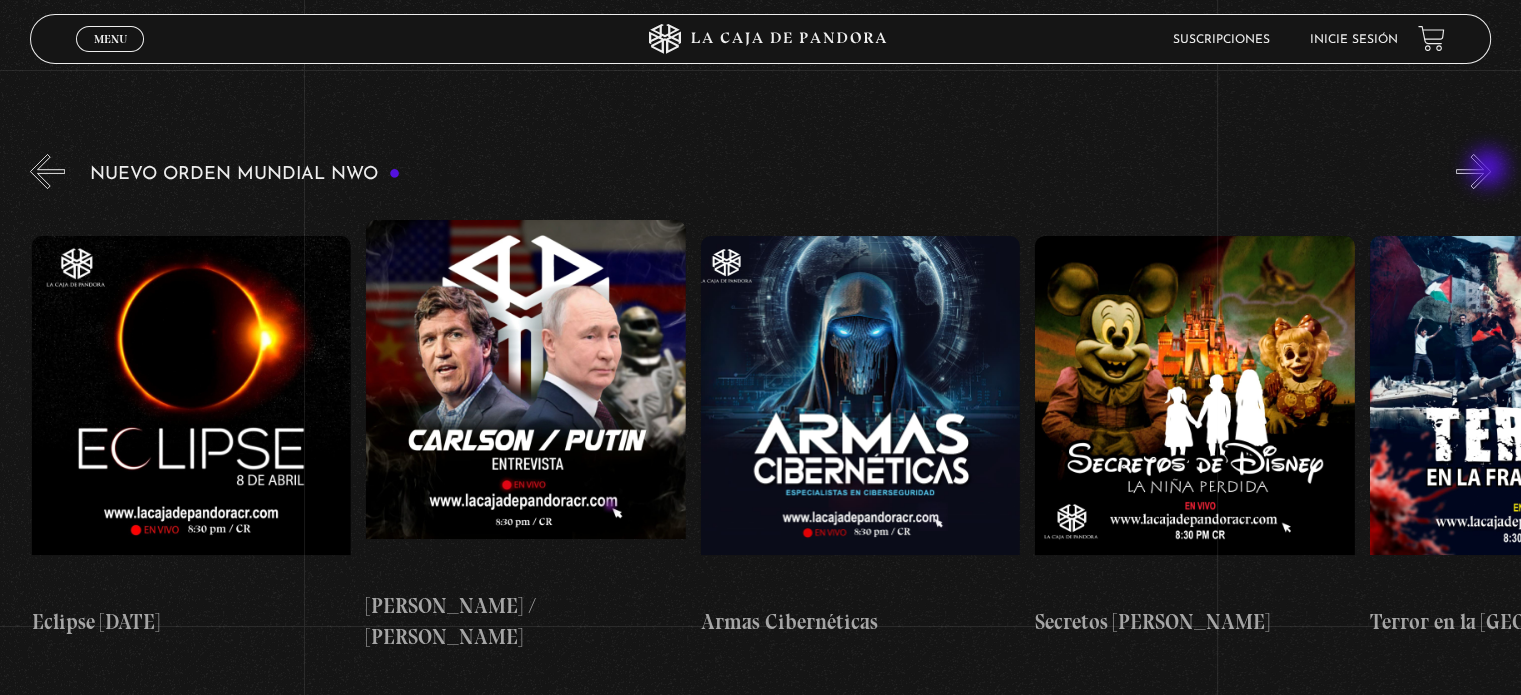 scroll, scrollTop: 0, scrollLeft: 5685, axis: horizontal 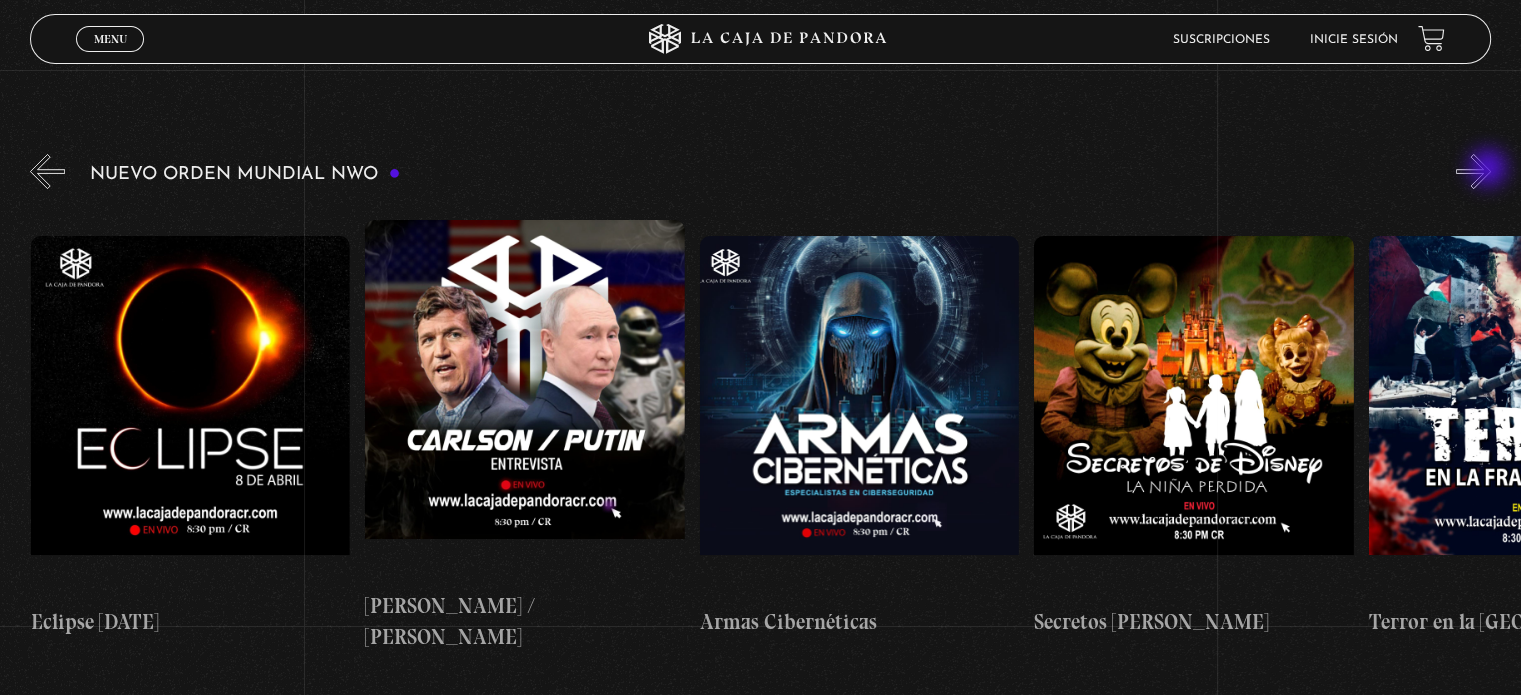 click on "»" at bounding box center [1473, 171] 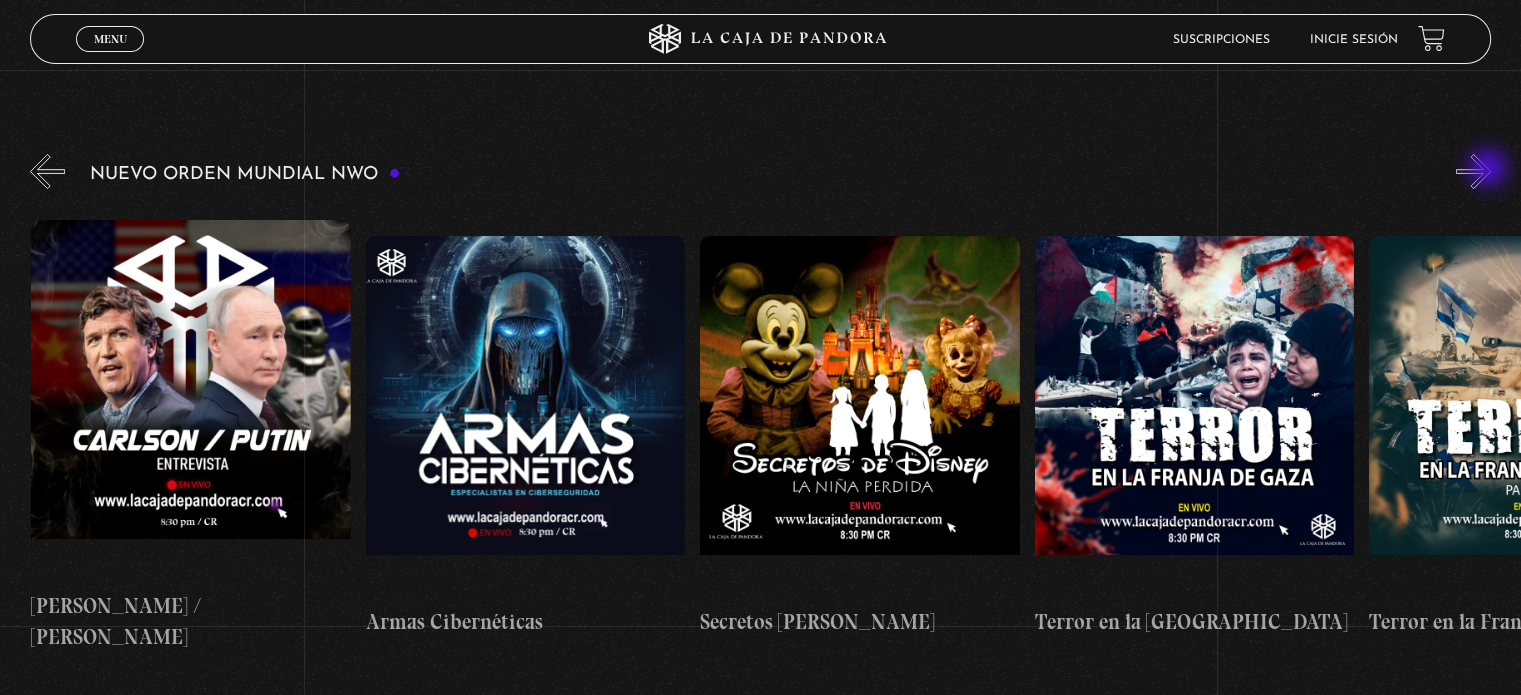 scroll, scrollTop: 0, scrollLeft: 6020, axis: horizontal 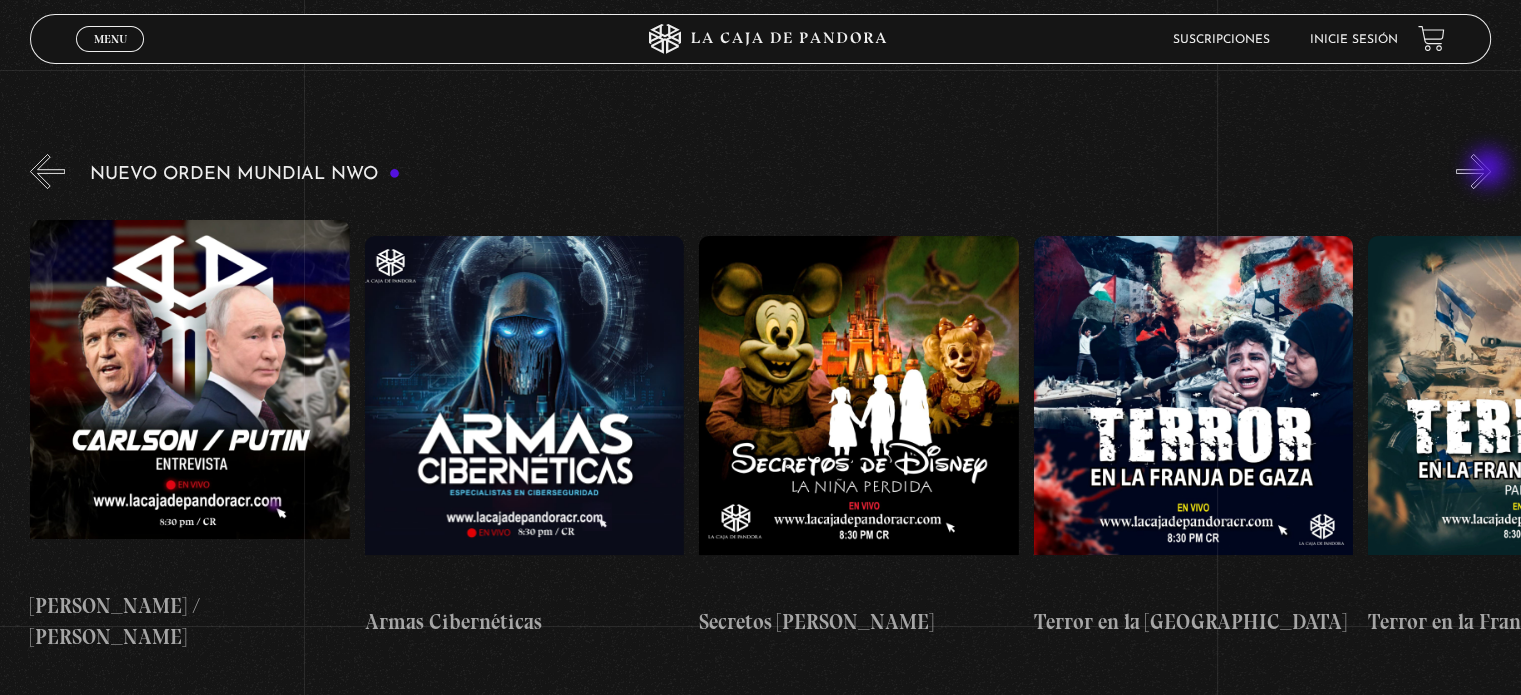 click on "»" at bounding box center [1473, 171] 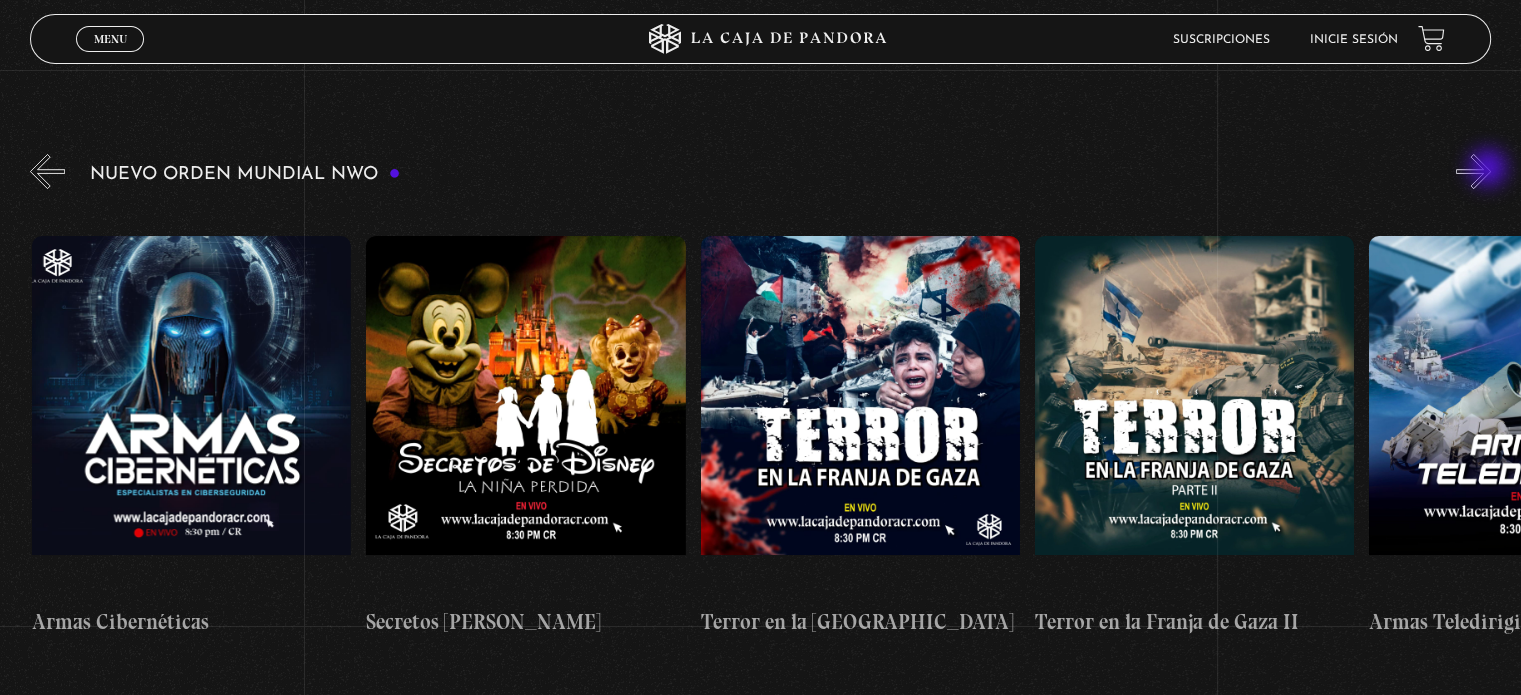 scroll, scrollTop: 0, scrollLeft: 6354, axis: horizontal 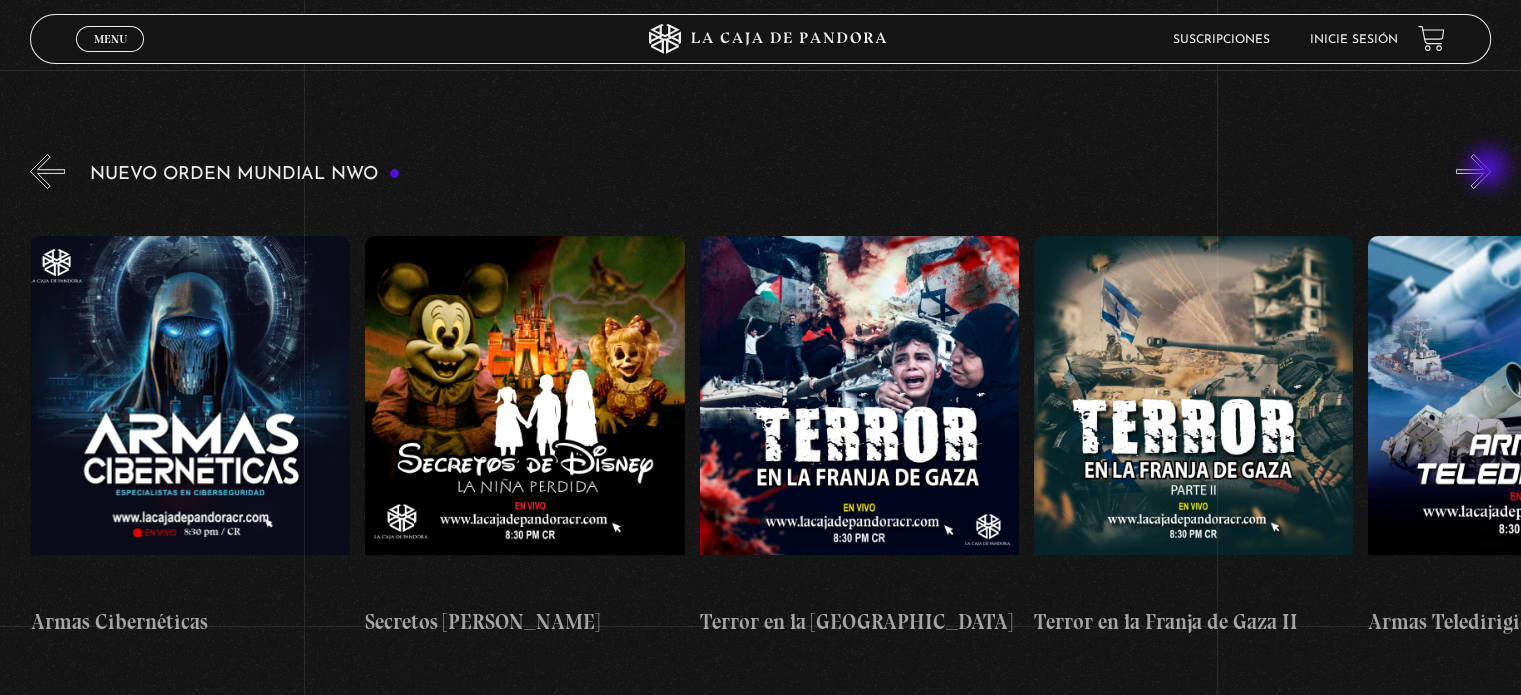 click on "»" at bounding box center [1473, 171] 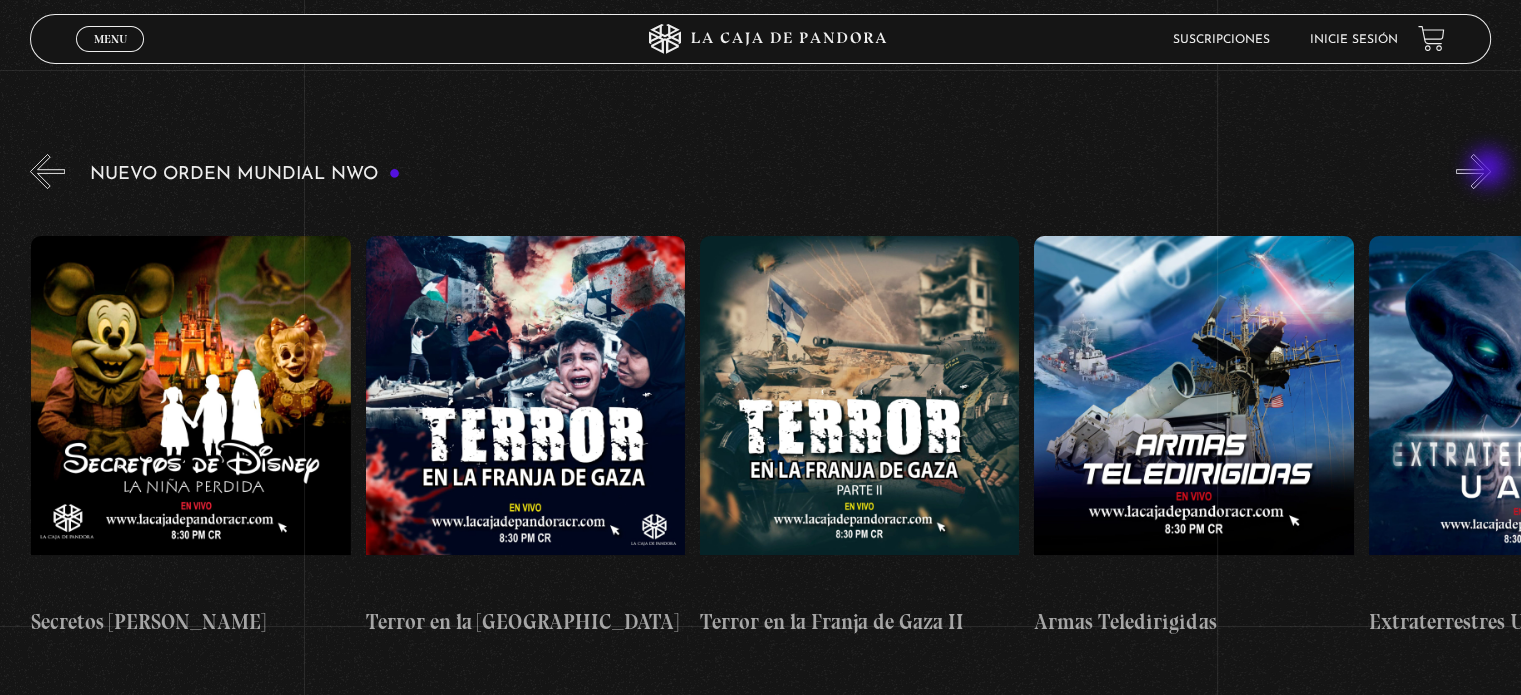 scroll, scrollTop: 0, scrollLeft: 6688, axis: horizontal 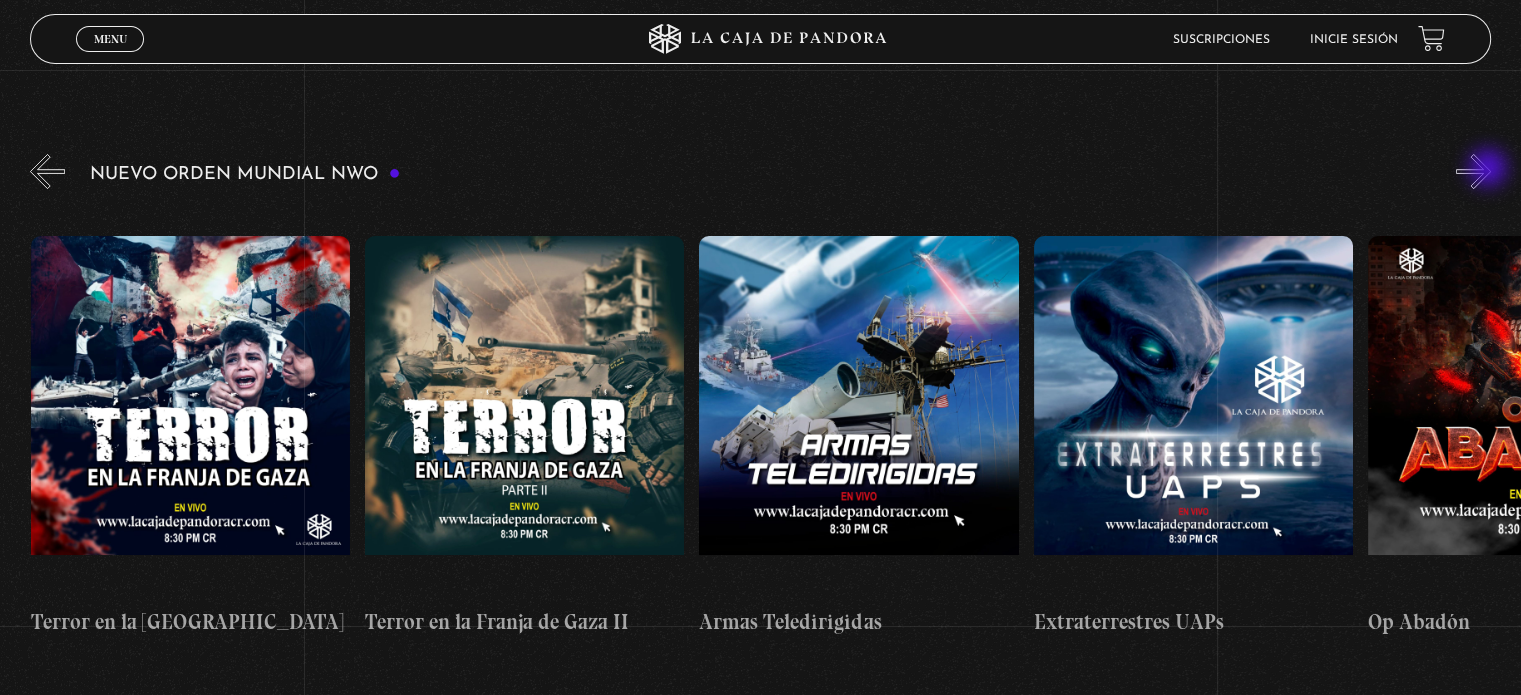 click on "»" at bounding box center (1473, 171) 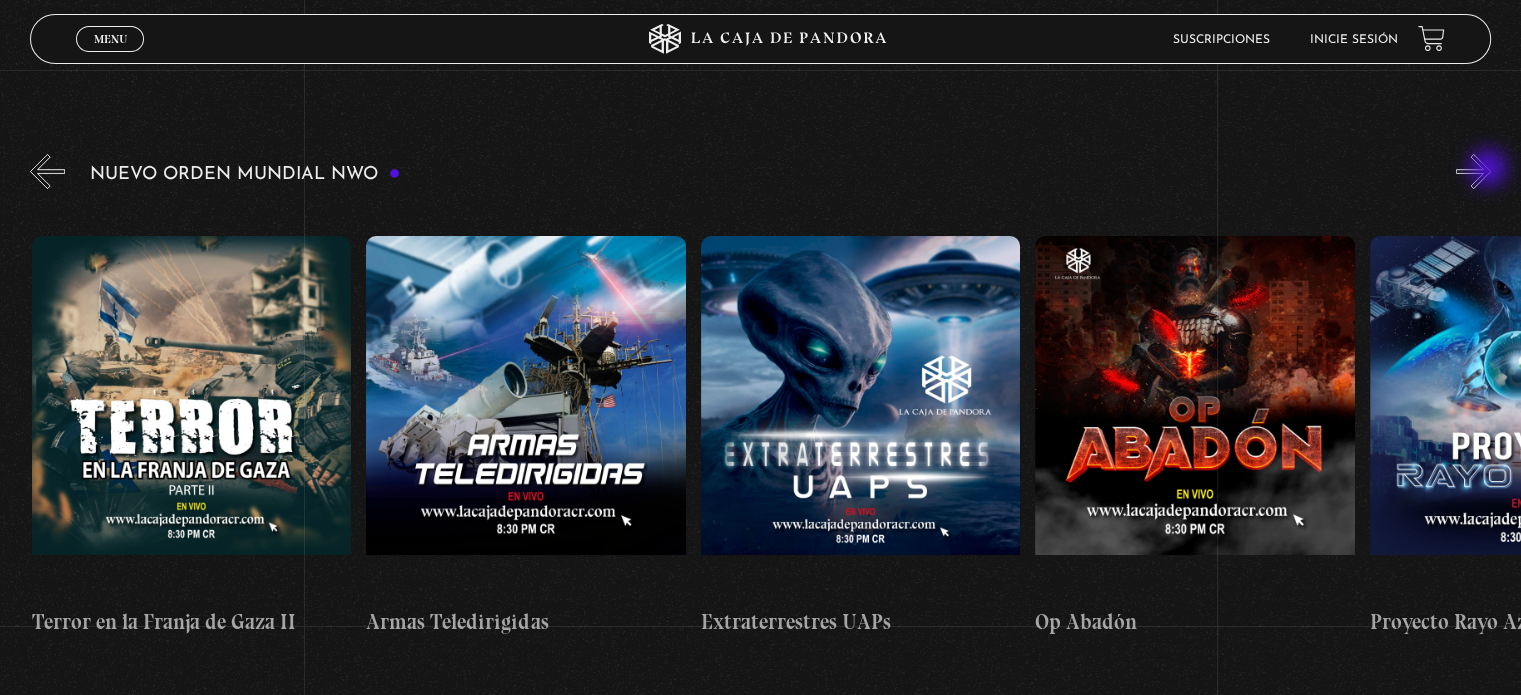 scroll, scrollTop: 0, scrollLeft: 7357, axis: horizontal 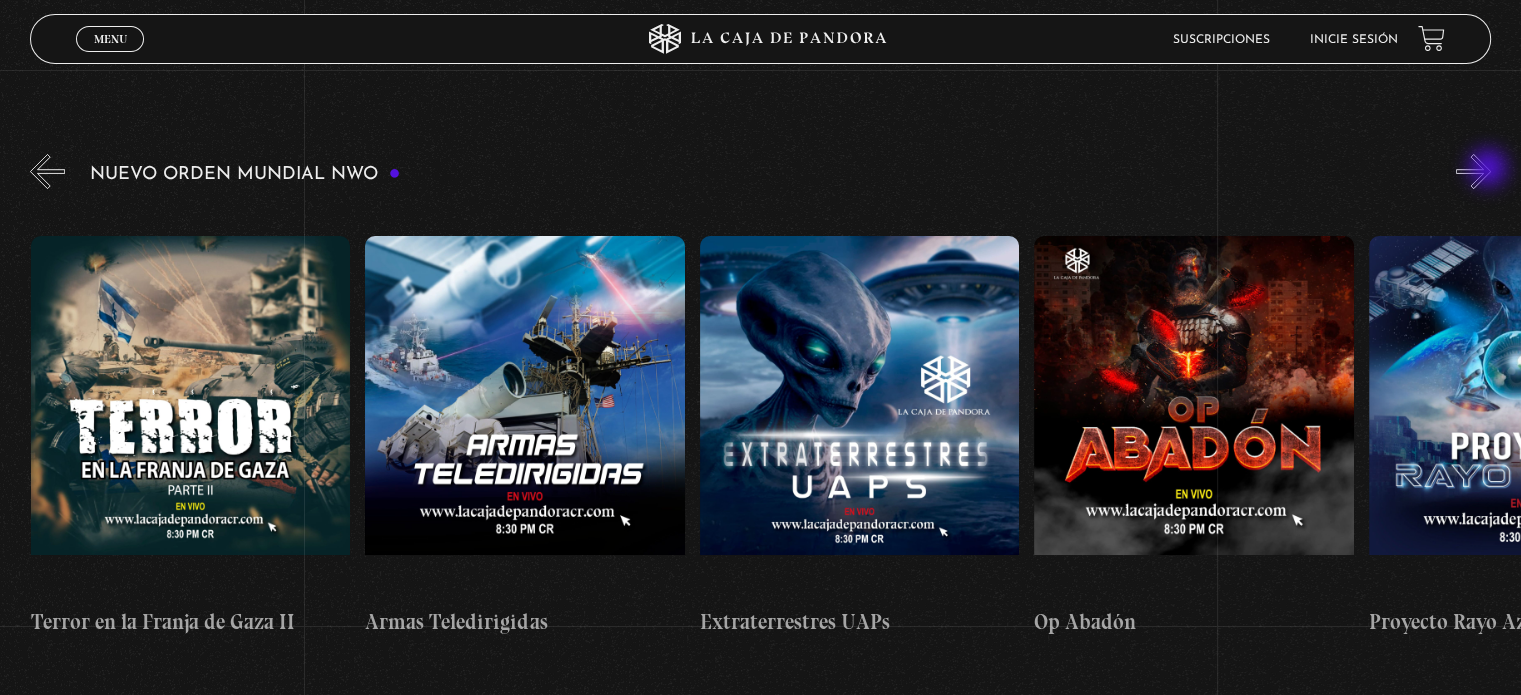 click on "»" at bounding box center [1473, 171] 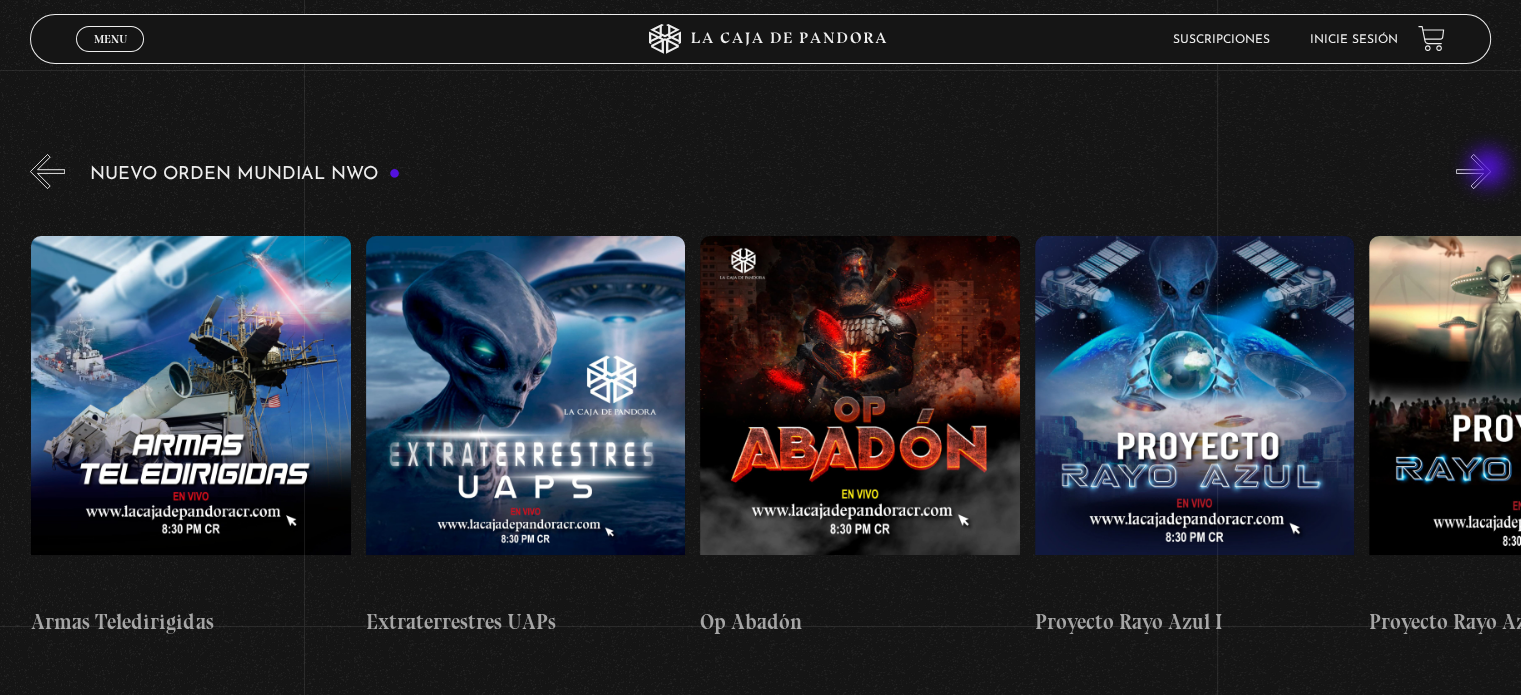 scroll, scrollTop: 0, scrollLeft: 7692, axis: horizontal 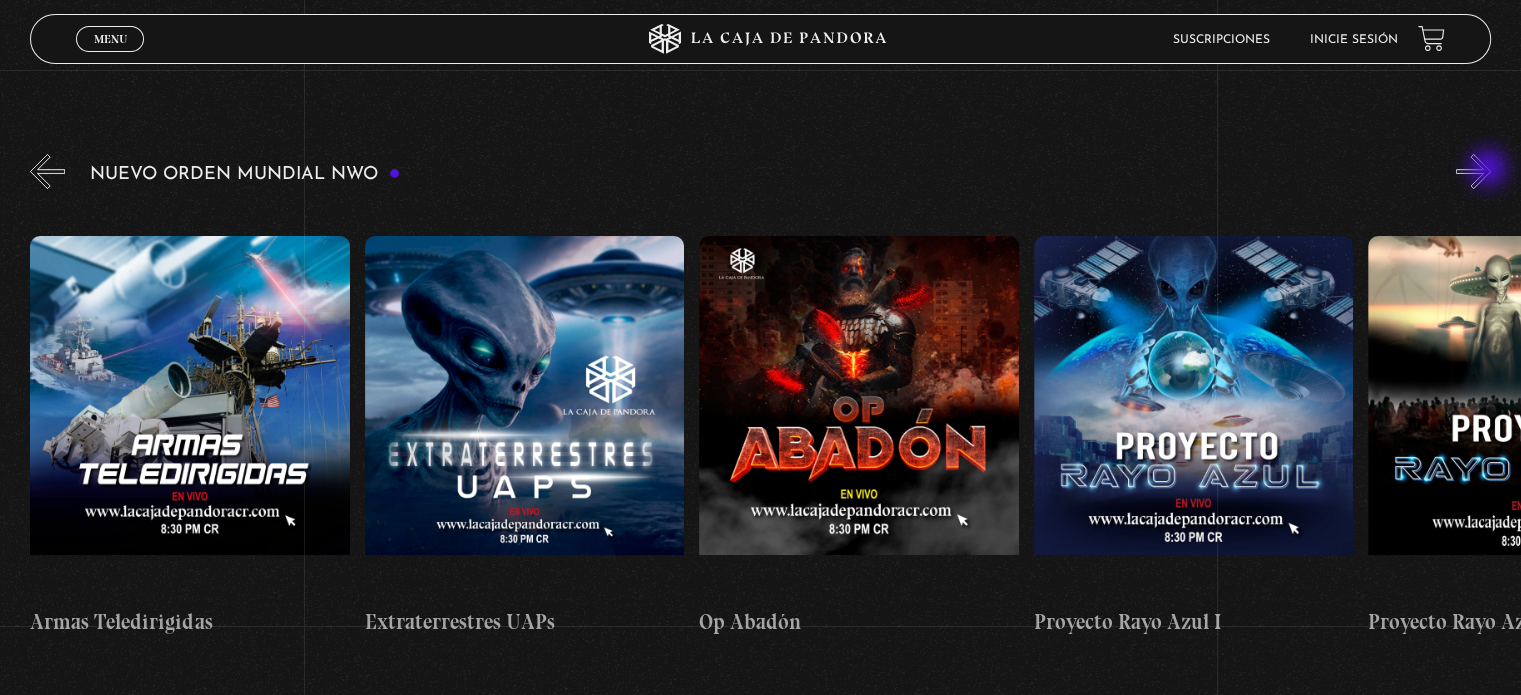 click on "»" at bounding box center [1473, 171] 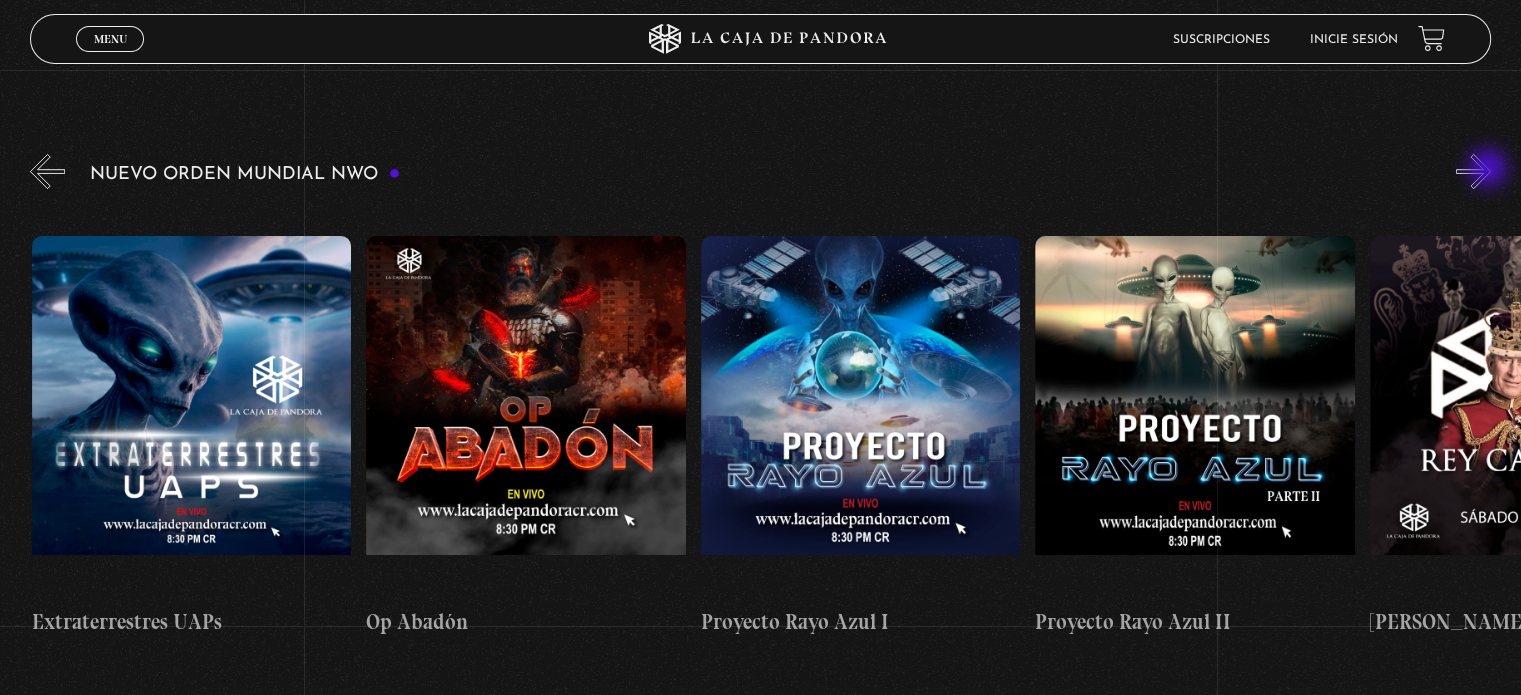 scroll, scrollTop: 0, scrollLeft: 8026, axis: horizontal 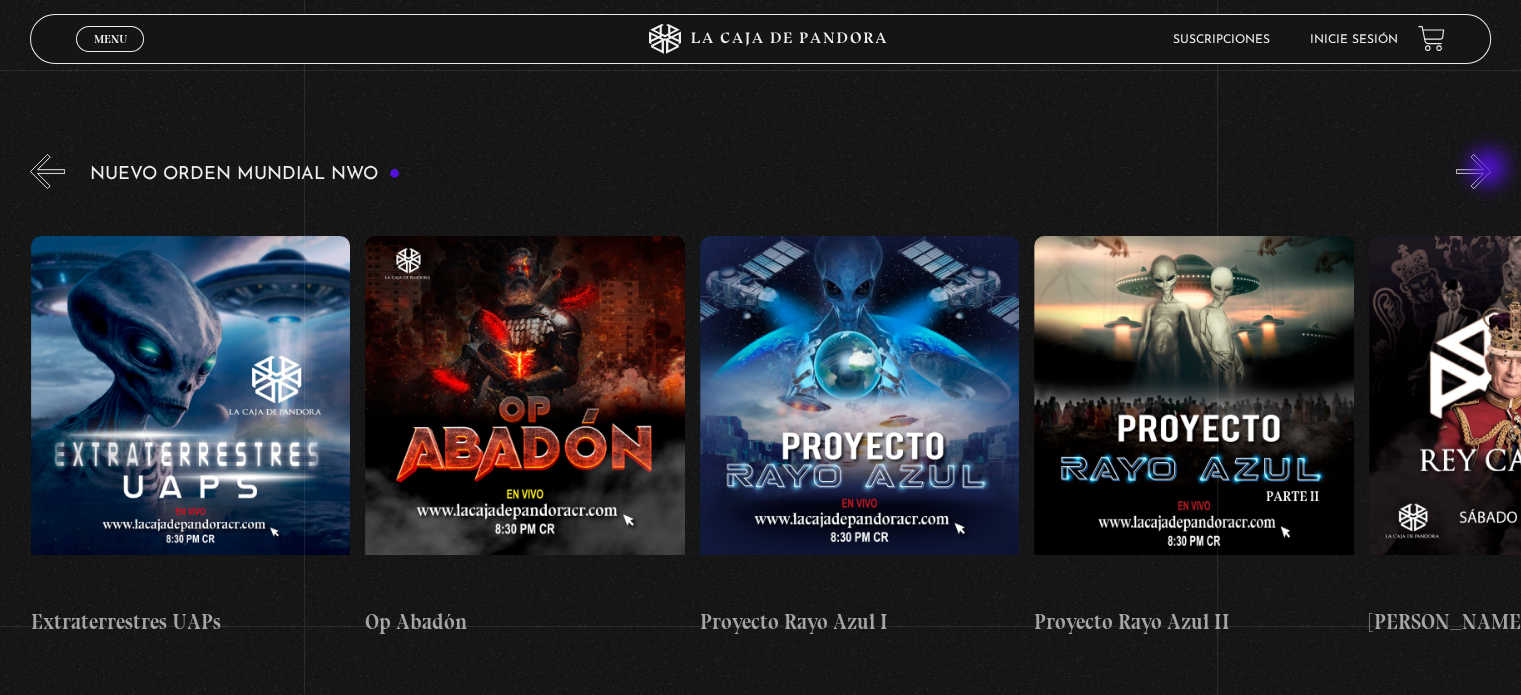 click on "»" at bounding box center [1473, 171] 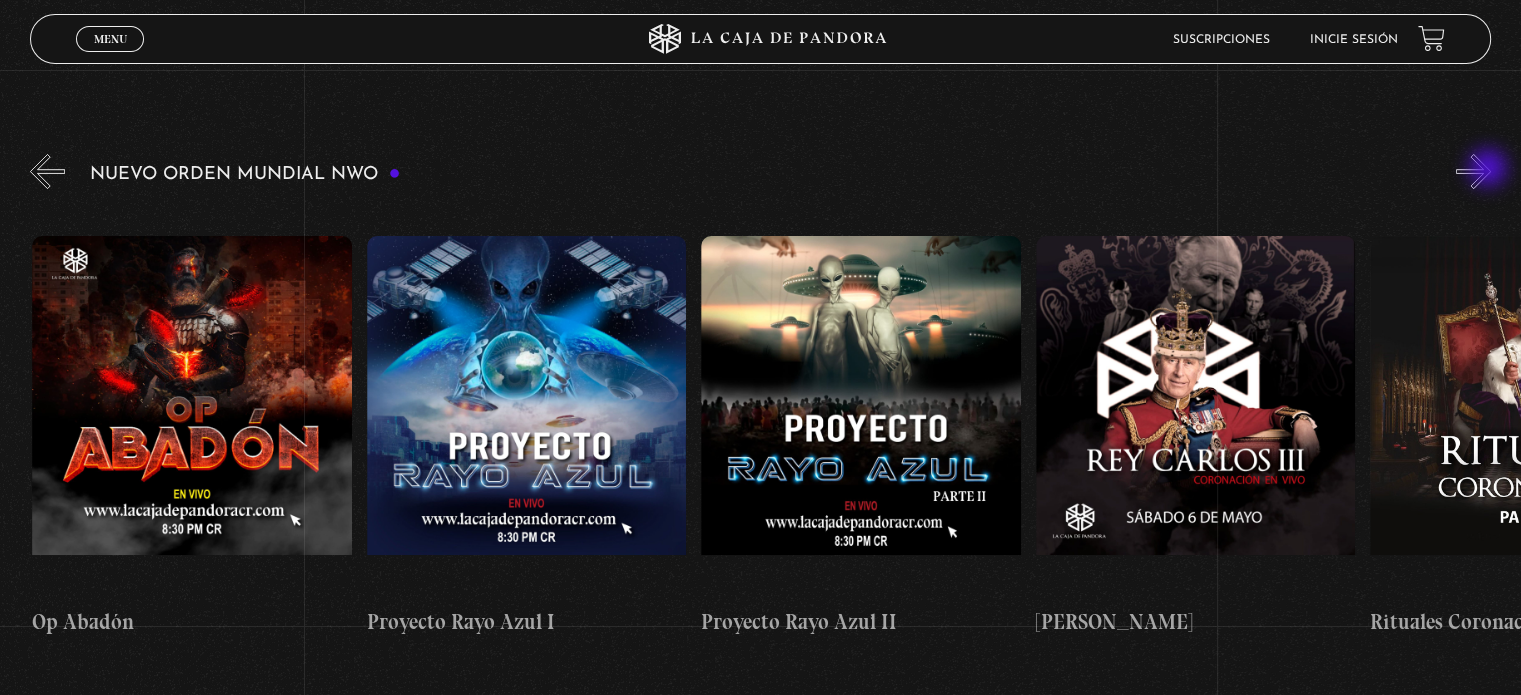 scroll, scrollTop: 0, scrollLeft: 8360, axis: horizontal 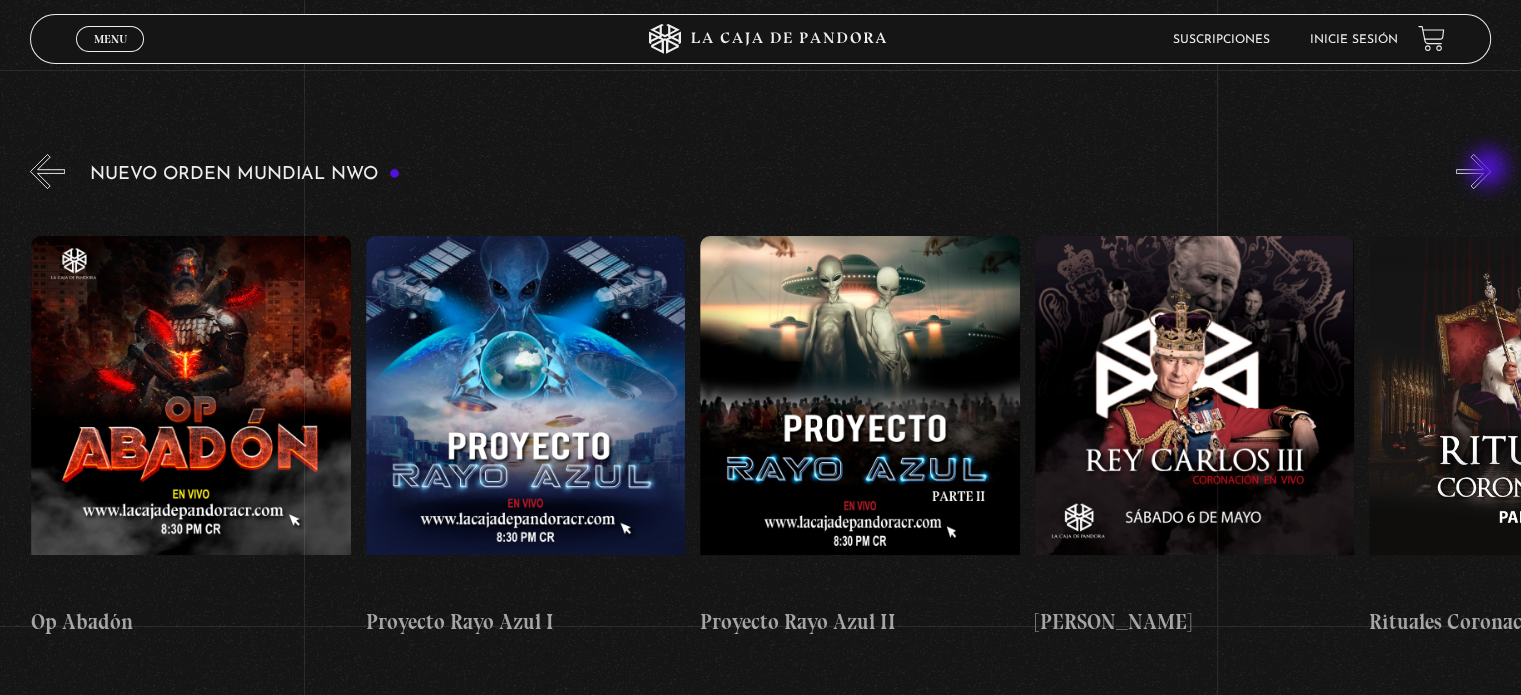 click on "»" at bounding box center (1473, 171) 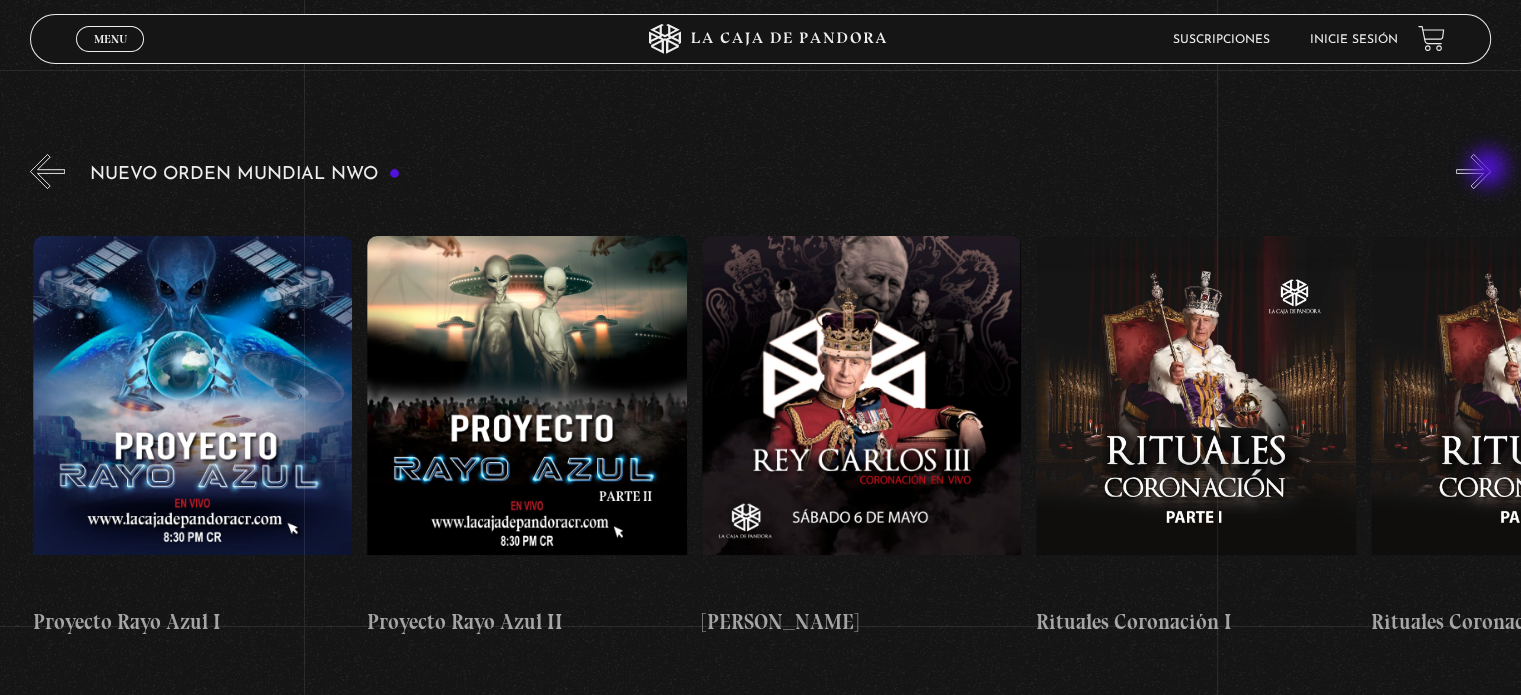 scroll, scrollTop: 0, scrollLeft: 8695, axis: horizontal 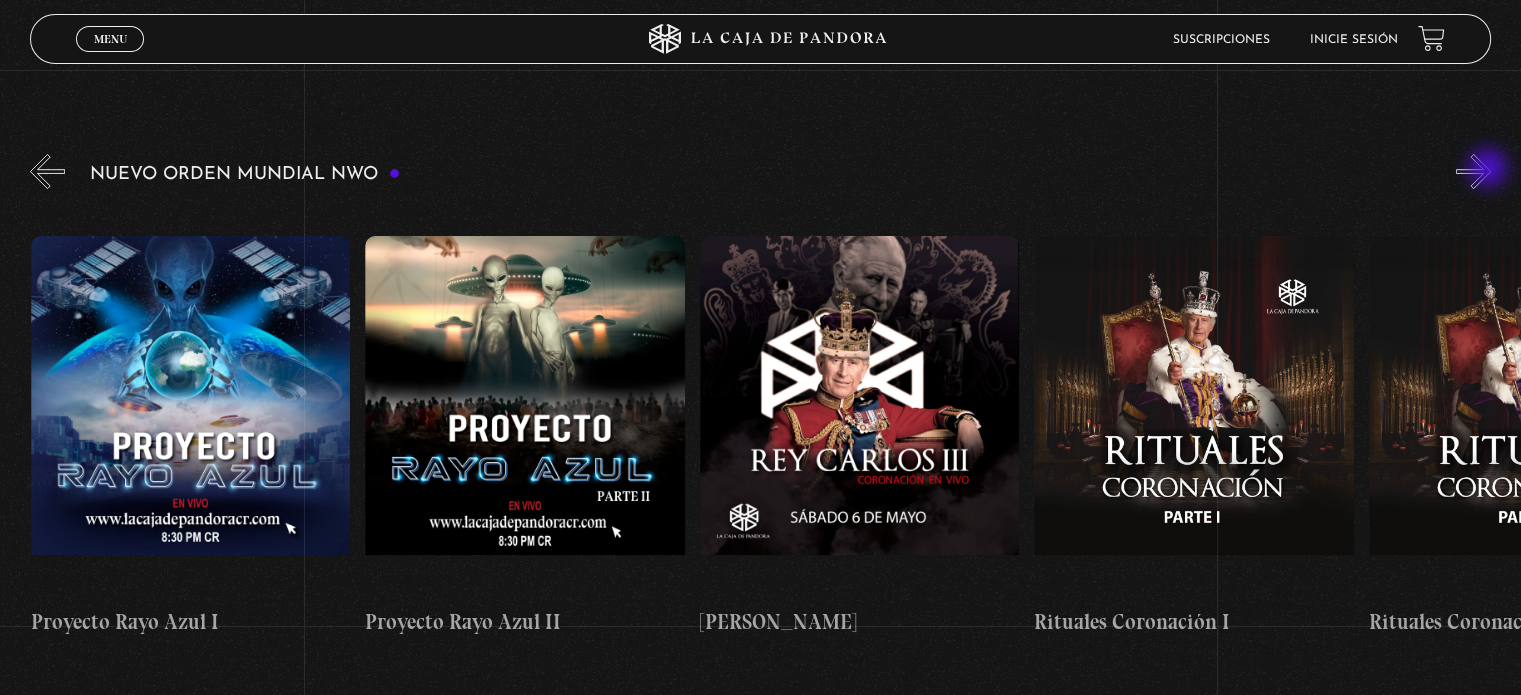 click on "»" at bounding box center (1473, 171) 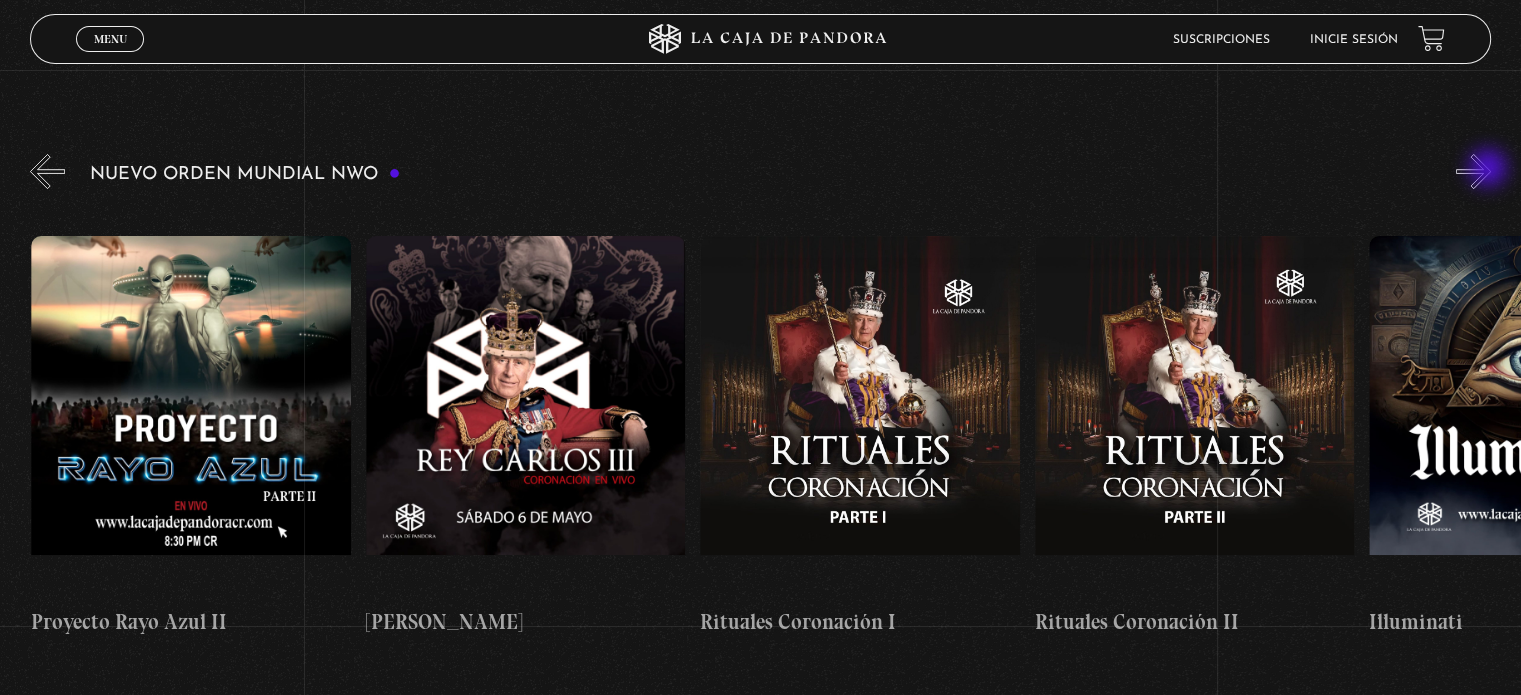 scroll, scrollTop: 0, scrollLeft: 9030, axis: horizontal 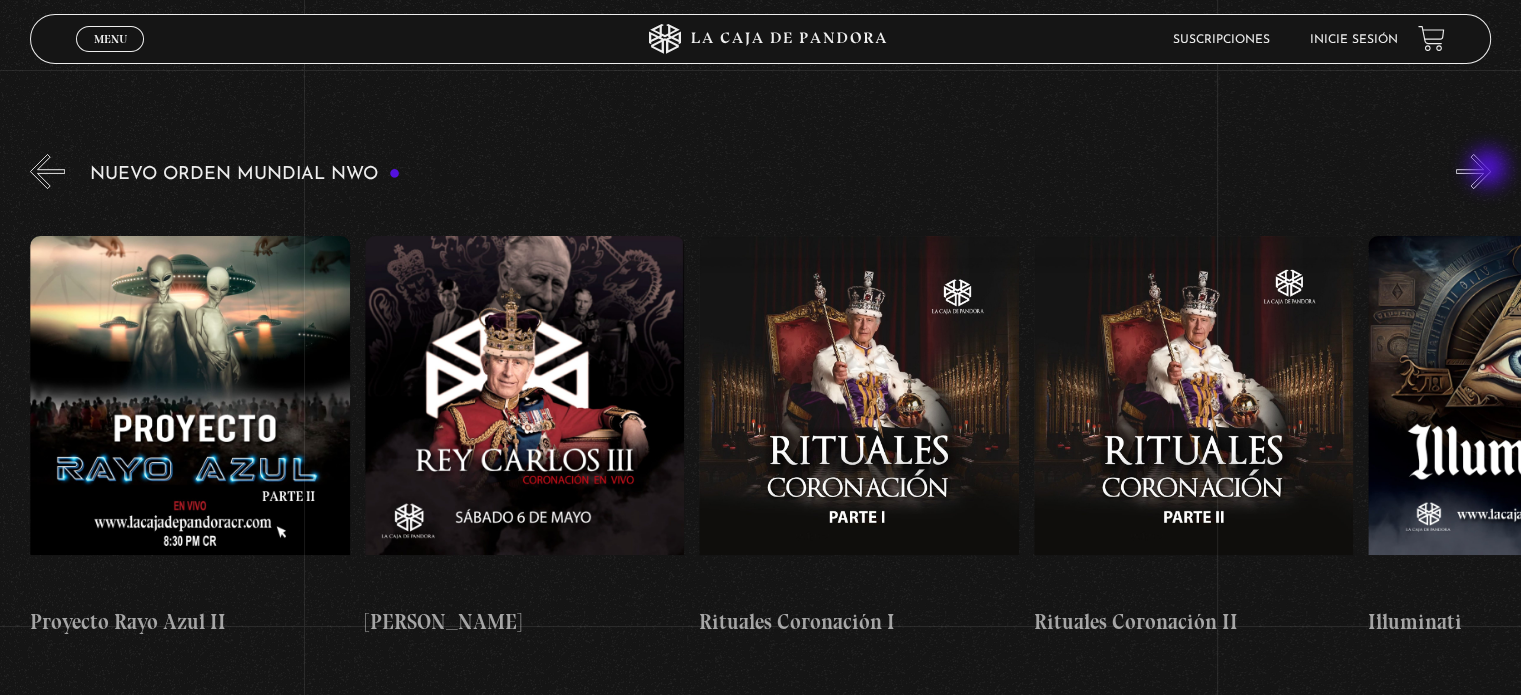 click on "»" at bounding box center (1473, 171) 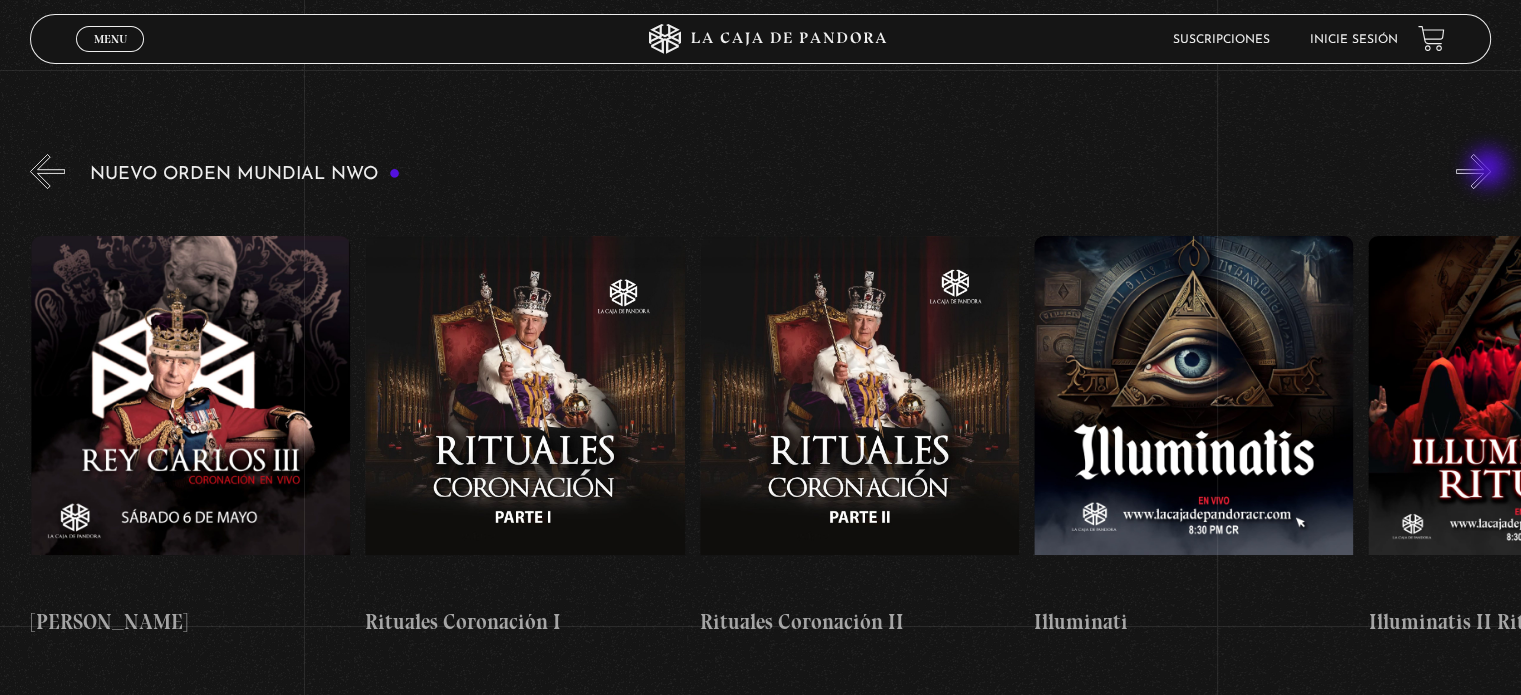 scroll, scrollTop: 0, scrollLeft: 9364, axis: horizontal 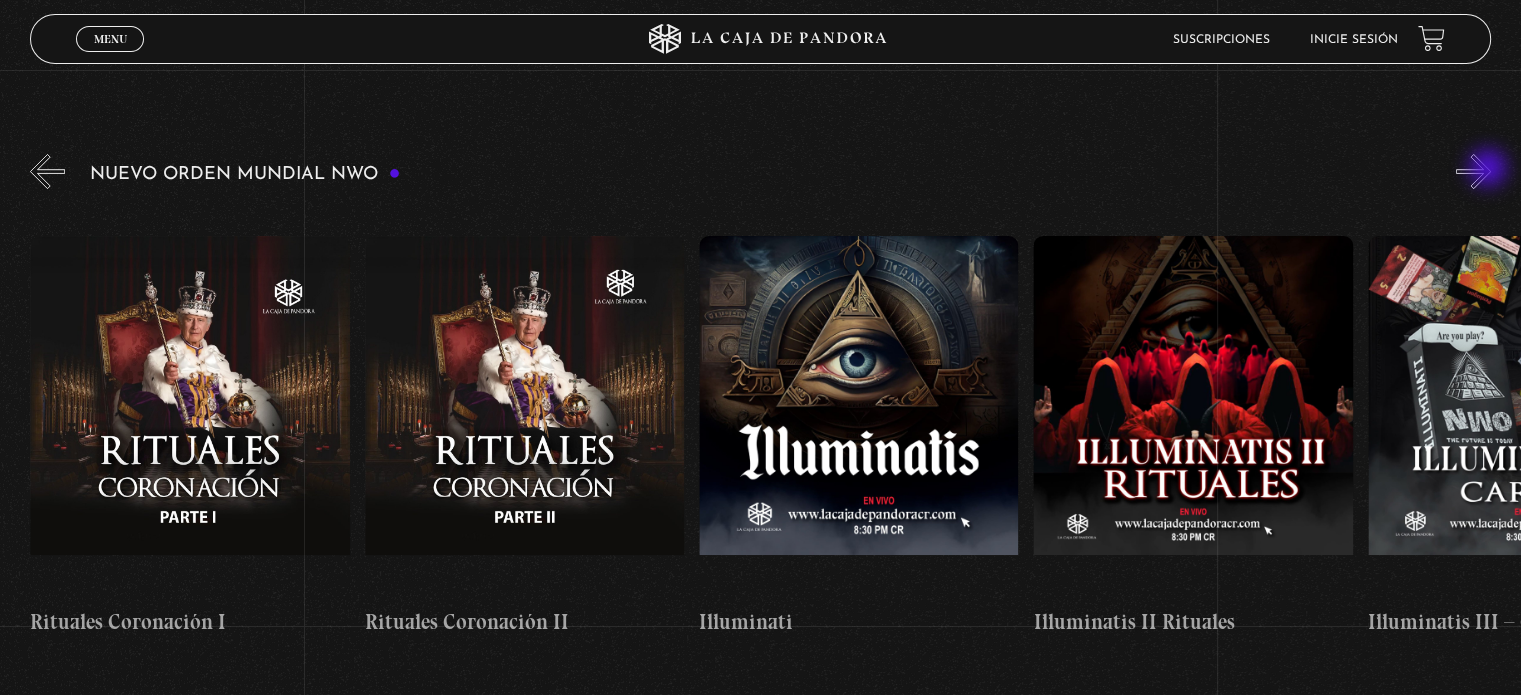 click on "»" at bounding box center [1473, 171] 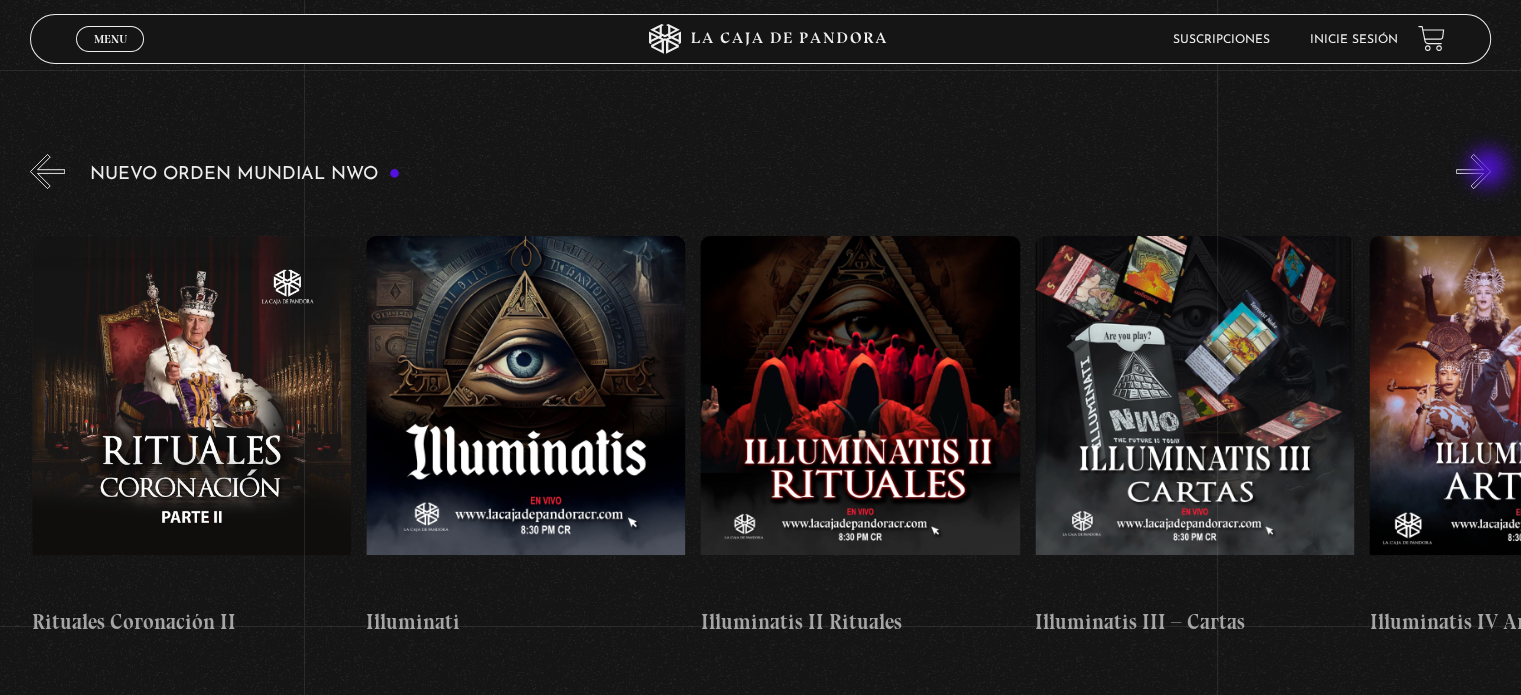 scroll, scrollTop: 0, scrollLeft: 10033, axis: horizontal 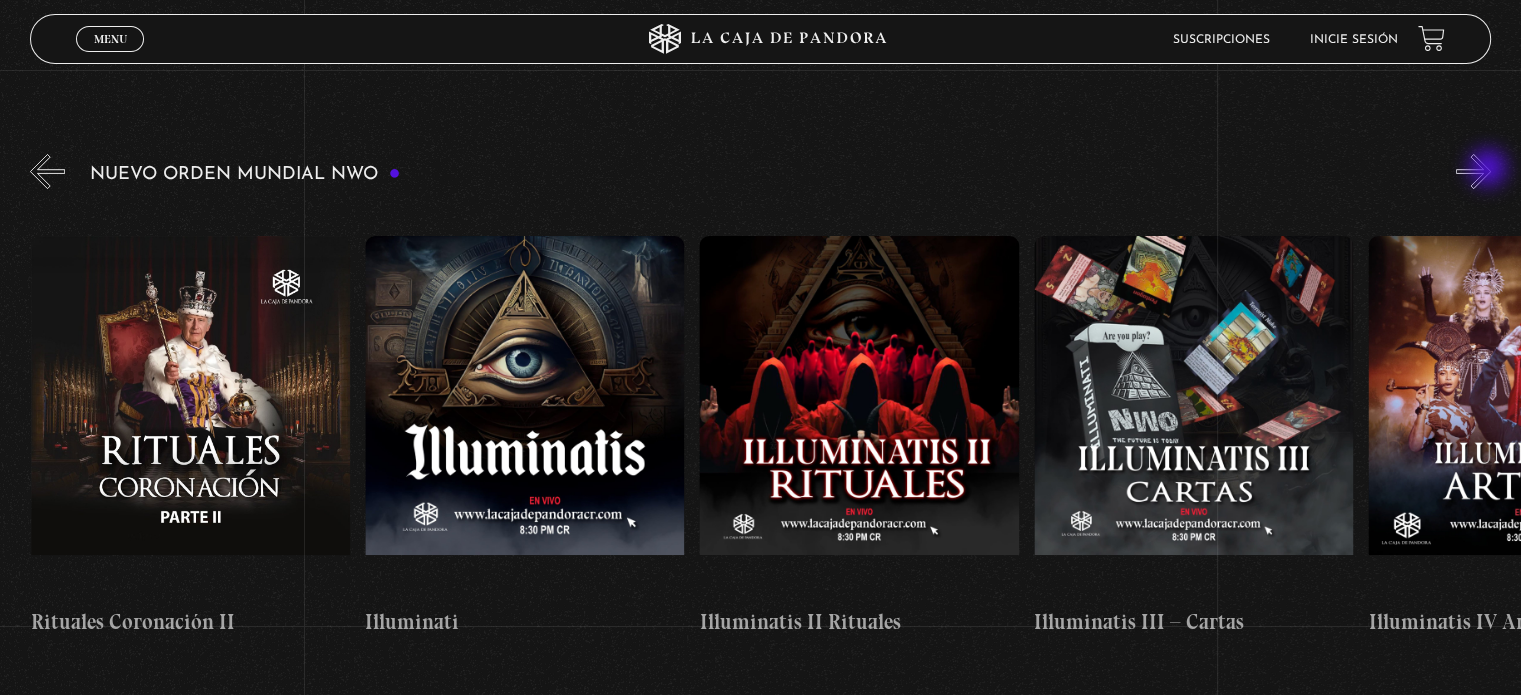 click on "»" at bounding box center (1473, 171) 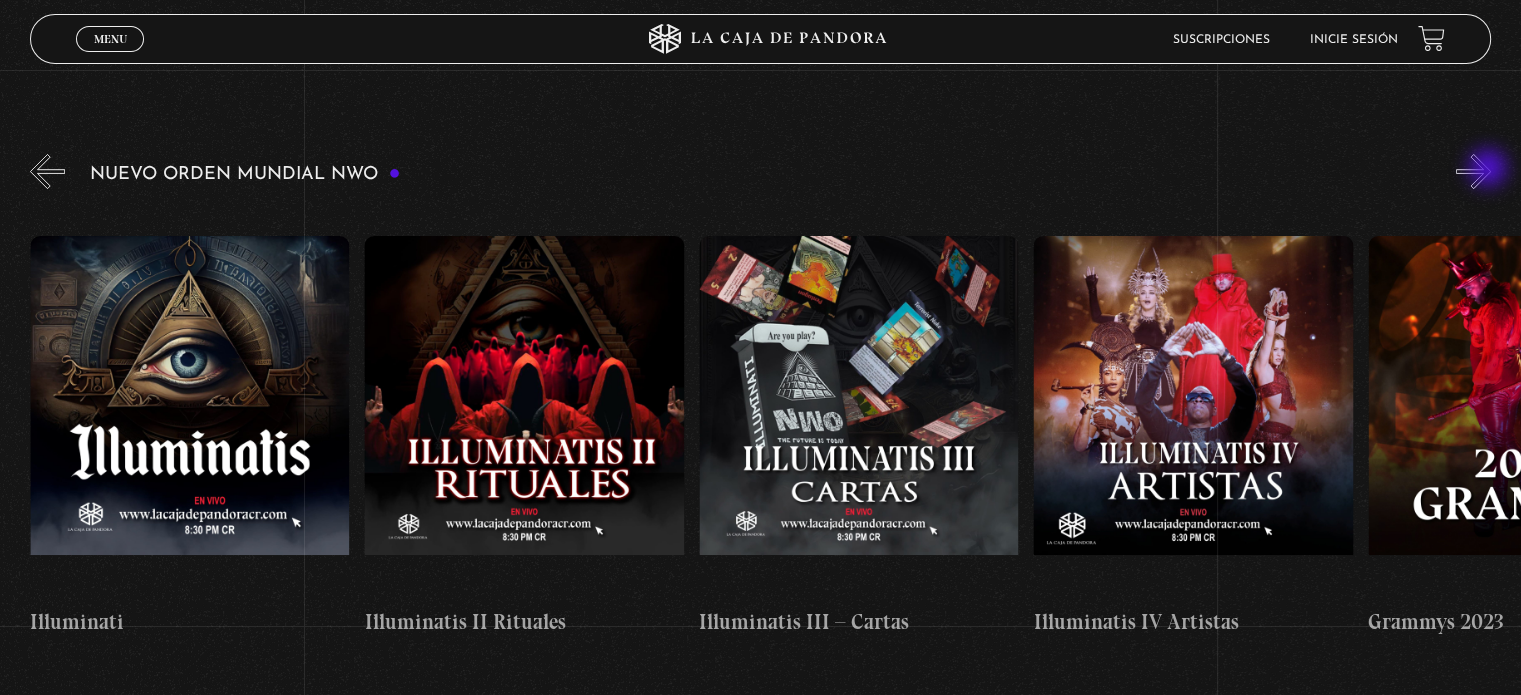 click on "»" at bounding box center (1473, 171) 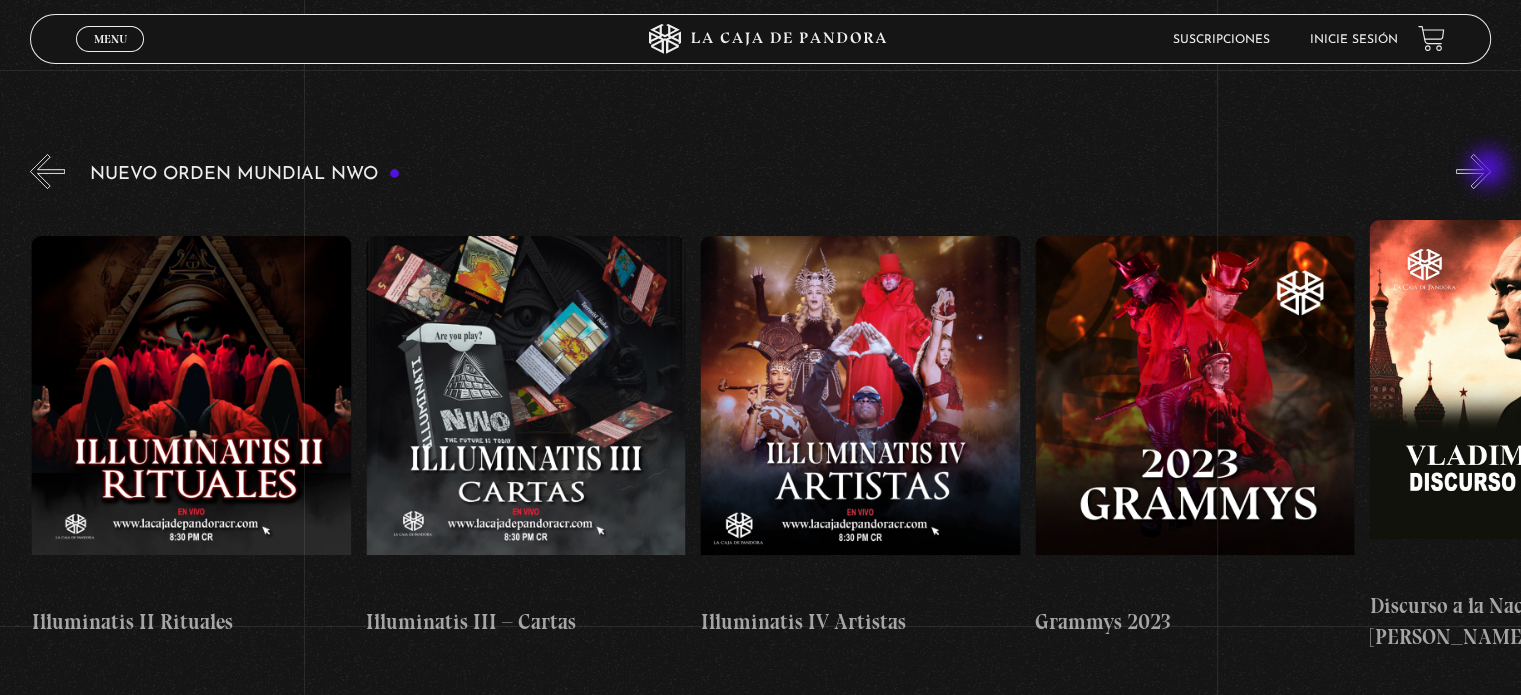 scroll, scrollTop: 0, scrollLeft: 10702, axis: horizontal 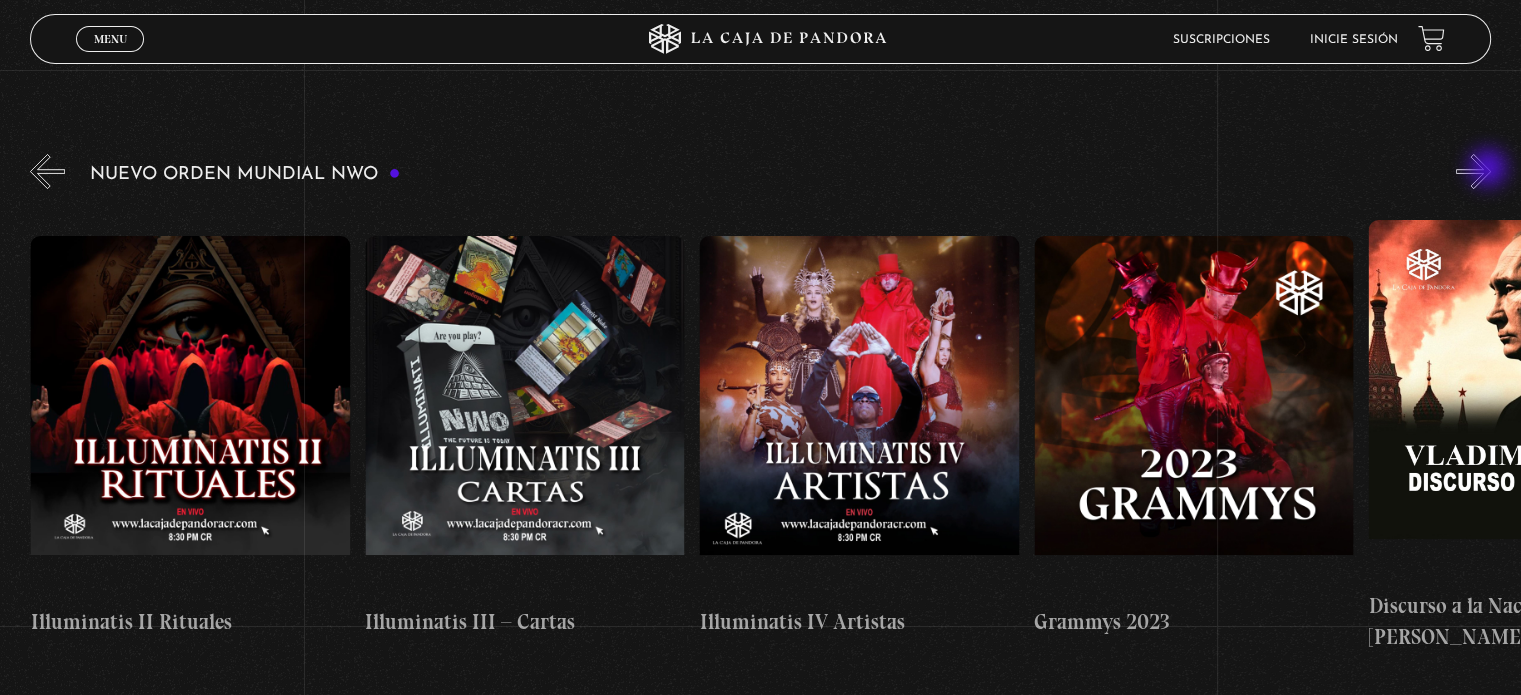 click on "»" at bounding box center (1473, 171) 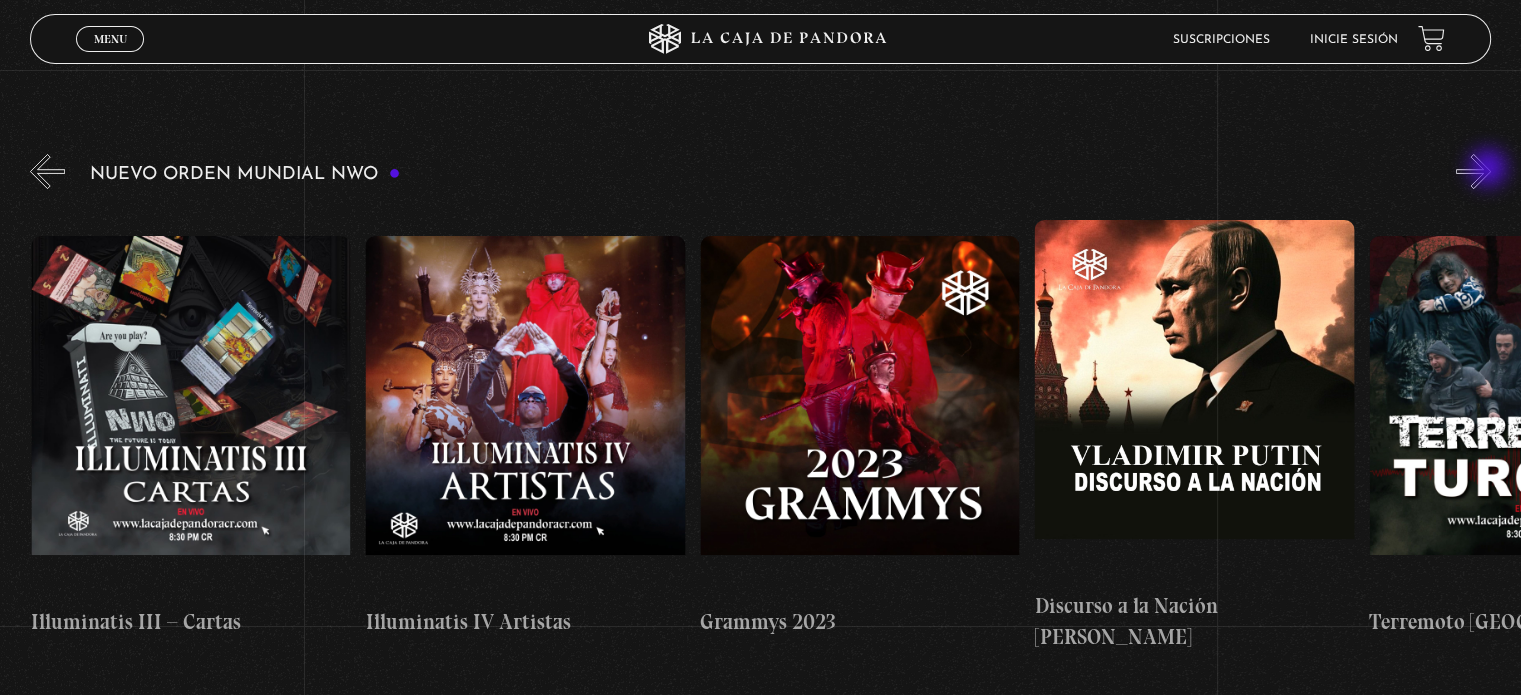 scroll, scrollTop: 0, scrollLeft: 11036, axis: horizontal 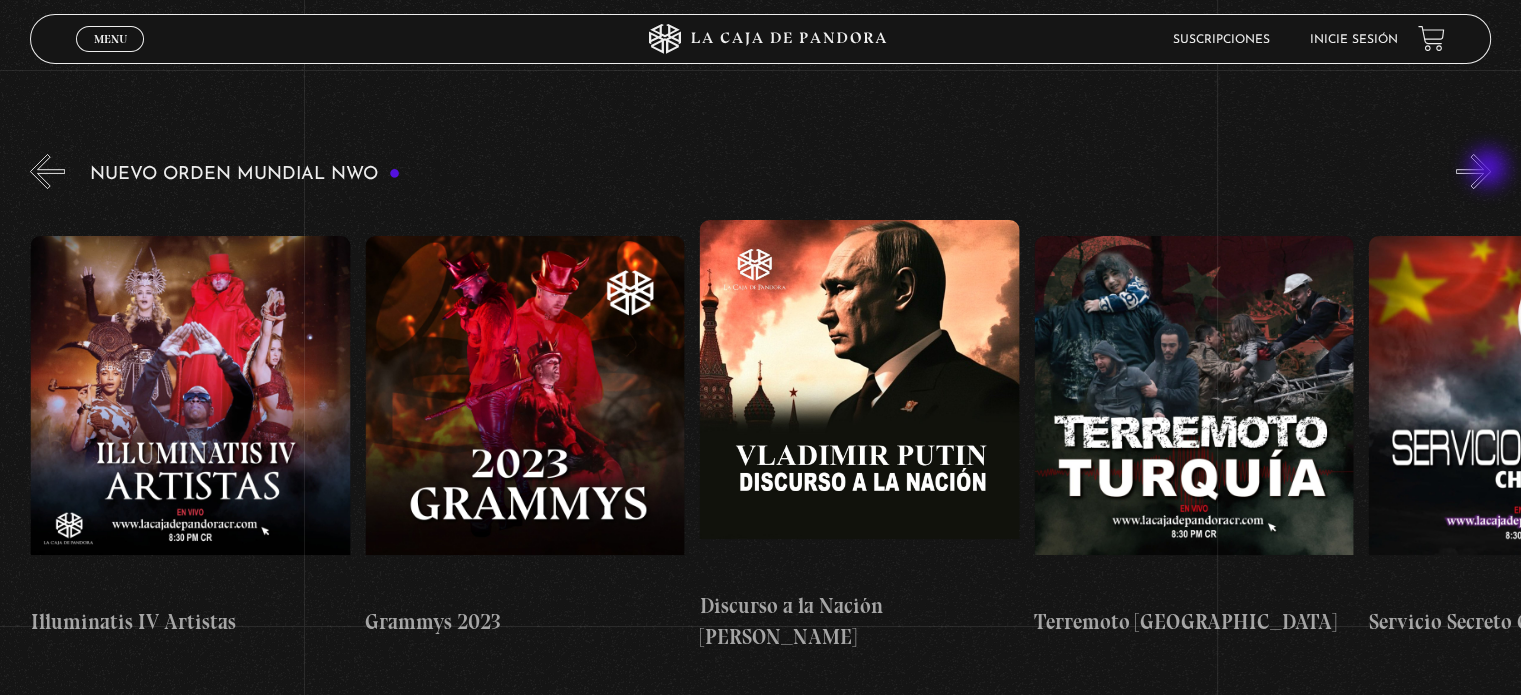 click on "»" at bounding box center [1473, 171] 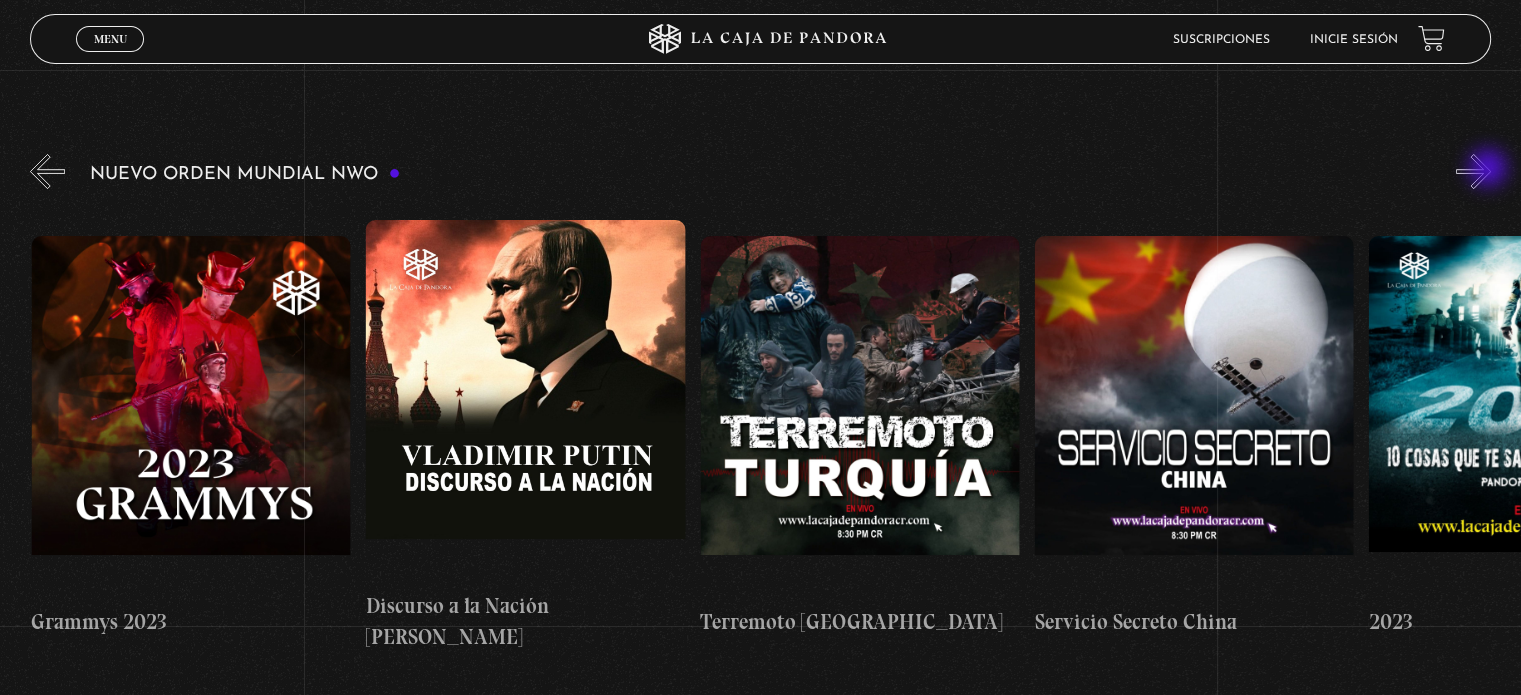 scroll, scrollTop: 0, scrollLeft: 11705, axis: horizontal 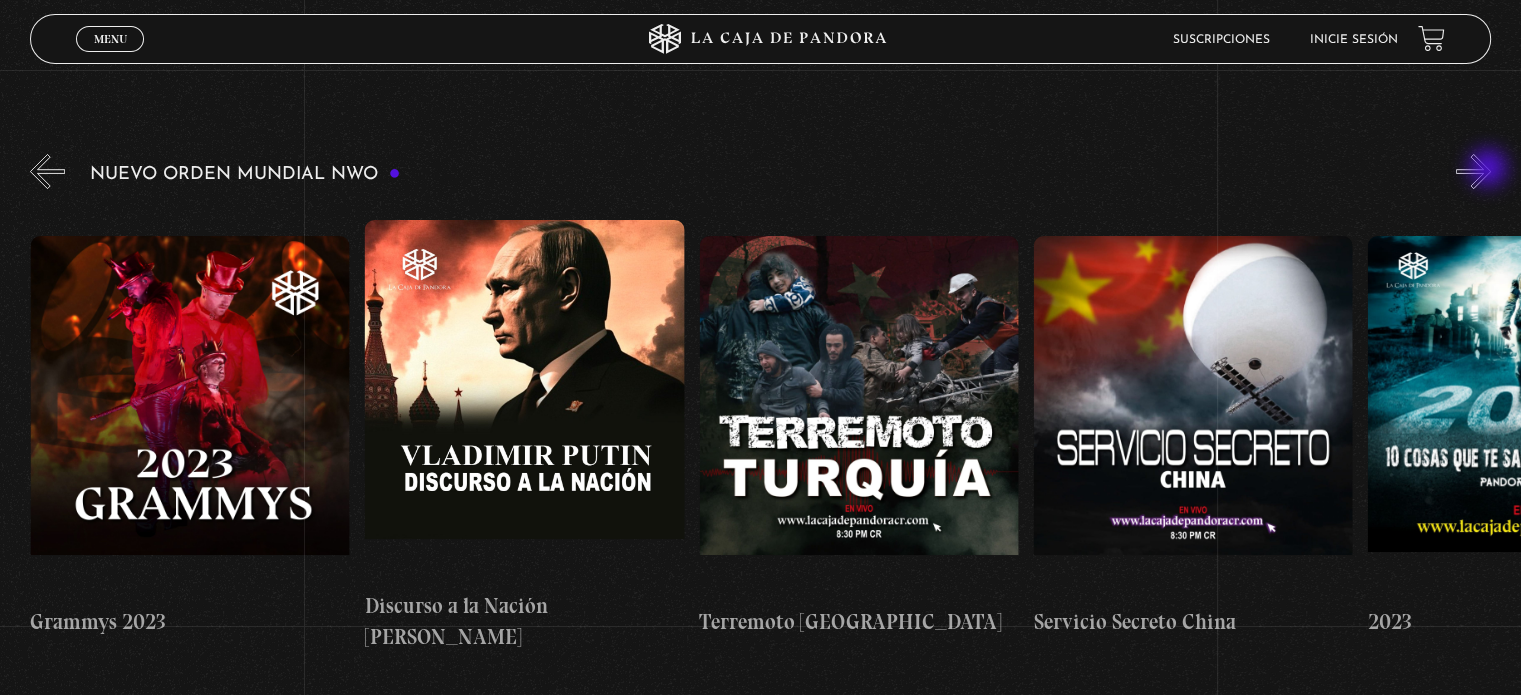 click on "»" at bounding box center [1473, 171] 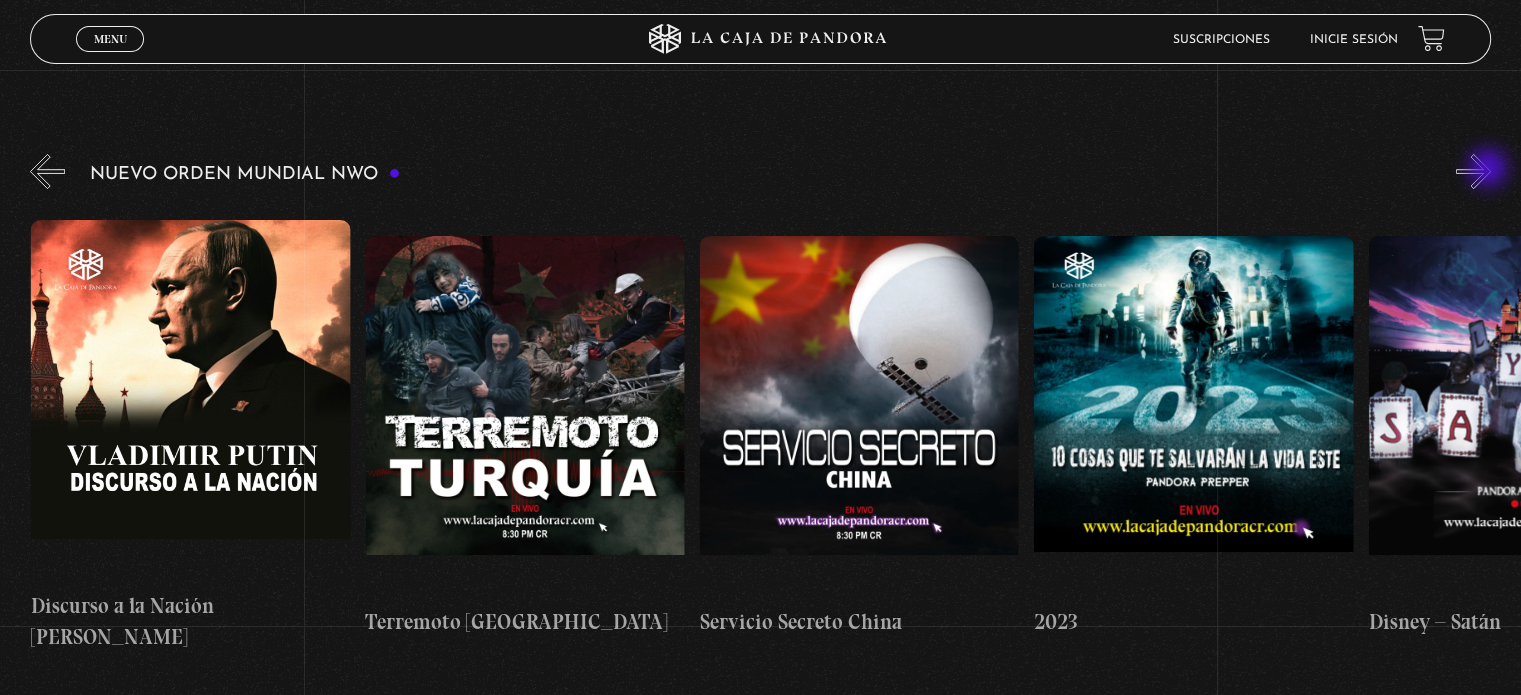 scroll, scrollTop: 0, scrollLeft: 12040, axis: horizontal 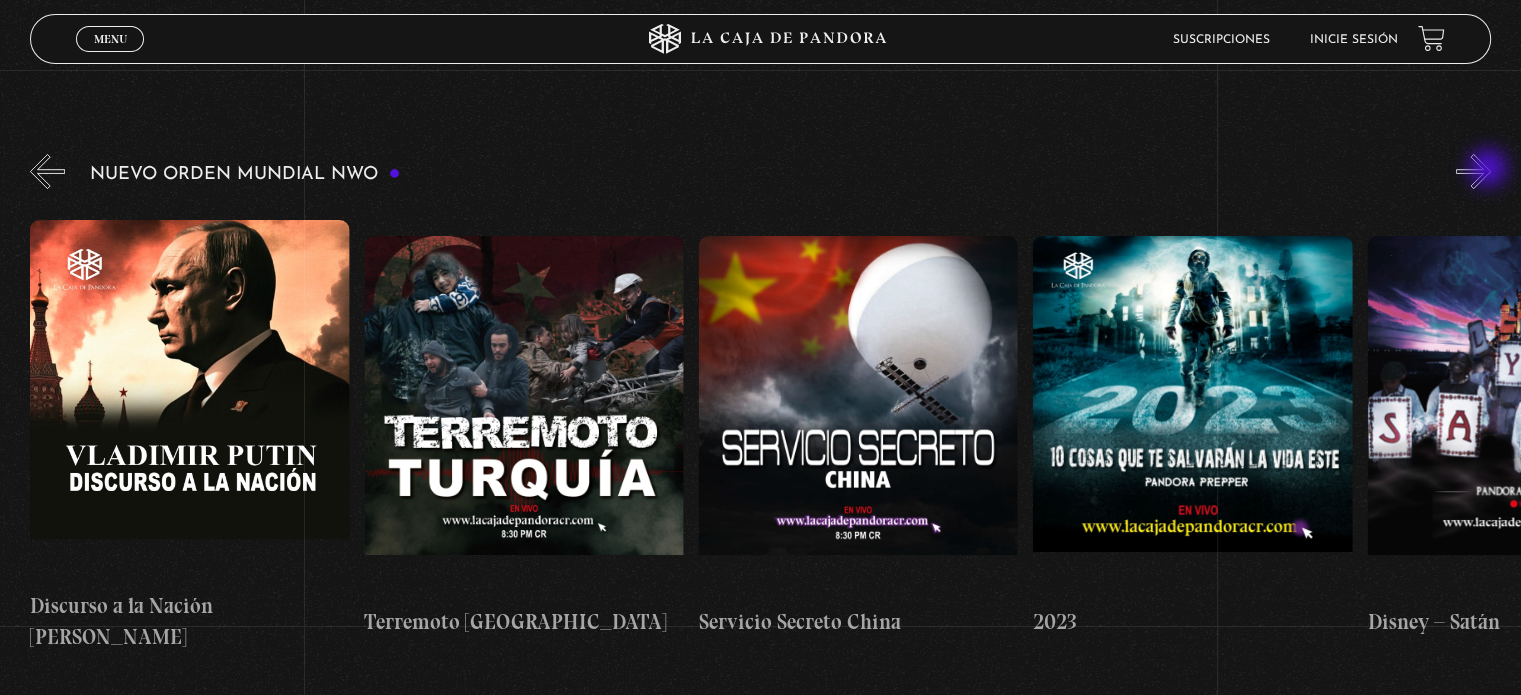 click on "»" at bounding box center (1473, 171) 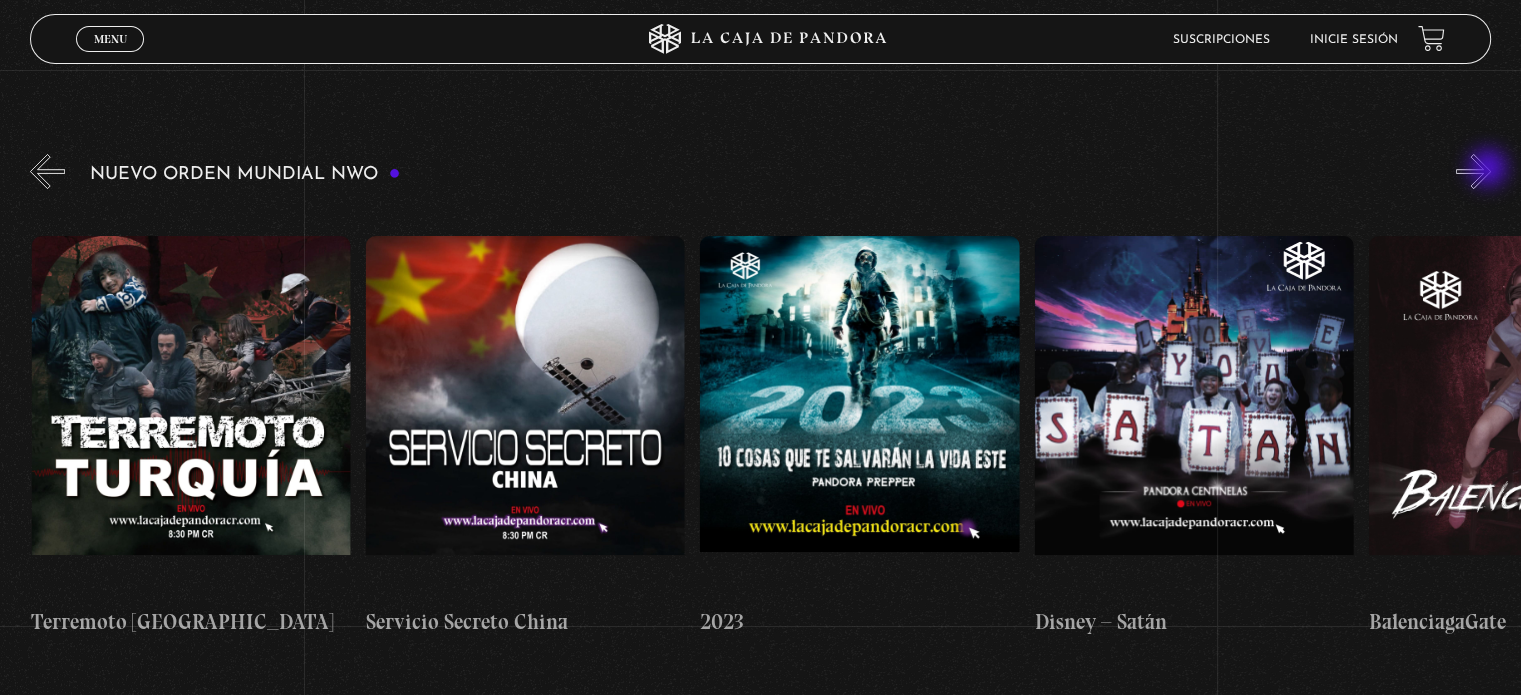 scroll, scrollTop: 0, scrollLeft: 12374, axis: horizontal 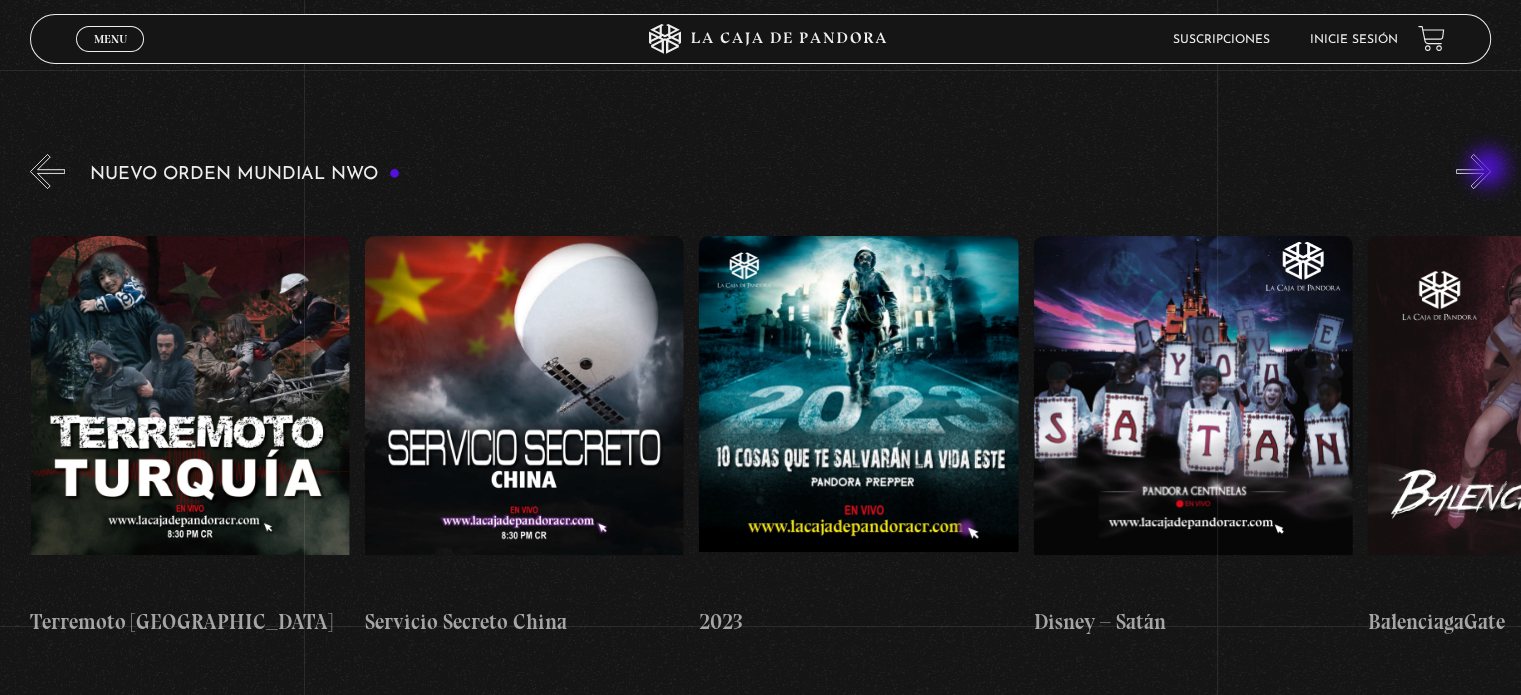 click on "»" at bounding box center (1473, 171) 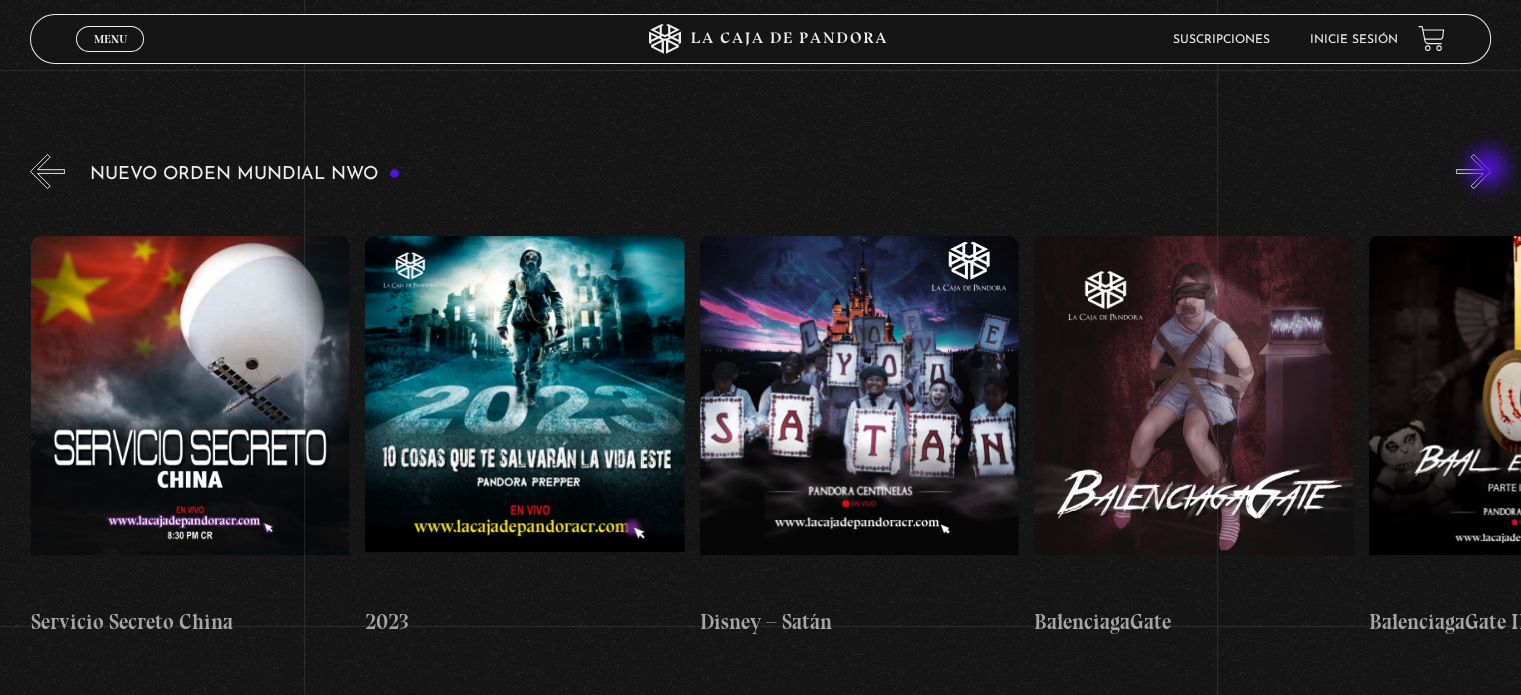 scroll, scrollTop: 0, scrollLeft: 12708, axis: horizontal 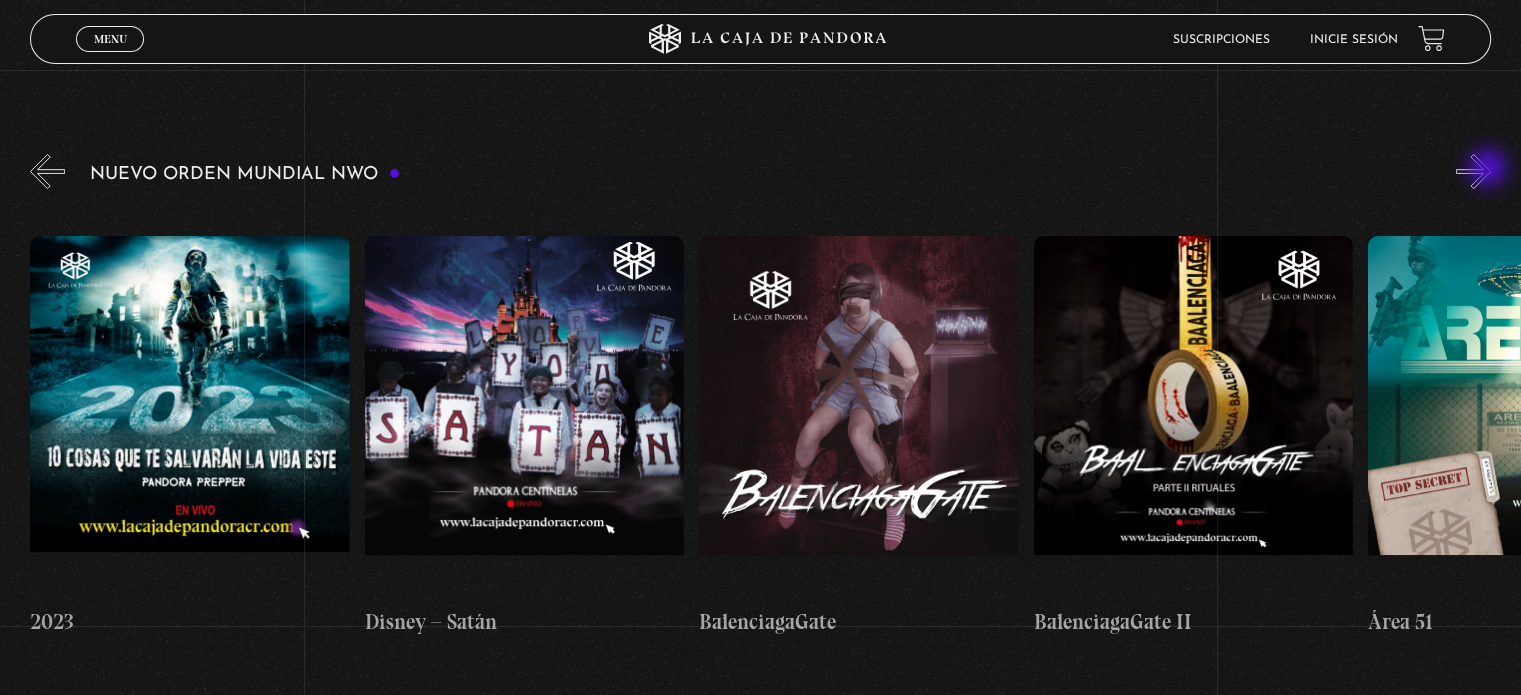 click on "»" at bounding box center [1473, 171] 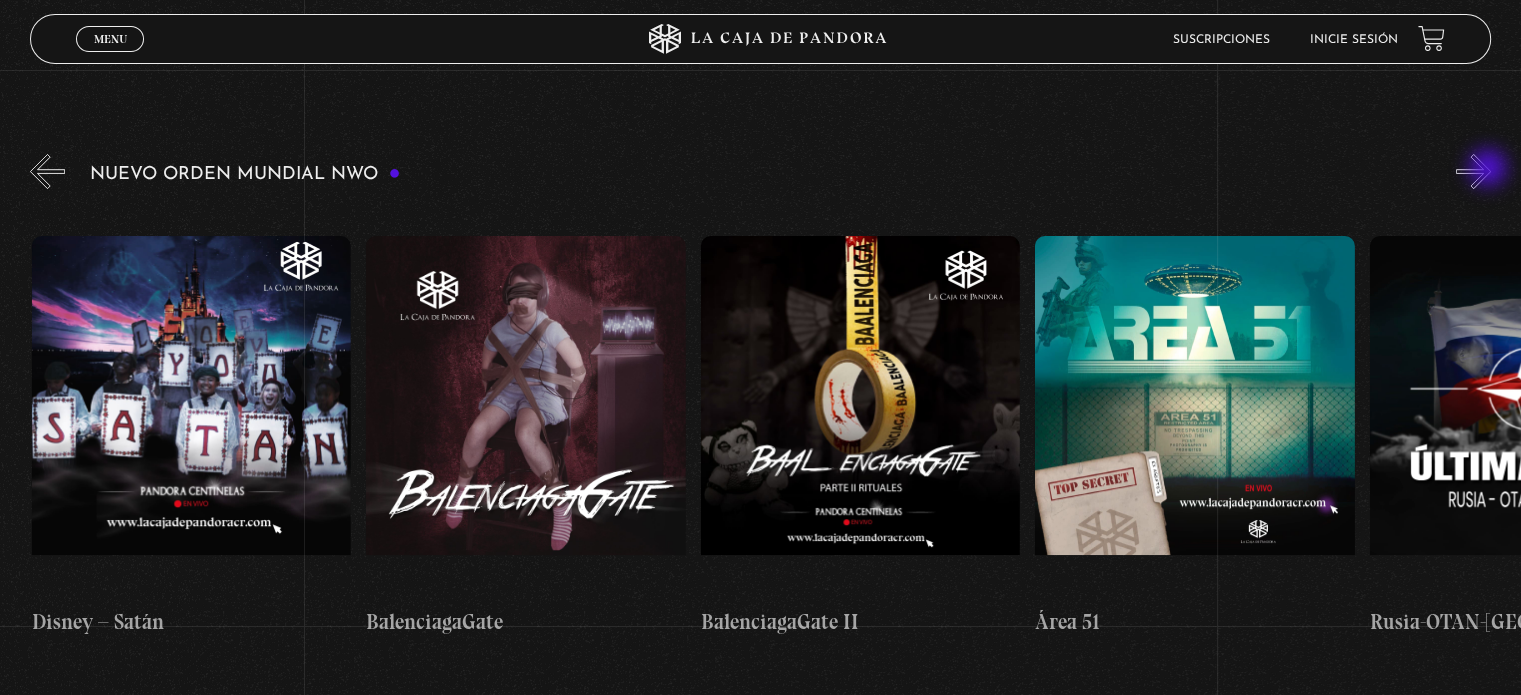 scroll, scrollTop: 0, scrollLeft: 13377, axis: horizontal 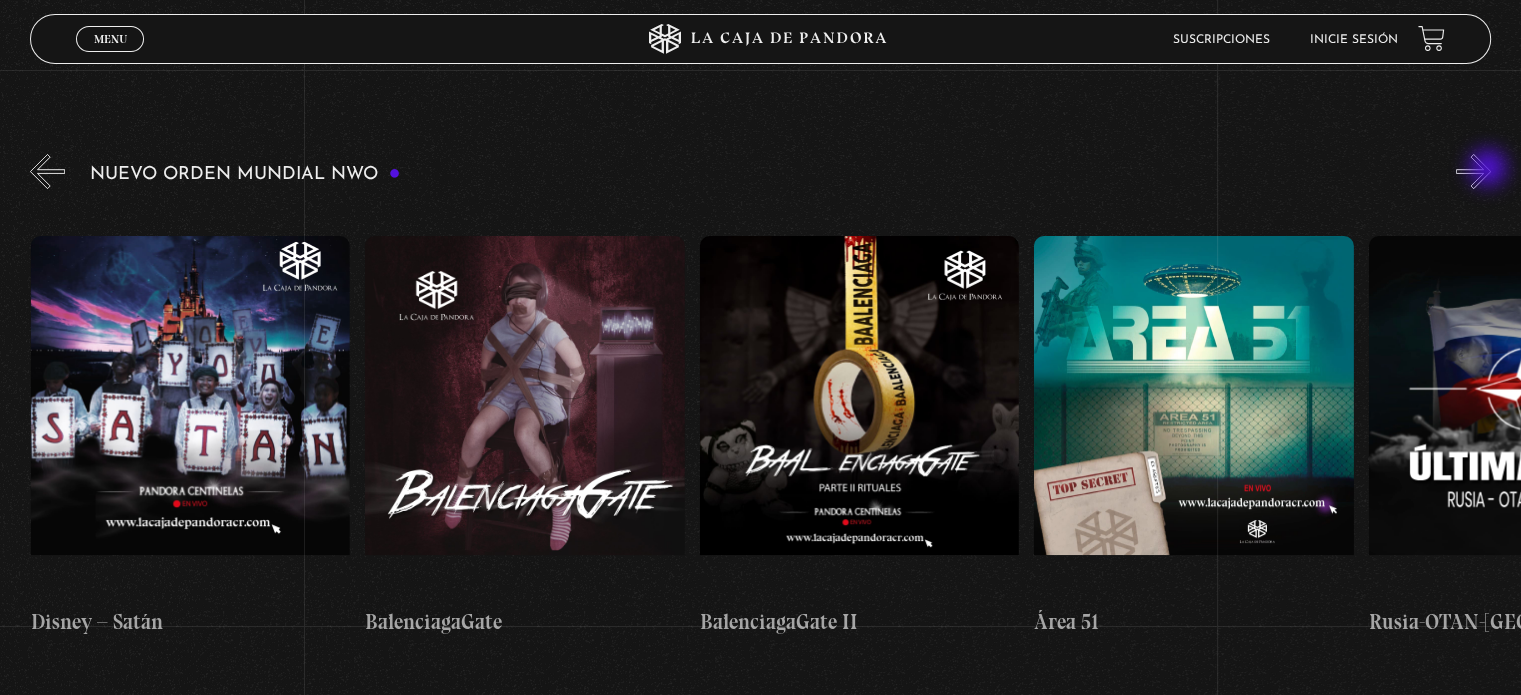 click on "»" at bounding box center [1473, 171] 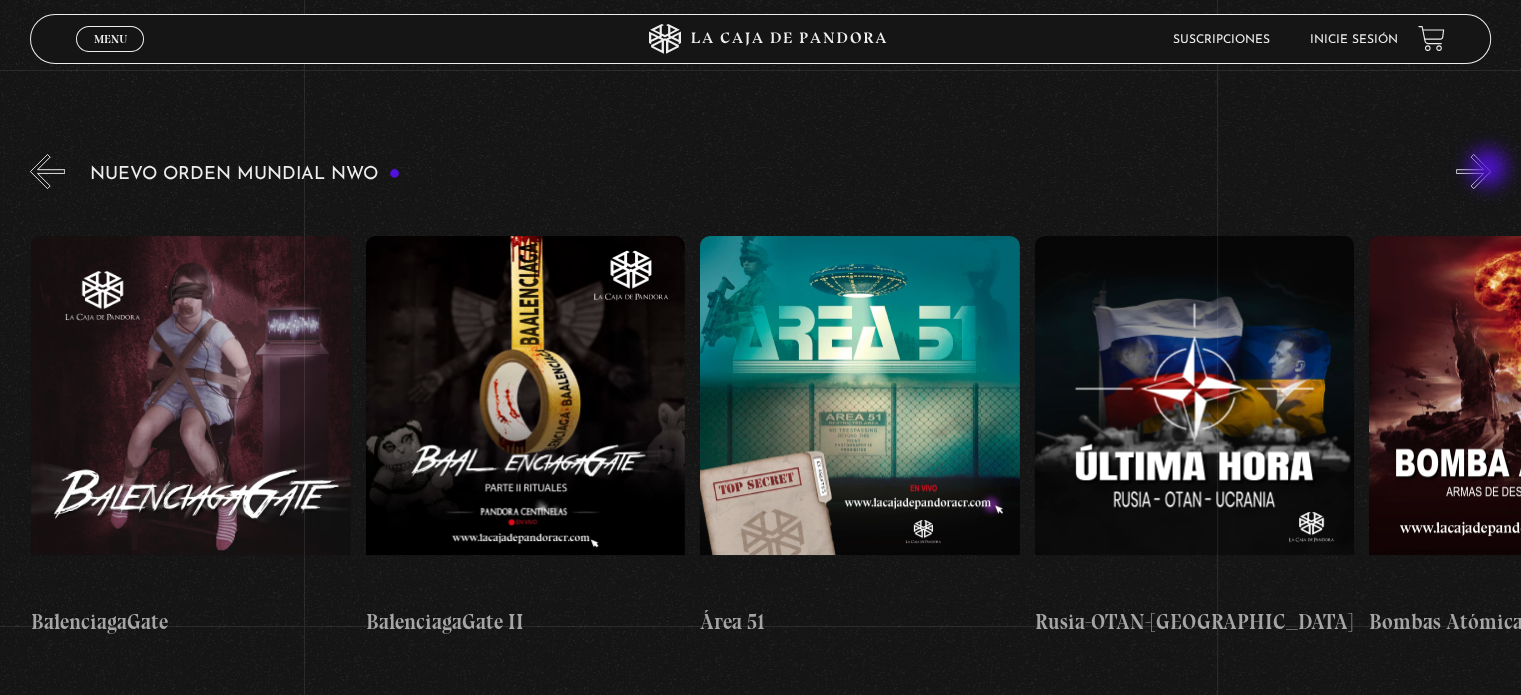 scroll, scrollTop: 0, scrollLeft: 13712, axis: horizontal 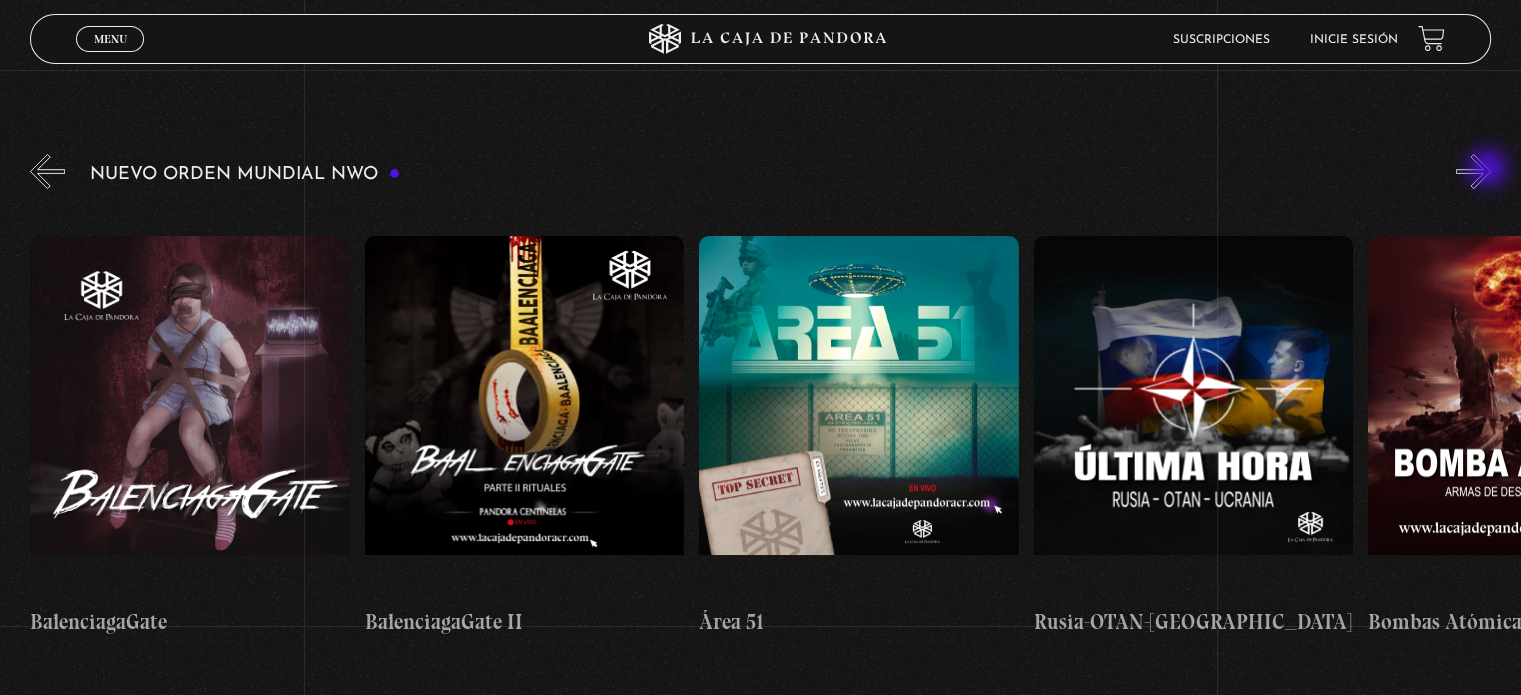 click on "»" at bounding box center [1473, 171] 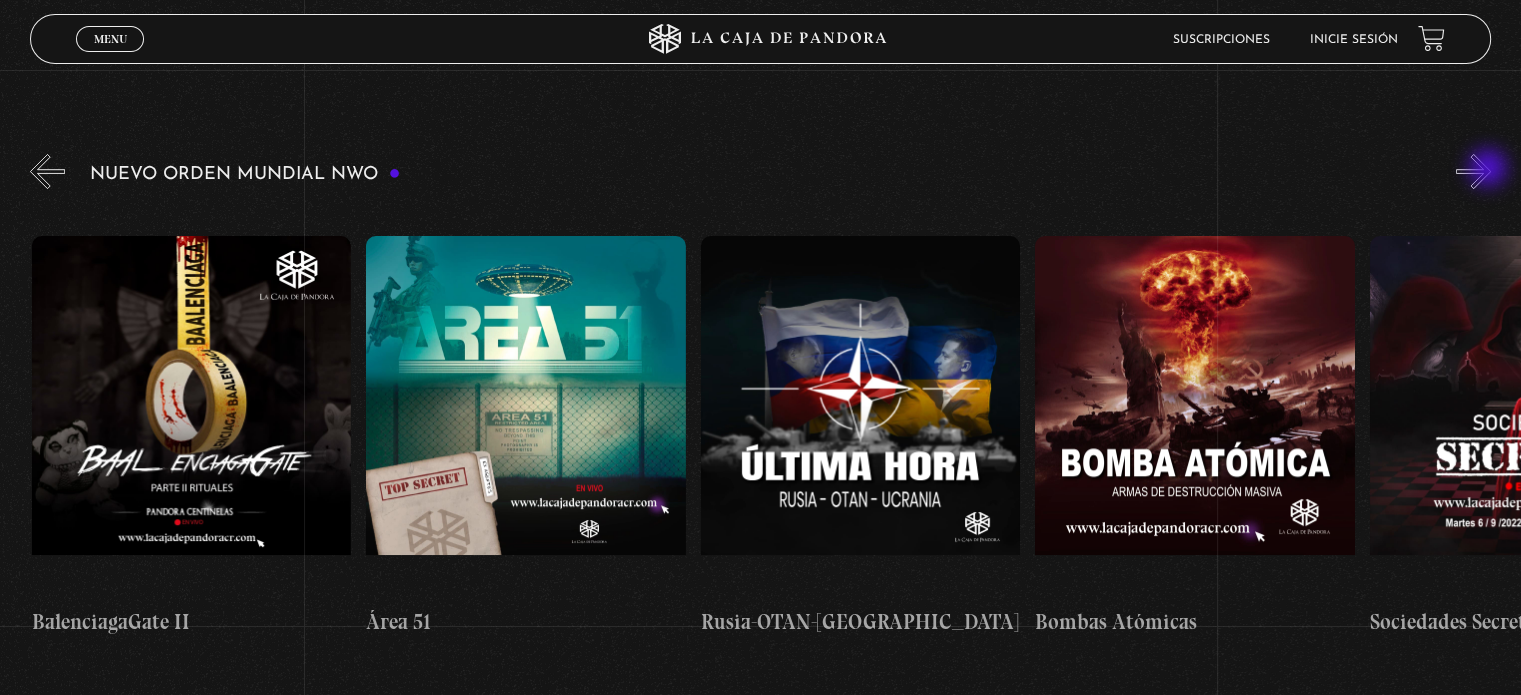 scroll, scrollTop: 0, scrollLeft: 14046, axis: horizontal 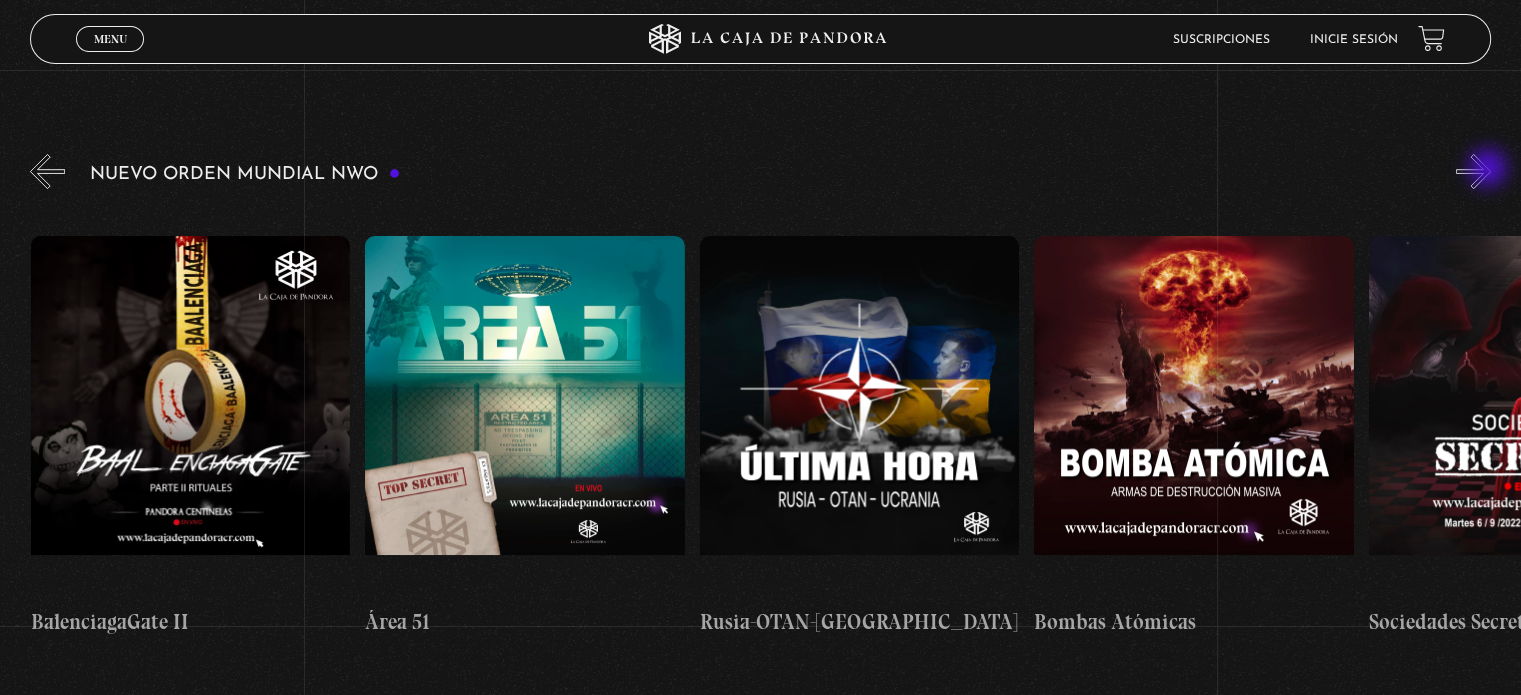 click on "»" at bounding box center (1473, 171) 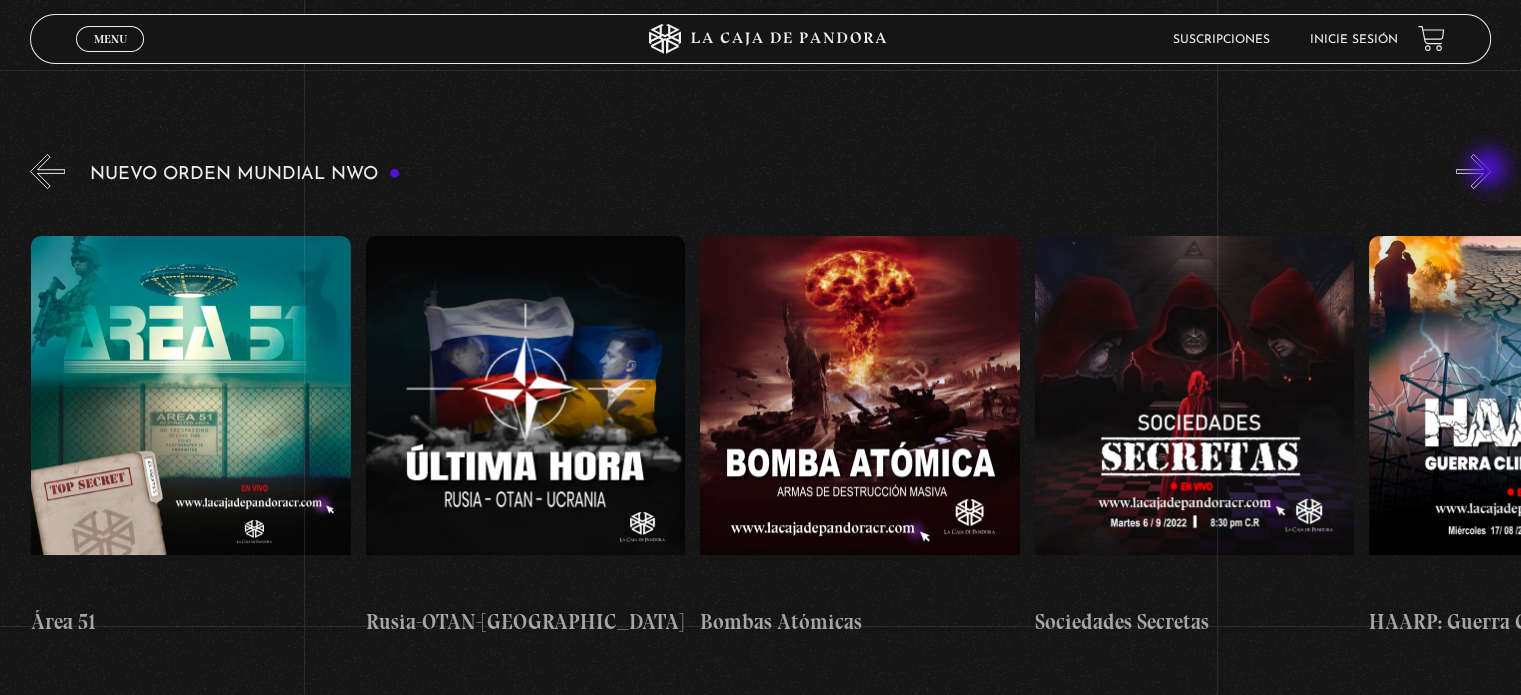 scroll, scrollTop: 0, scrollLeft: 14380, axis: horizontal 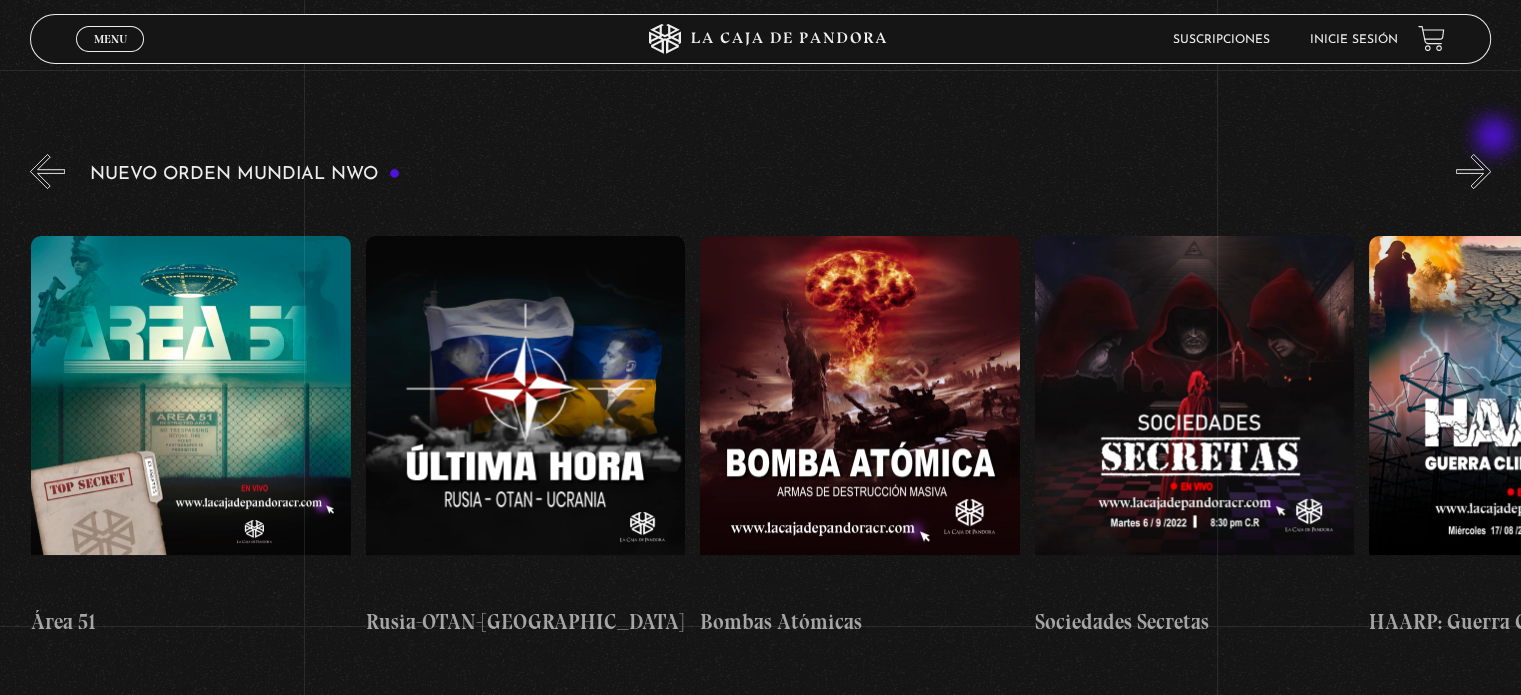 click on "Nuevo Orden Mundial NWO                                                                                                                                                                 Células Durmientes     Pandora News: Israel vrs Irán Parte I     Pandora News: Israel vrs Irán Parte III     Pandora News: Papa Francisco     Pandora News: Apagón de Europa     Israel Hackeo Hezbollah     Aranceles y su Impacto en el Mundo     Fuego 2025     Pandora 2025     Matrimonios Infantiles     Pandora News Rusia-Ucrania     Pandora News: Elecciones USA     Pandora News: Irán Israel     Simbología Olimpiadas París 2024     Venezuela Libre     Vaticano Paranormal     Conversatorio: Irán ataca Israel     Eclipse 8 abril     Carlson / Putin     Armas Cibernéticas     Secretos de Disney     Terror en la Franja de Gaza     Terror en la Franja de Gaza II     Armas Teledirigidas     Extraterrestres UAPs     Op Abadón     Proyecto Rayo Azul I     Proyecto Rayo Azul II     Coronación Carlos III" at bounding box center [760, 4939] 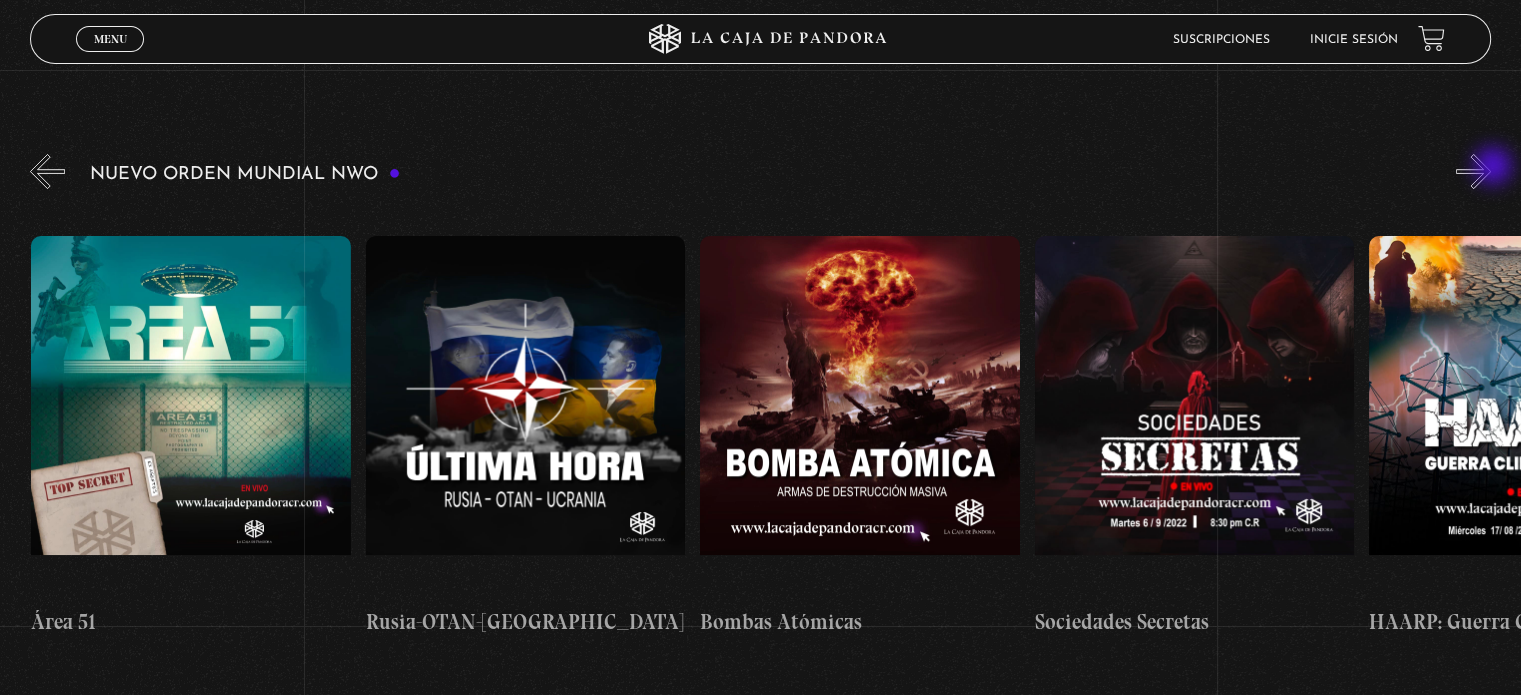 click on "»" at bounding box center (1473, 171) 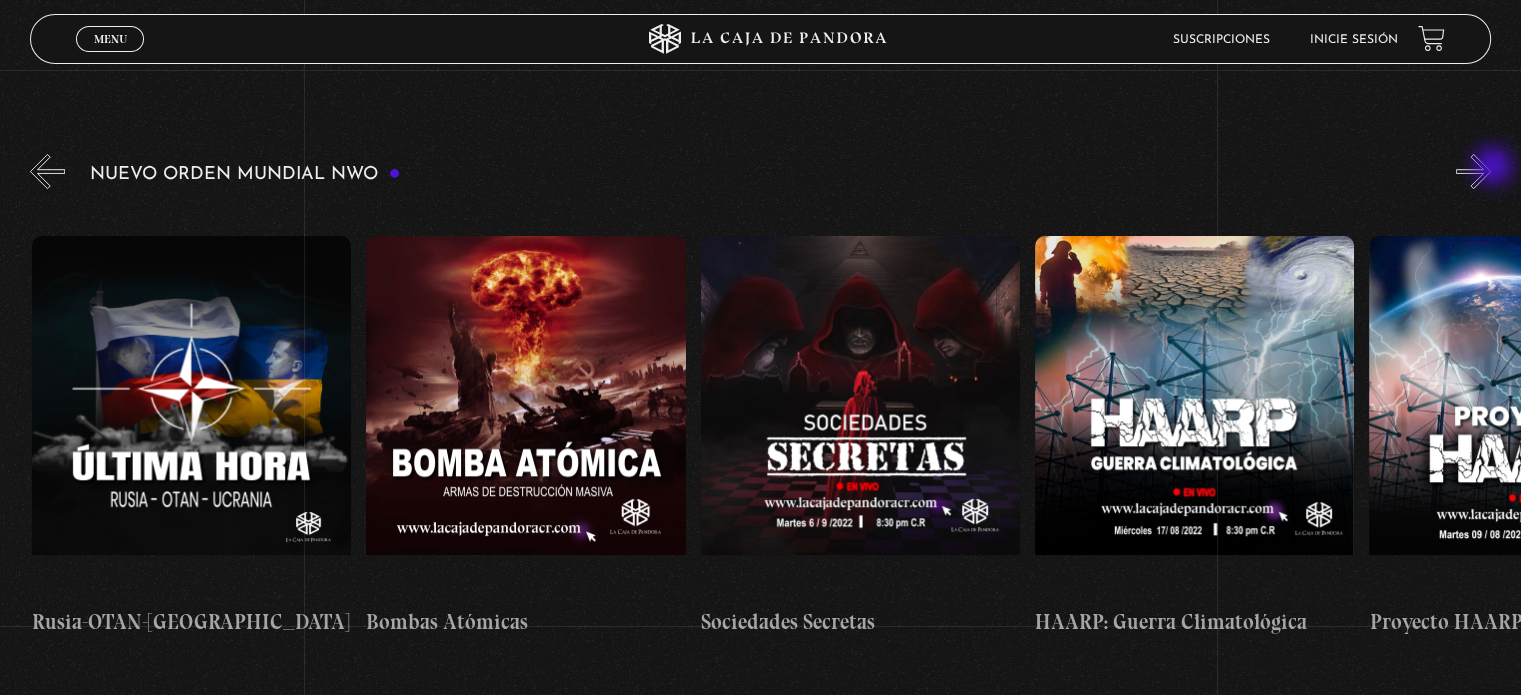 scroll, scrollTop: 0, scrollLeft: 14715, axis: horizontal 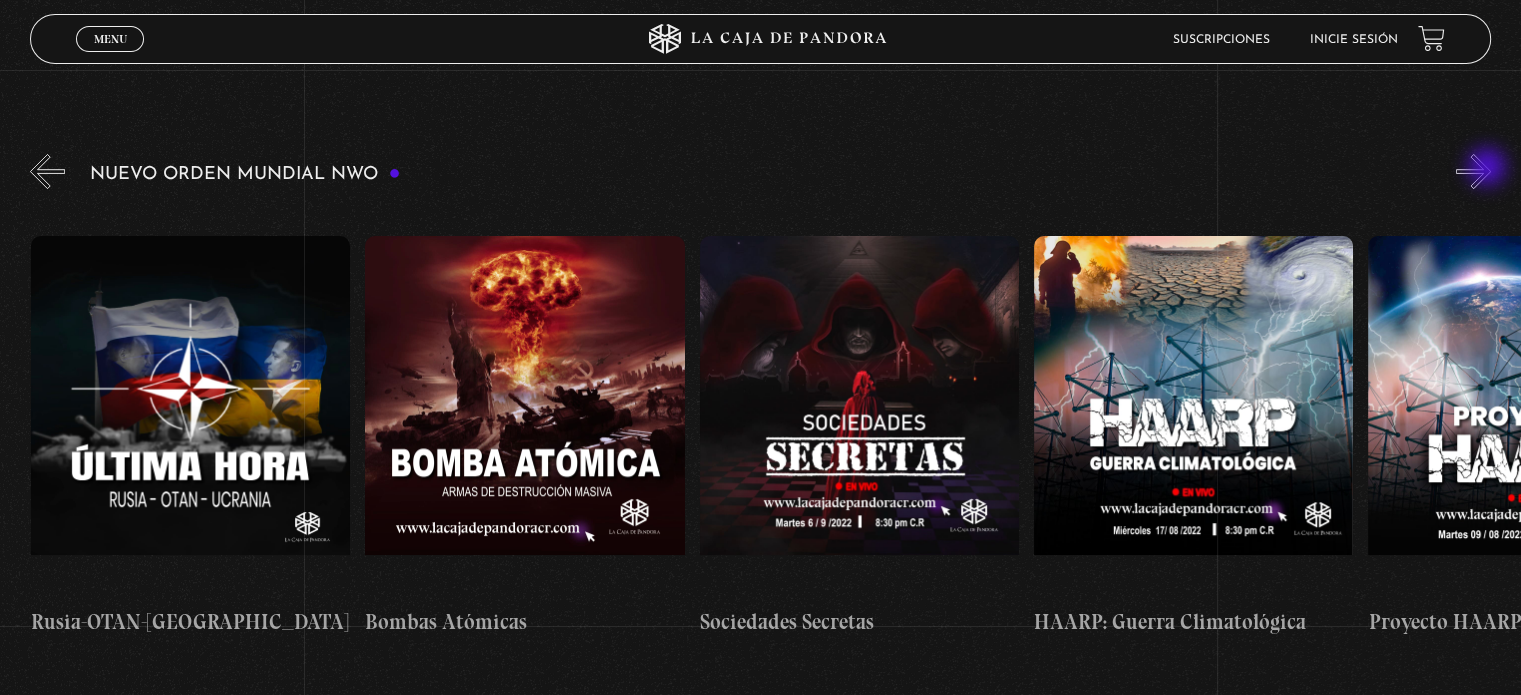 click on "»" at bounding box center [1473, 171] 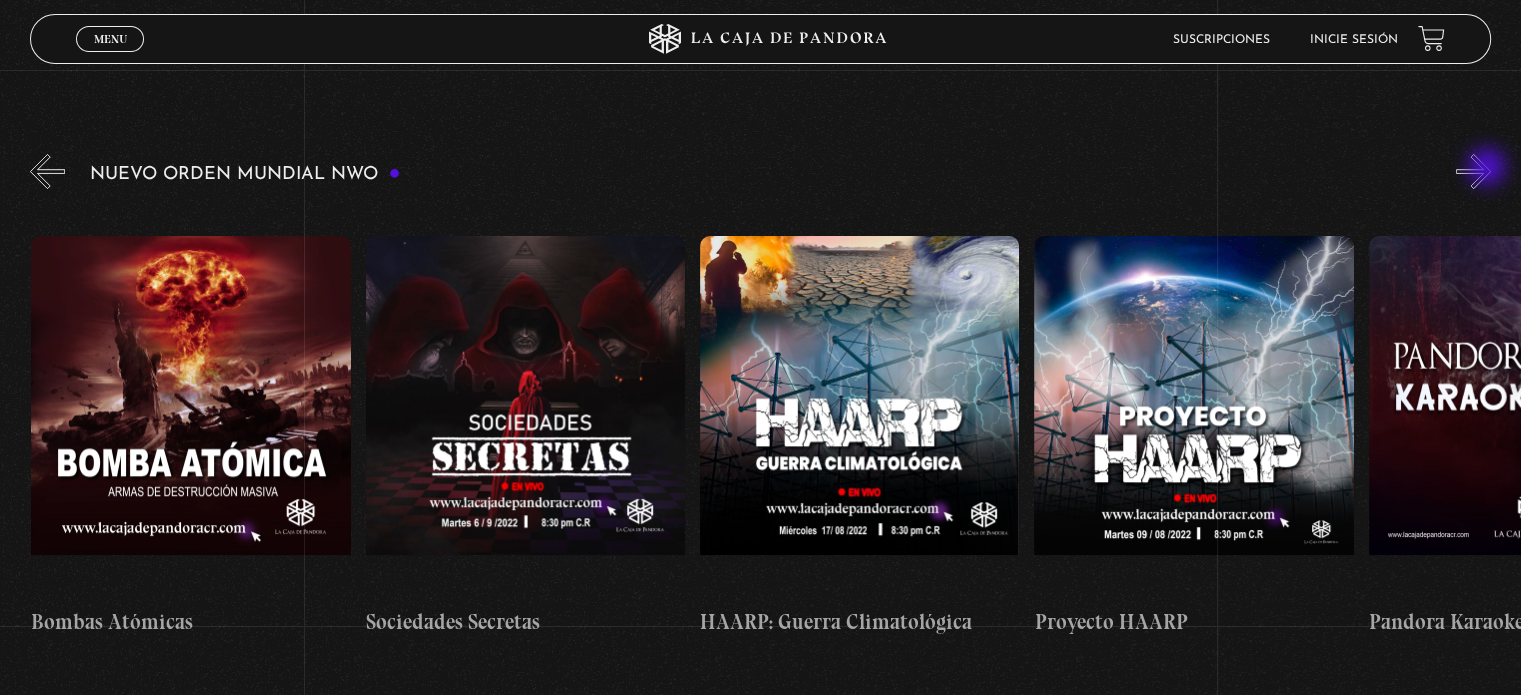 click on "»" at bounding box center (1473, 171) 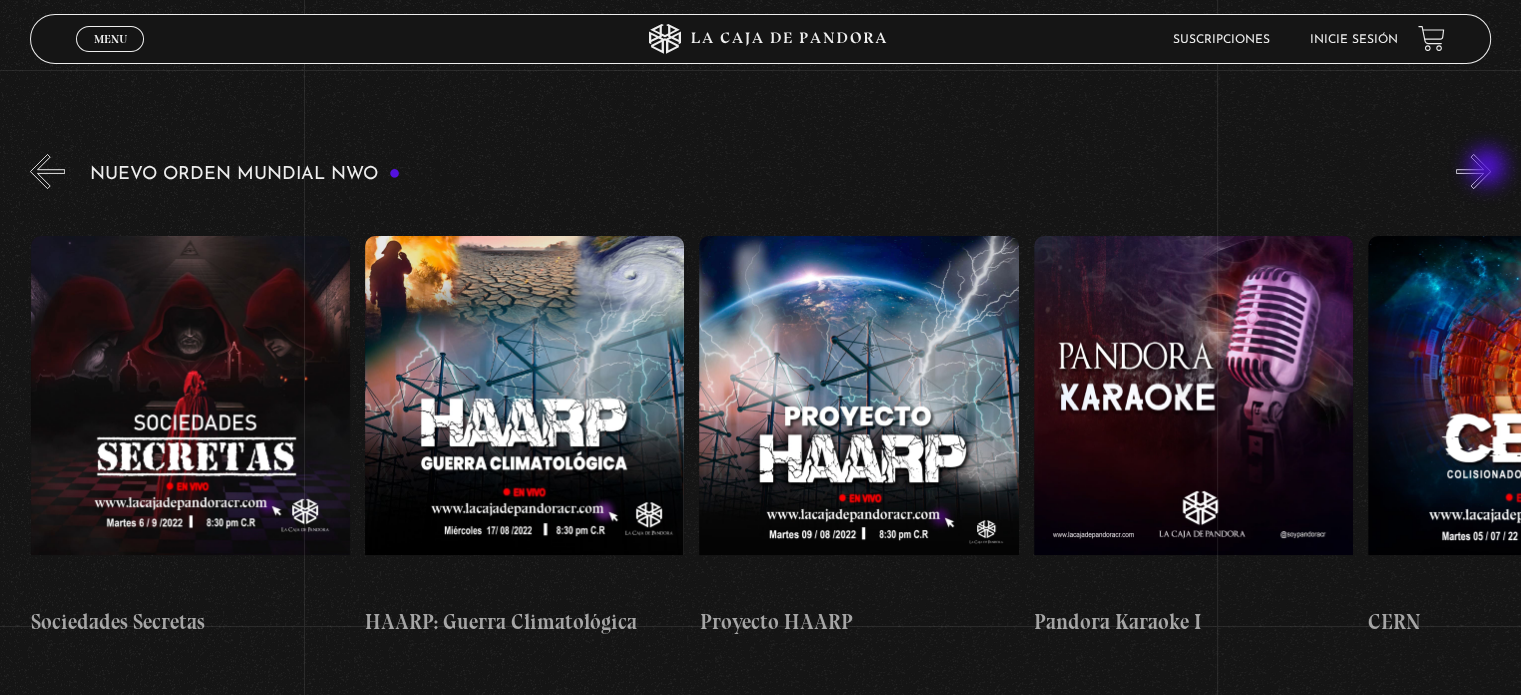 click on "»" at bounding box center [1473, 171] 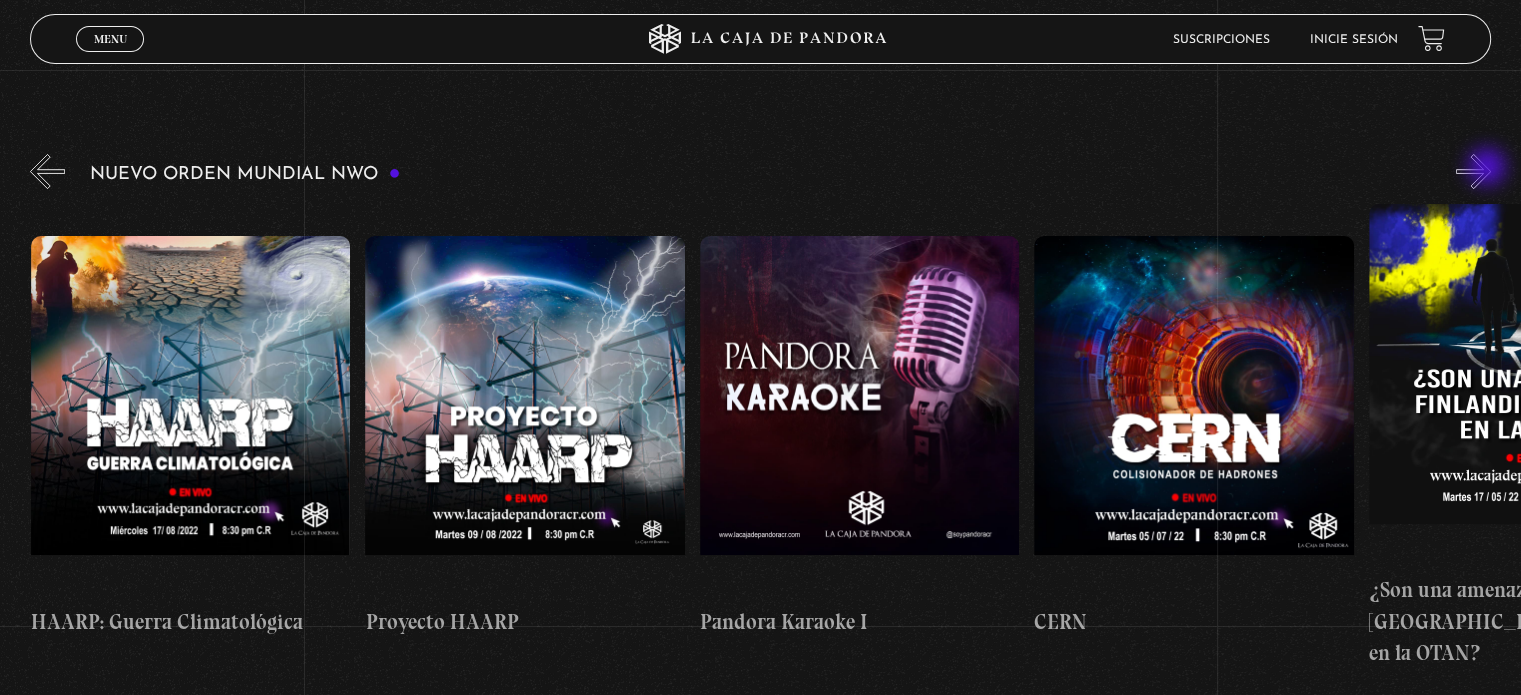 scroll, scrollTop: 0, scrollLeft: 15719, axis: horizontal 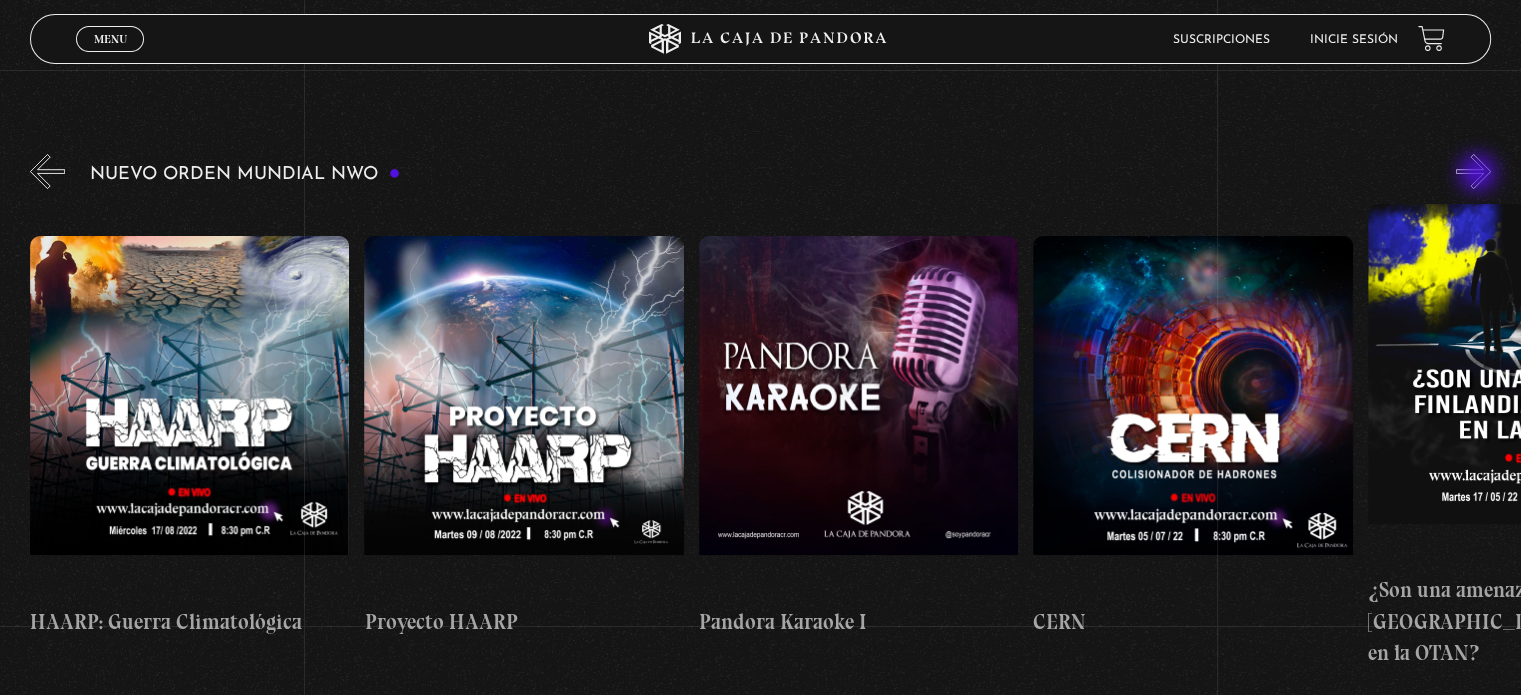 click on "»" at bounding box center [1473, 171] 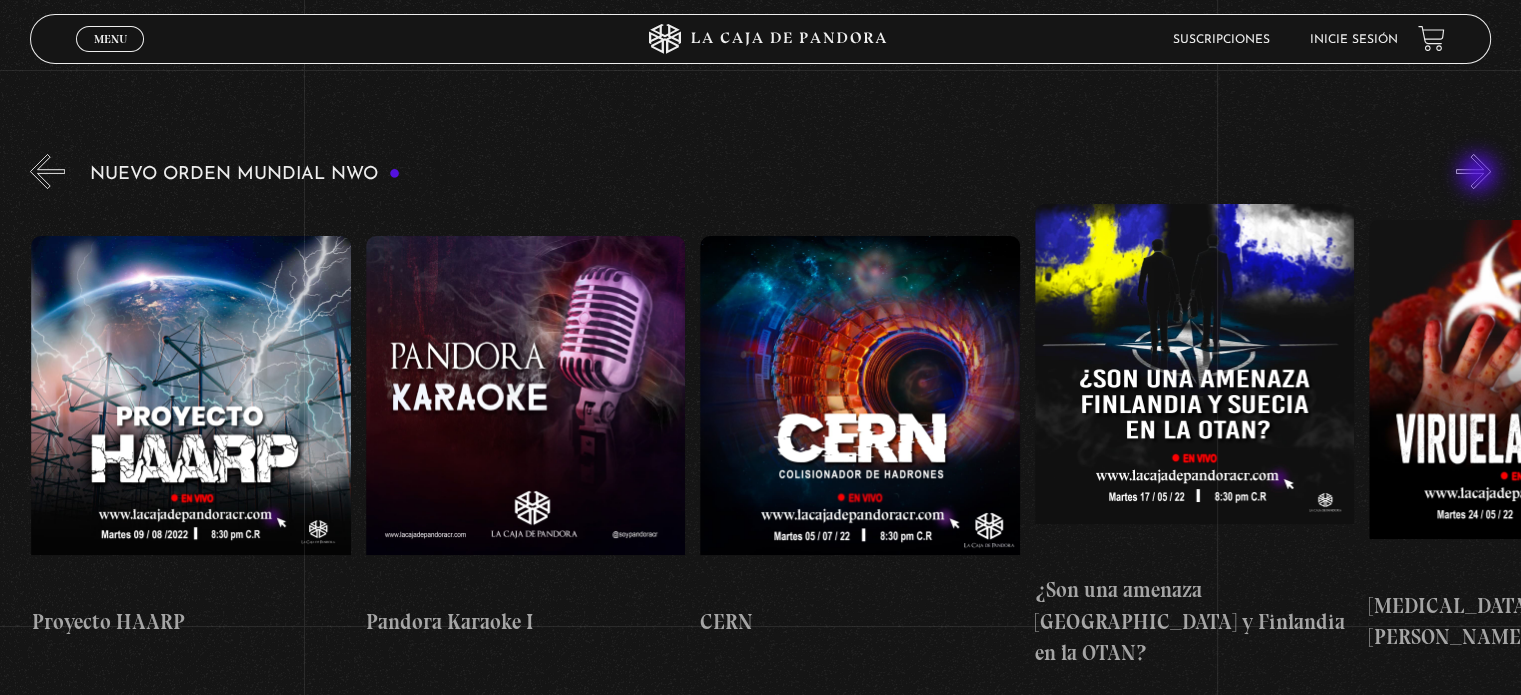 scroll, scrollTop: 0, scrollLeft: 16053, axis: horizontal 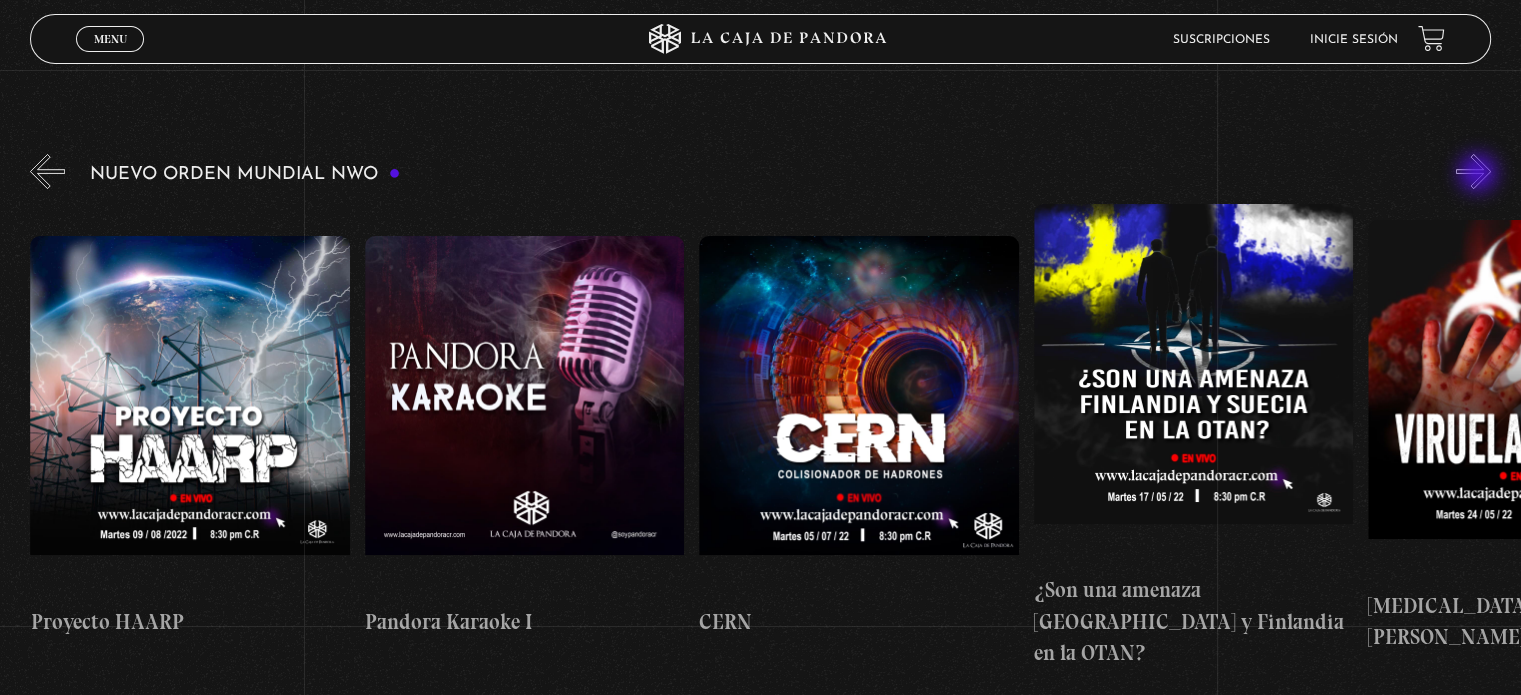 click on "»" at bounding box center [1473, 171] 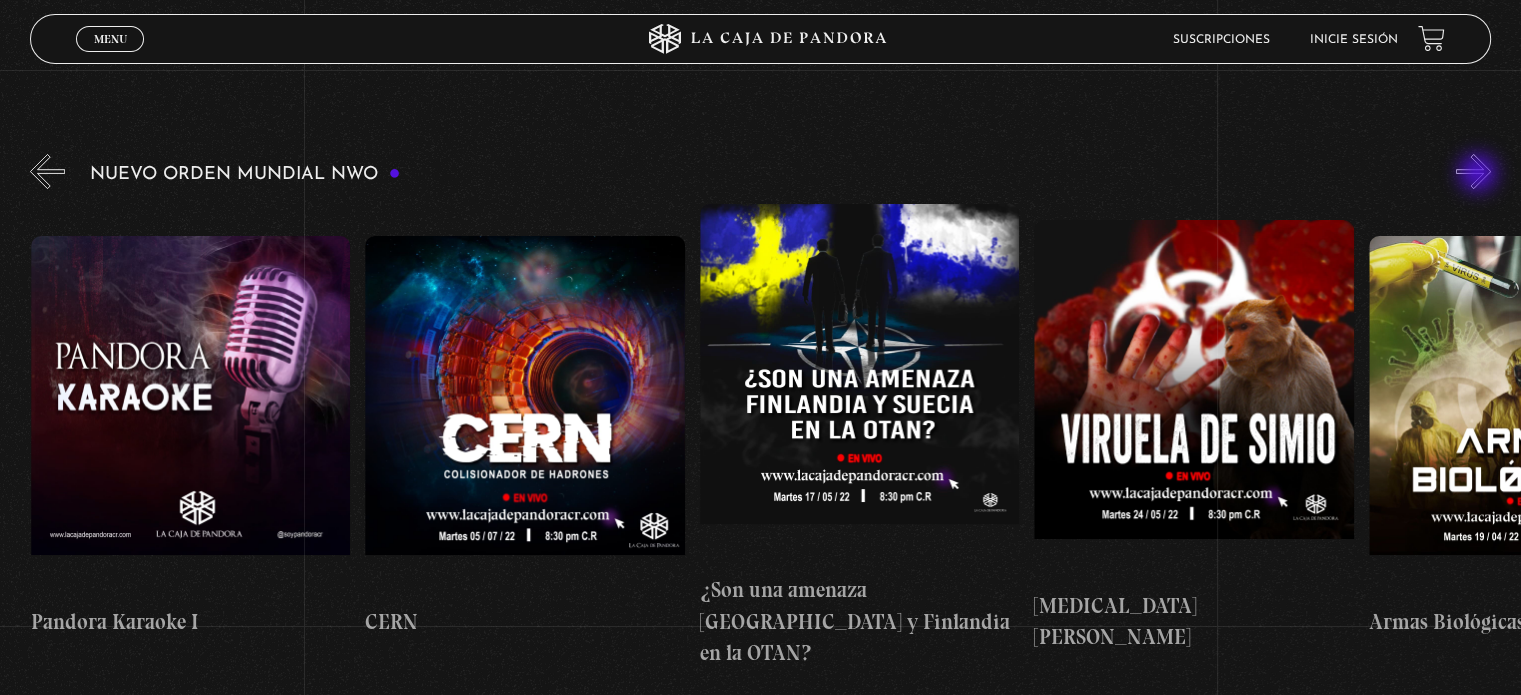 scroll, scrollTop: 0, scrollLeft: 16388, axis: horizontal 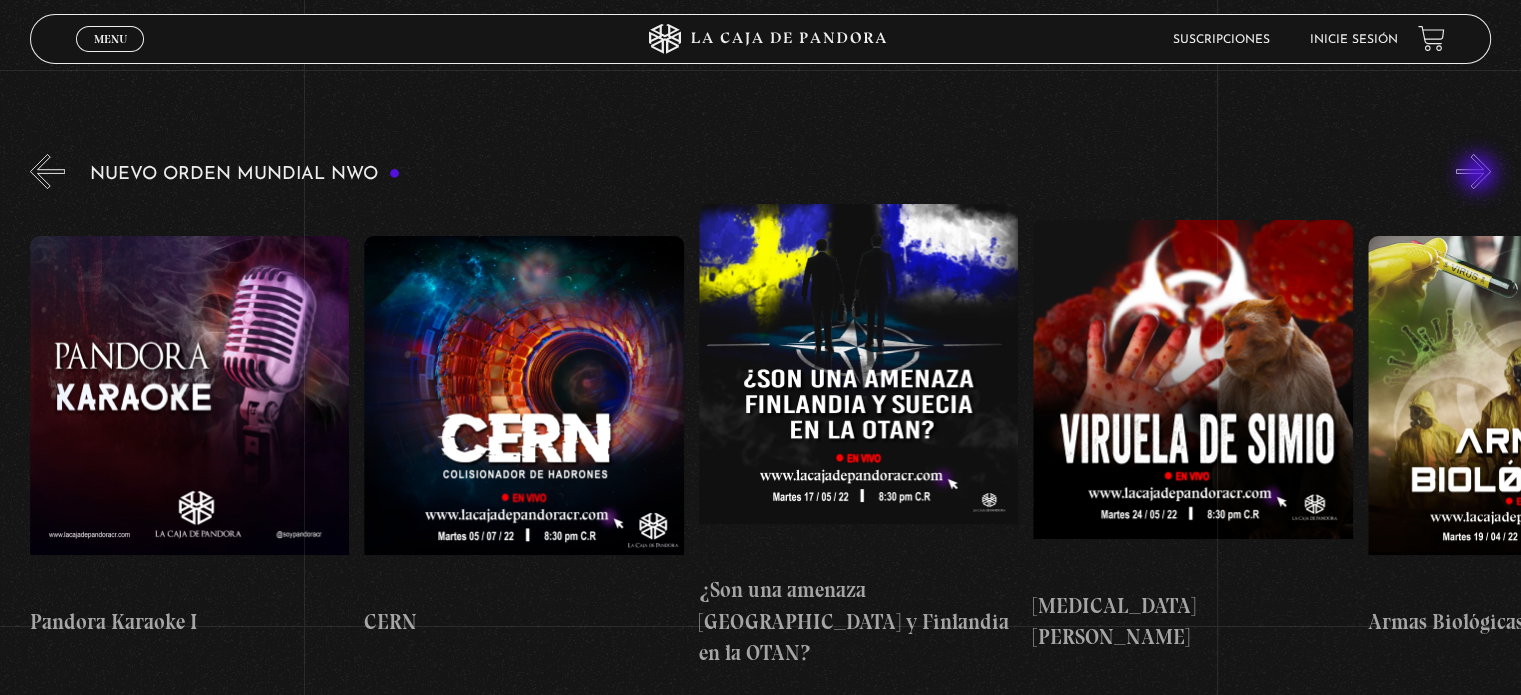 click on "»" at bounding box center (1473, 171) 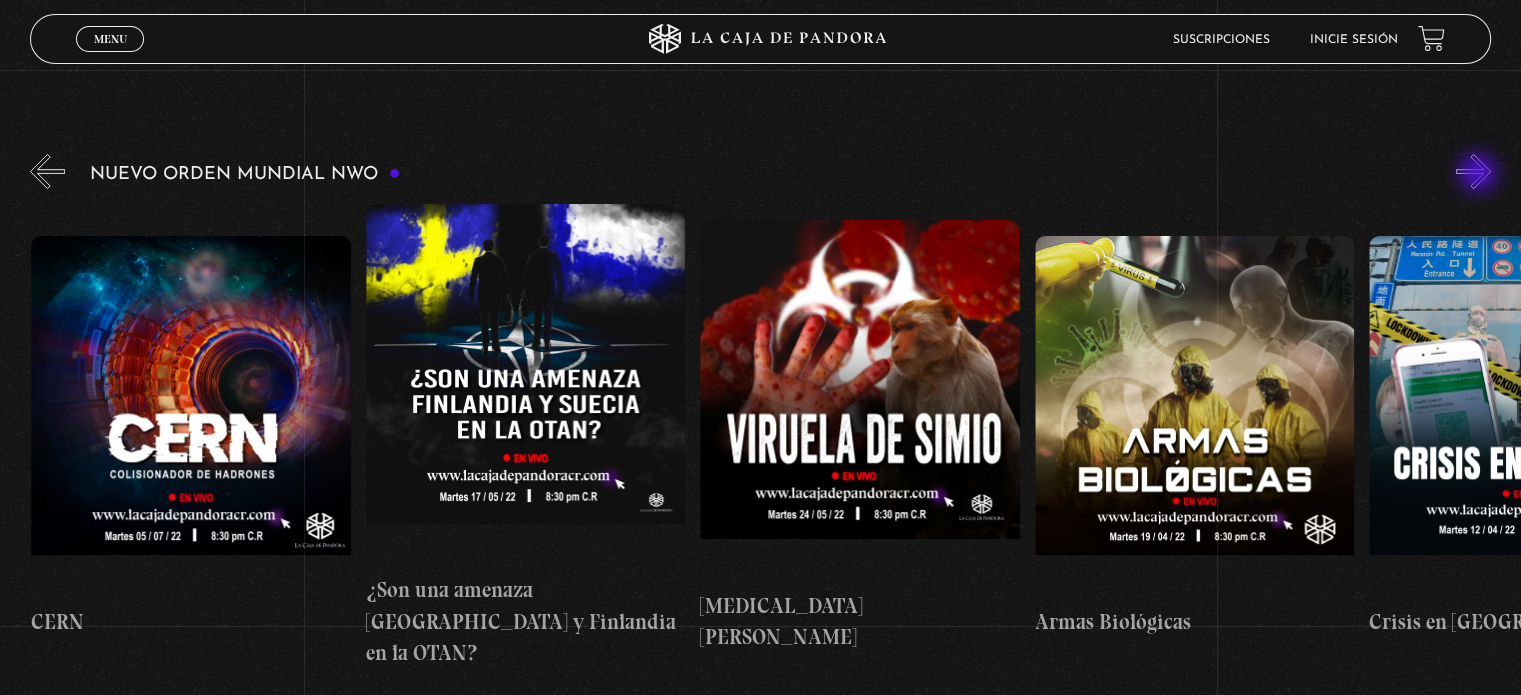 scroll, scrollTop: 0, scrollLeft: 16722, axis: horizontal 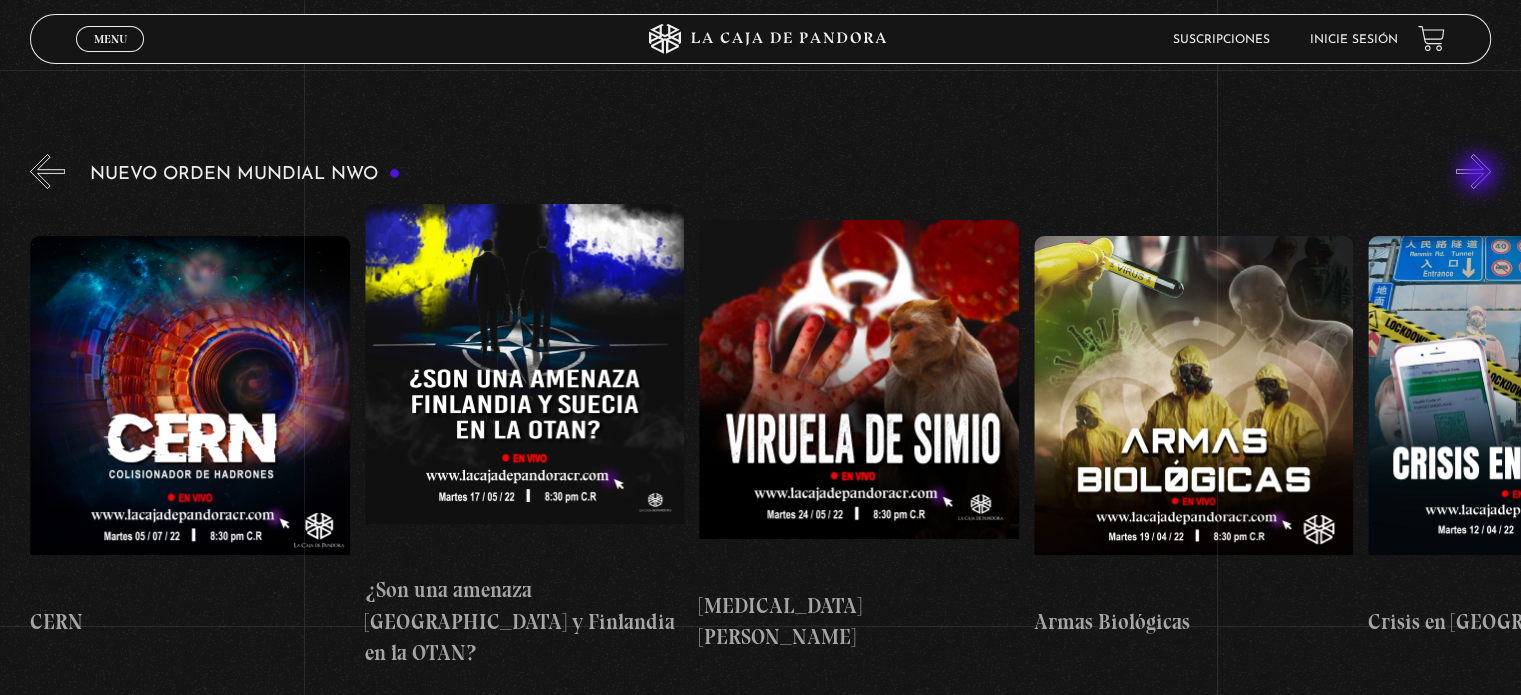 click on "»" at bounding box center (1473, 171) 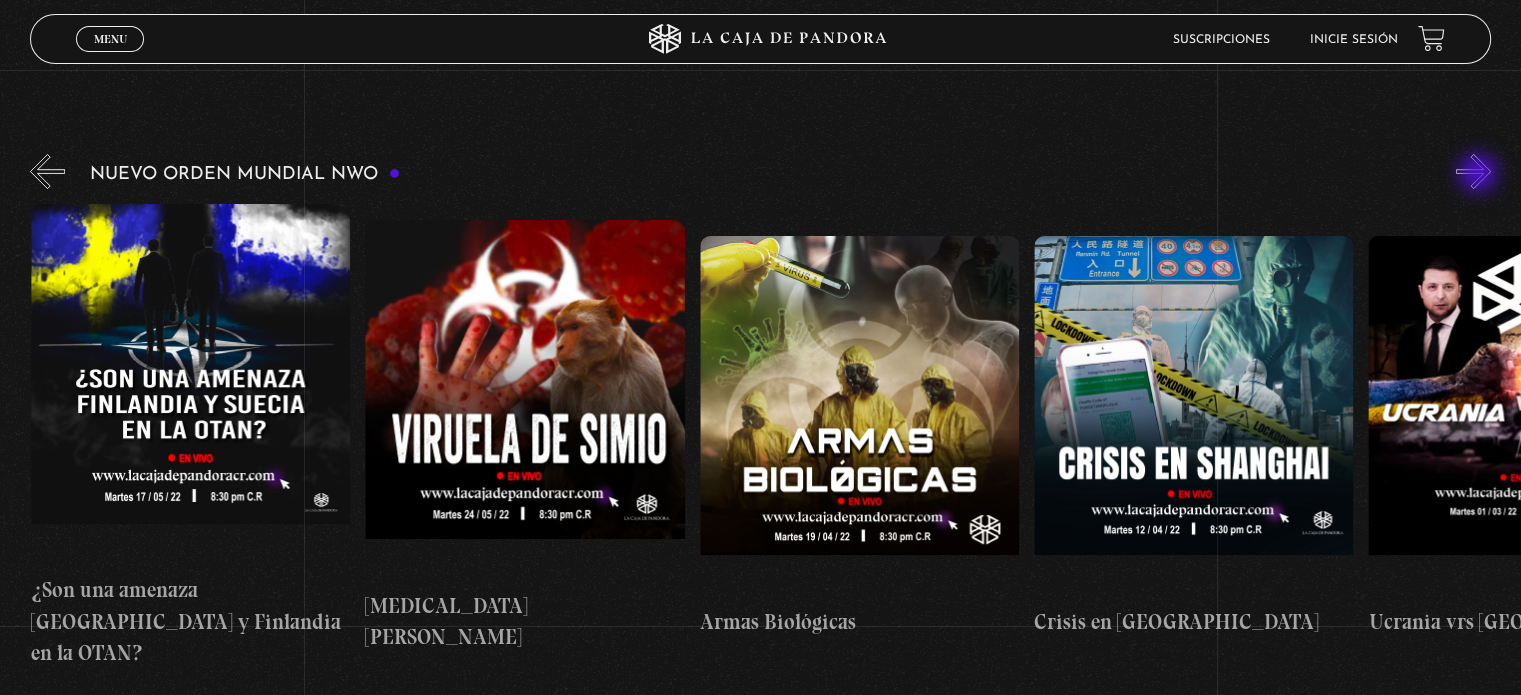 scroll, scrollTop: 0, scrollLeft: 17056, axis: horizontal 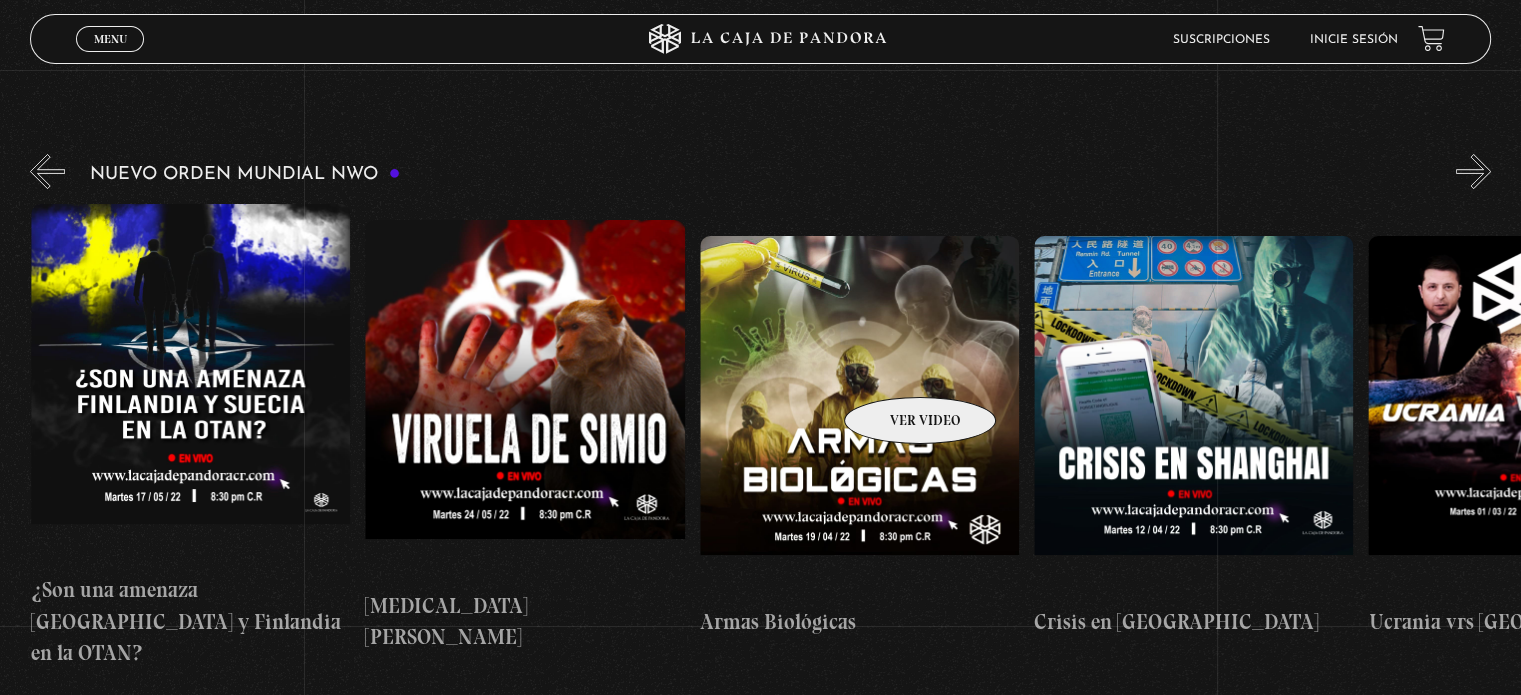 click at bounding box center [859, 416] 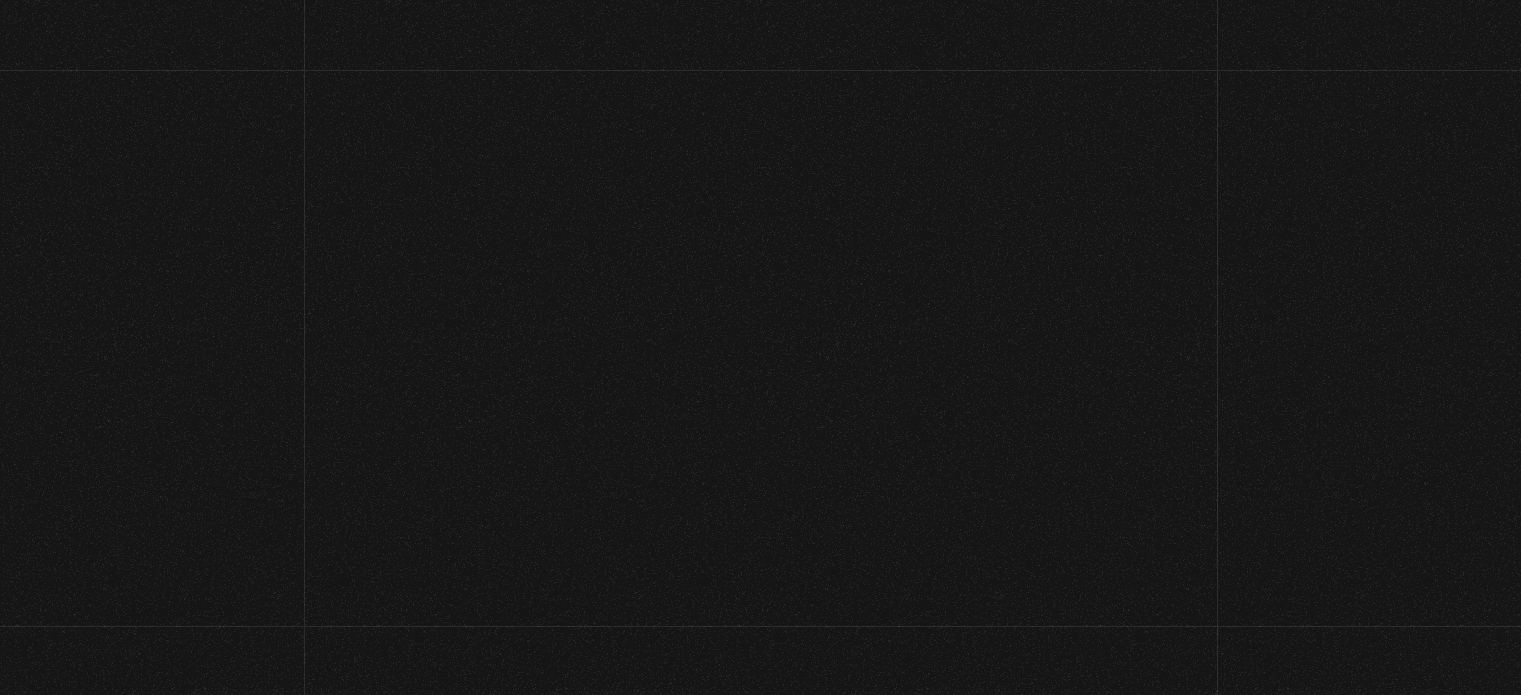 scroll, scrollTop: 0, scrollLeft: 0, axis: both 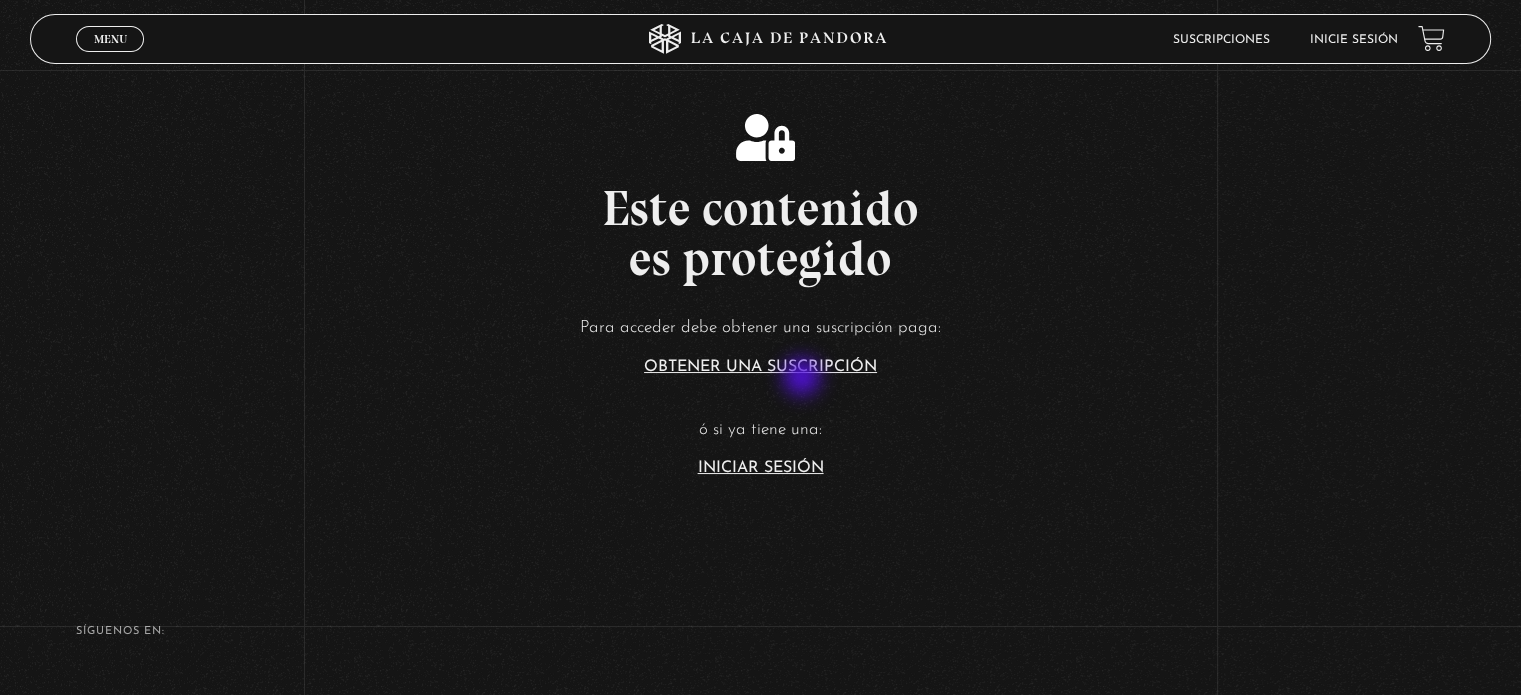 click on "Para acceder debe obtener una suscripción paga:
Obtener una suscripción
ó si ya tiene una:
Iniciar Sesión" at bounding box center (760, 394) 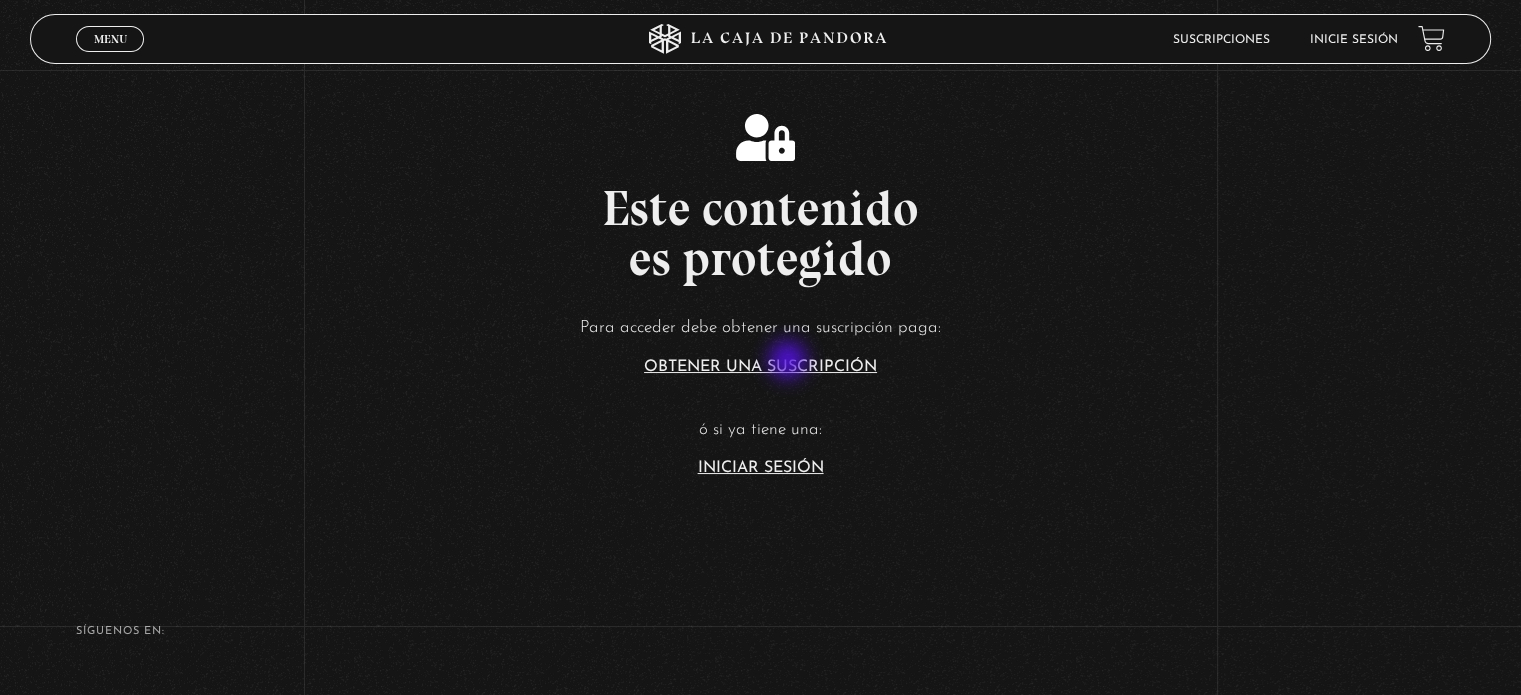 click on "Obtener una suscripción" at bounding box center (760, 367) 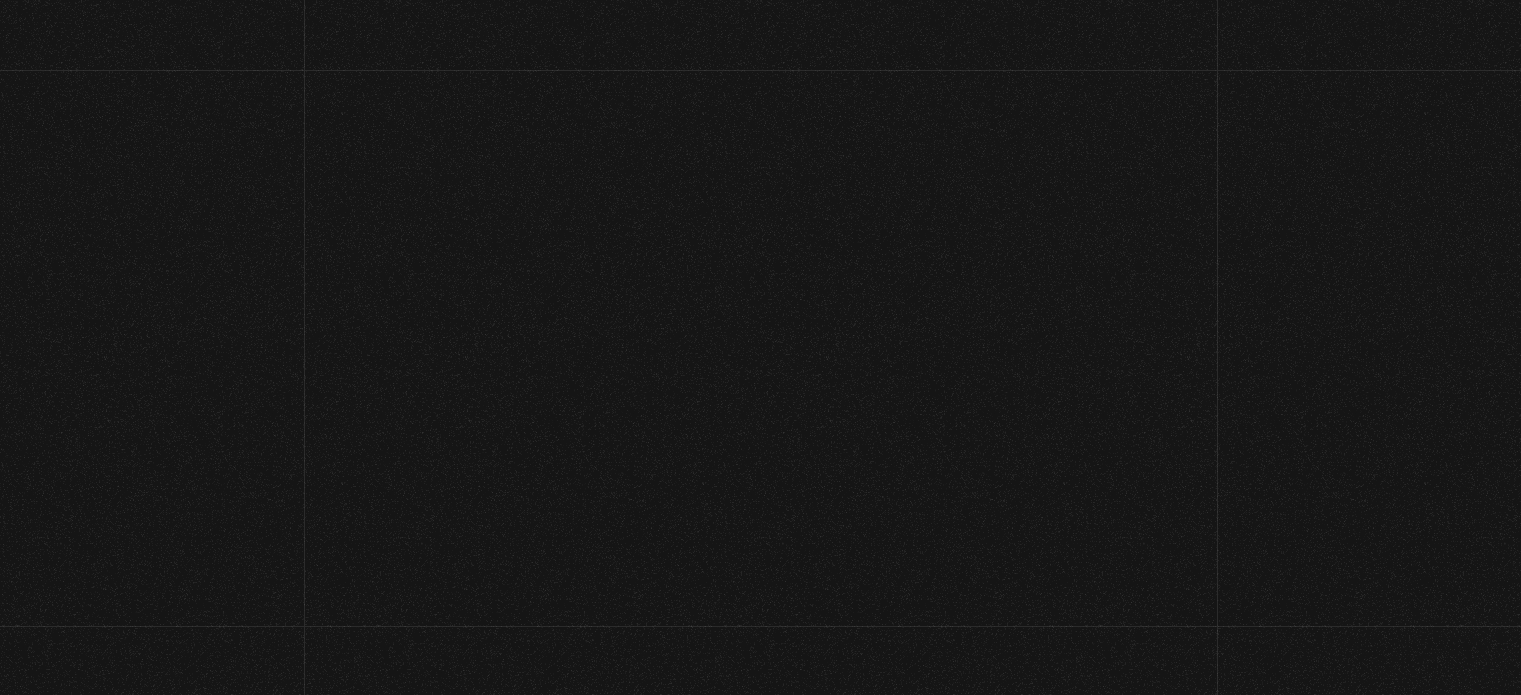 scroll, scrollTop: 0, scrollLeft: 0, axis: both 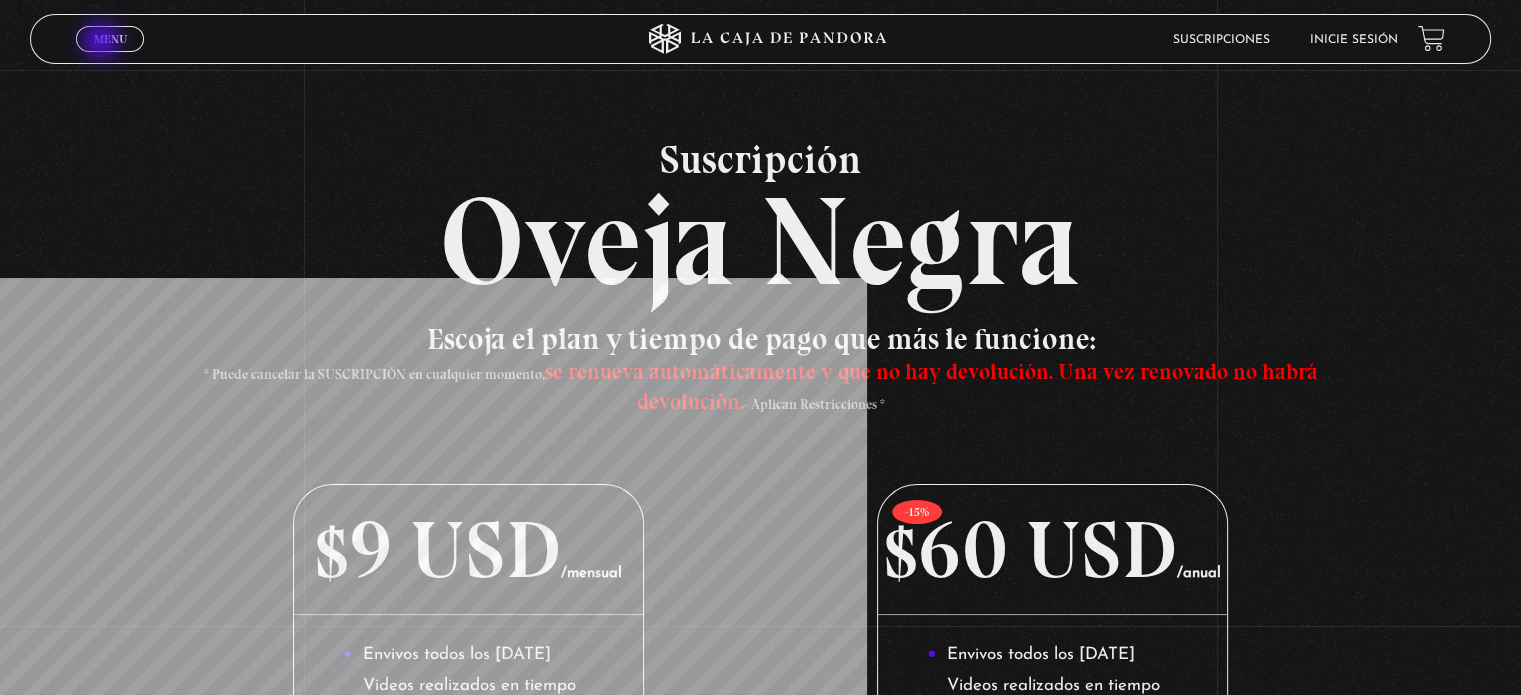 click on "Menu" at bounding box center (110, 39) 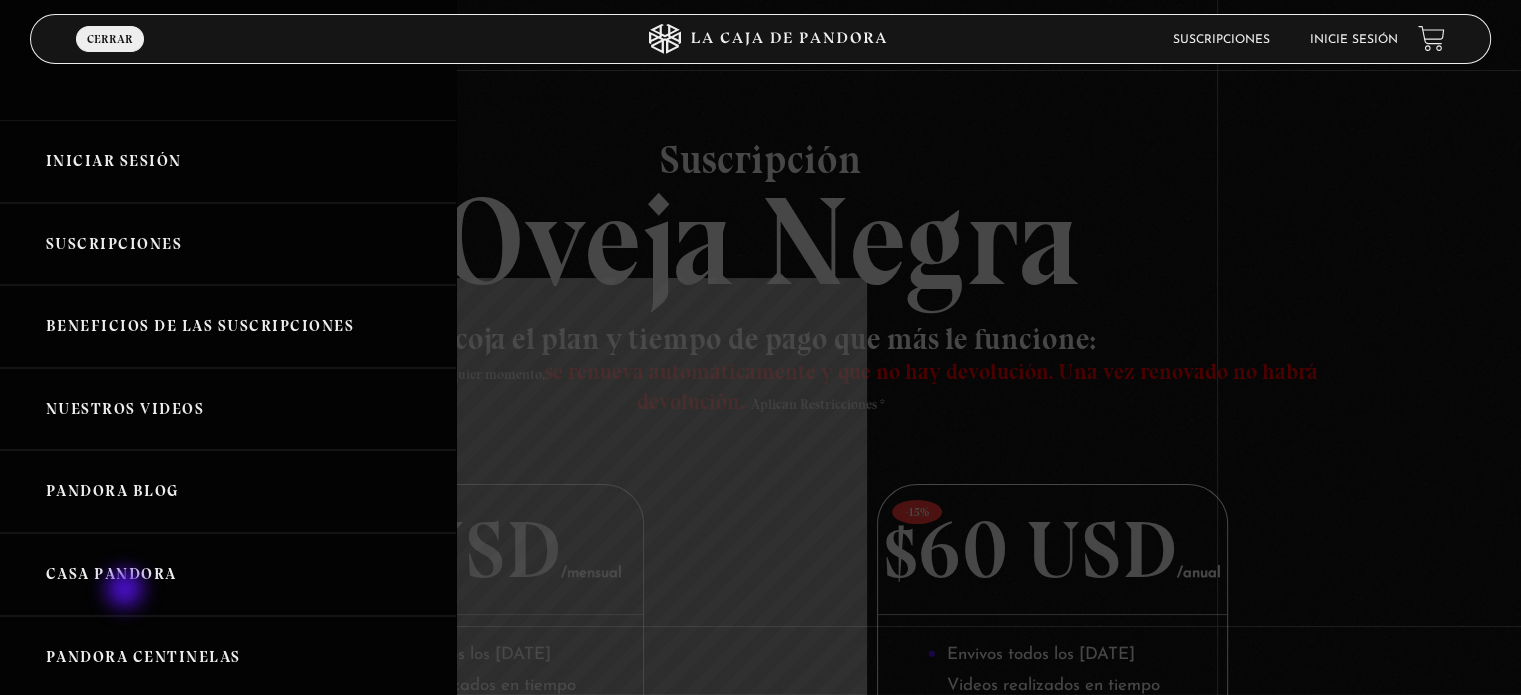 click on "Casa Pandora" at bounding box center (228, 574) 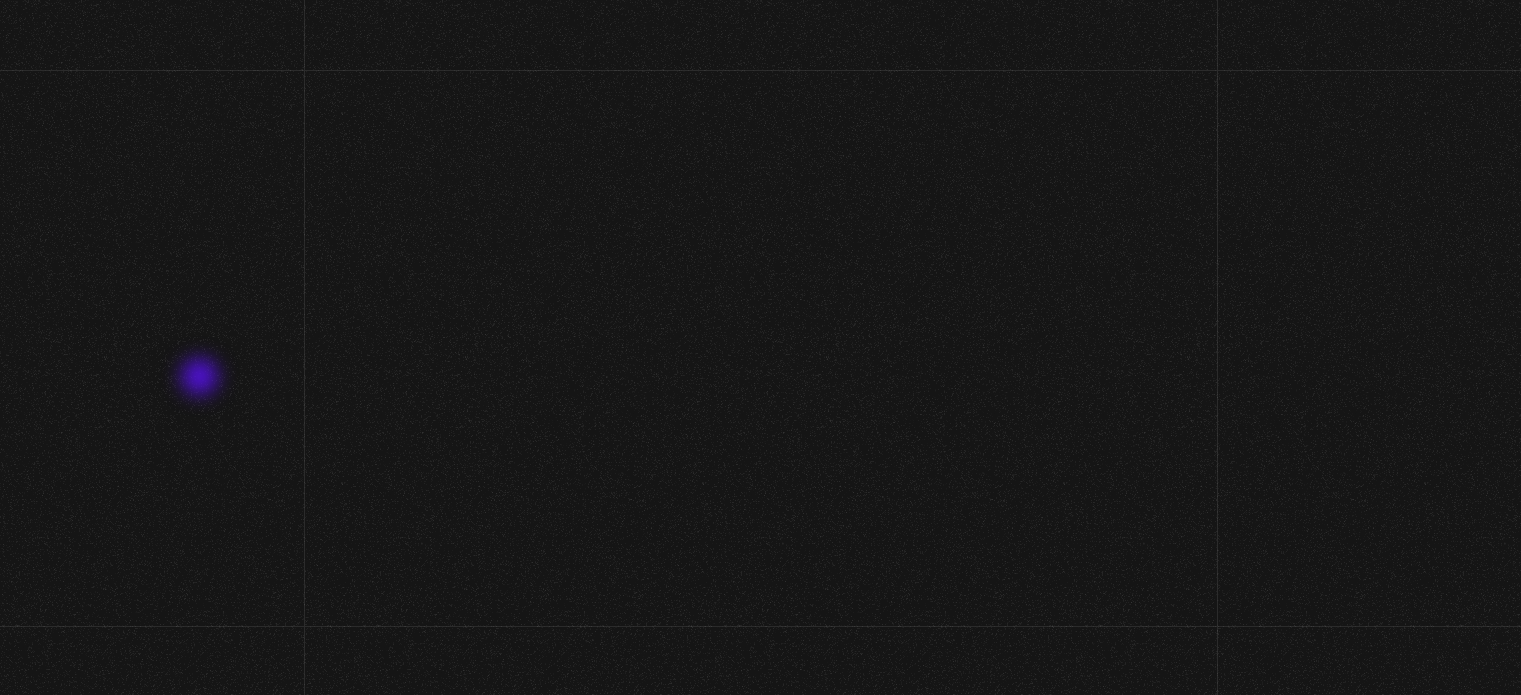 scroll, scrollTop: 0, scrollLeft: 0, axis: both 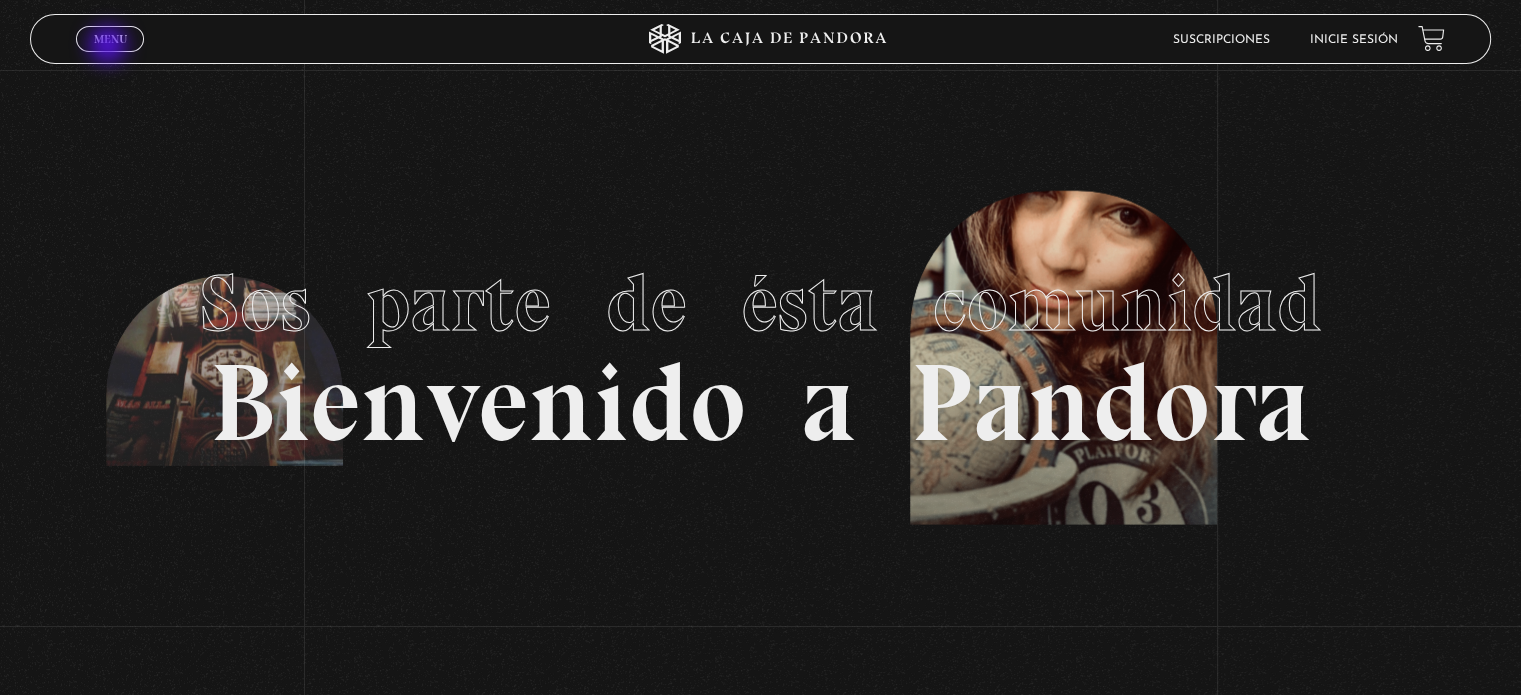 click on "Menu Cerrar" at bounding box center (110, 39) 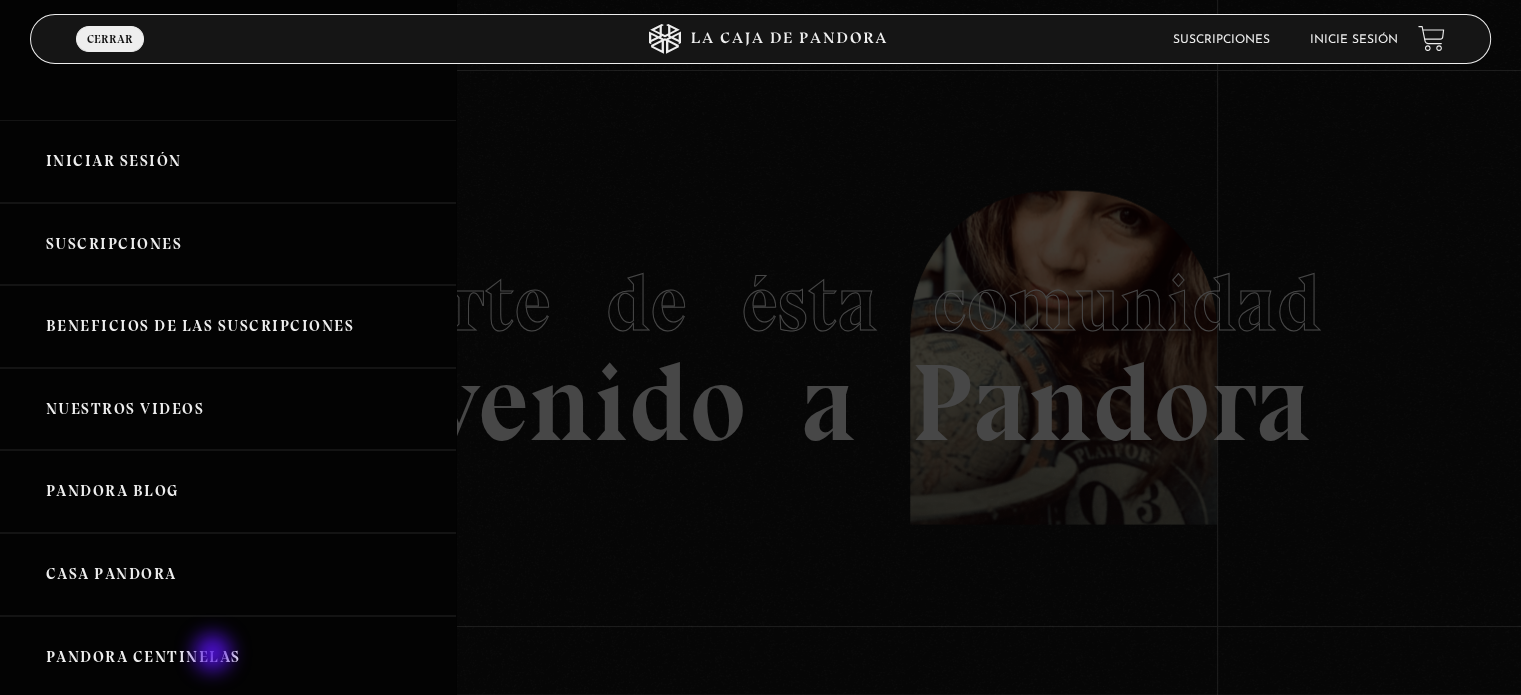click on "Pandora Centinelas" at bounding box center (228, 657) 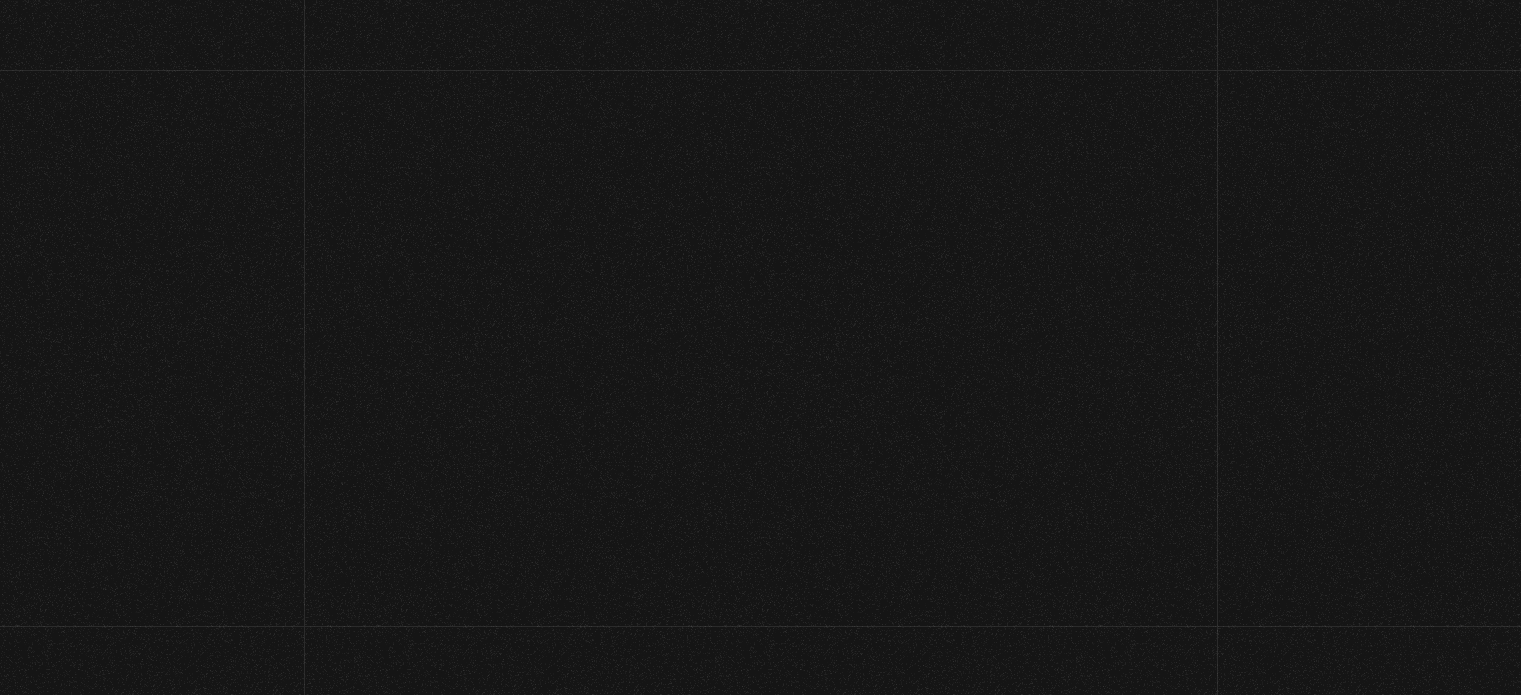 scroll, scrollTop: 0, scrollLeft: 0, axis: both 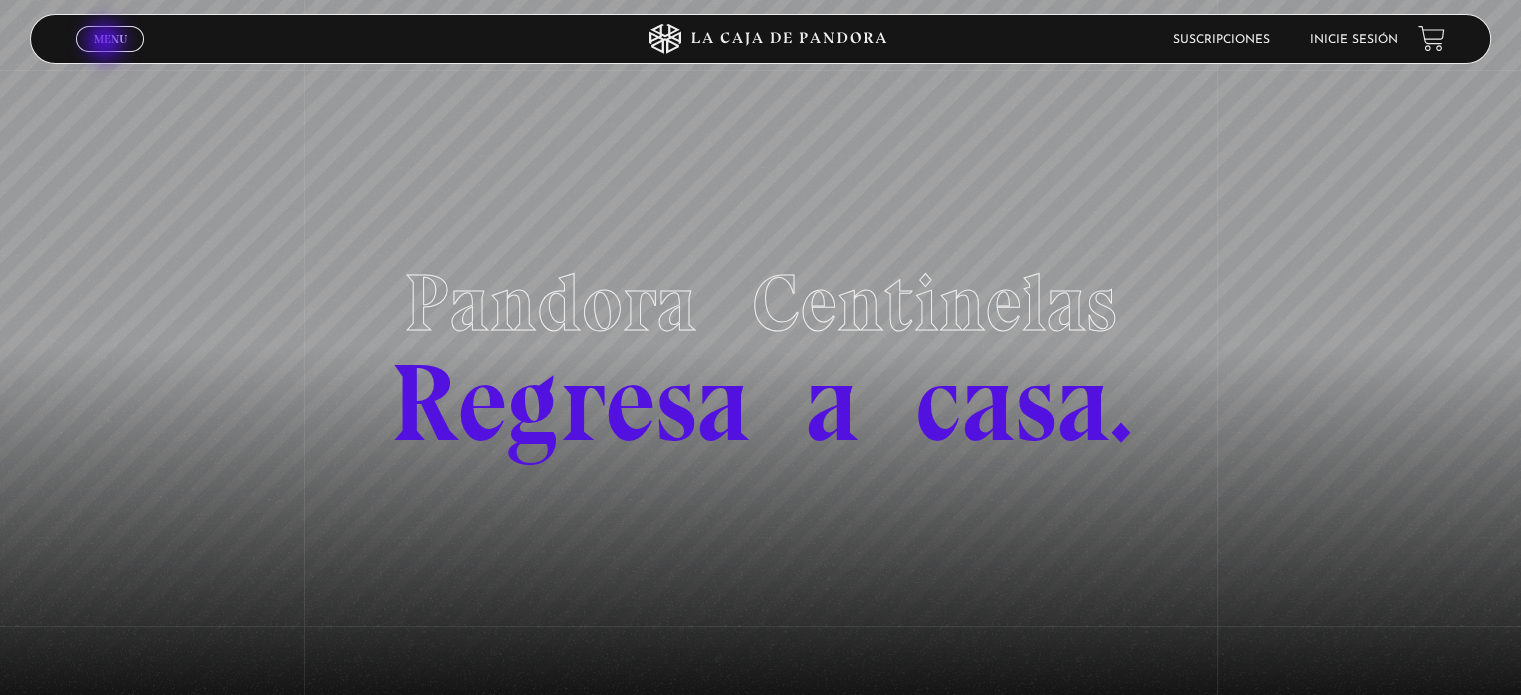 click on "Menu" at bounding box center [110, 39] 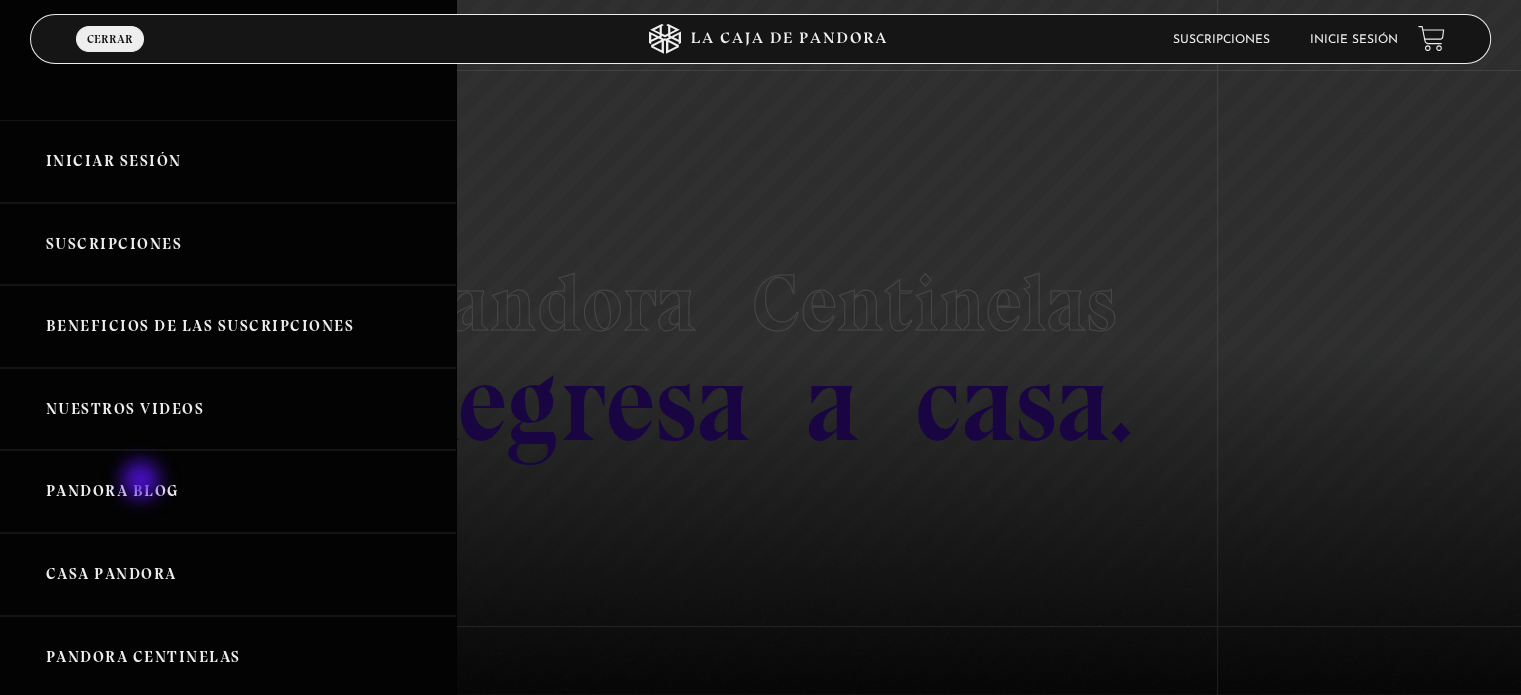 click on "Pandora Blog" at bounding box center (228, 491) 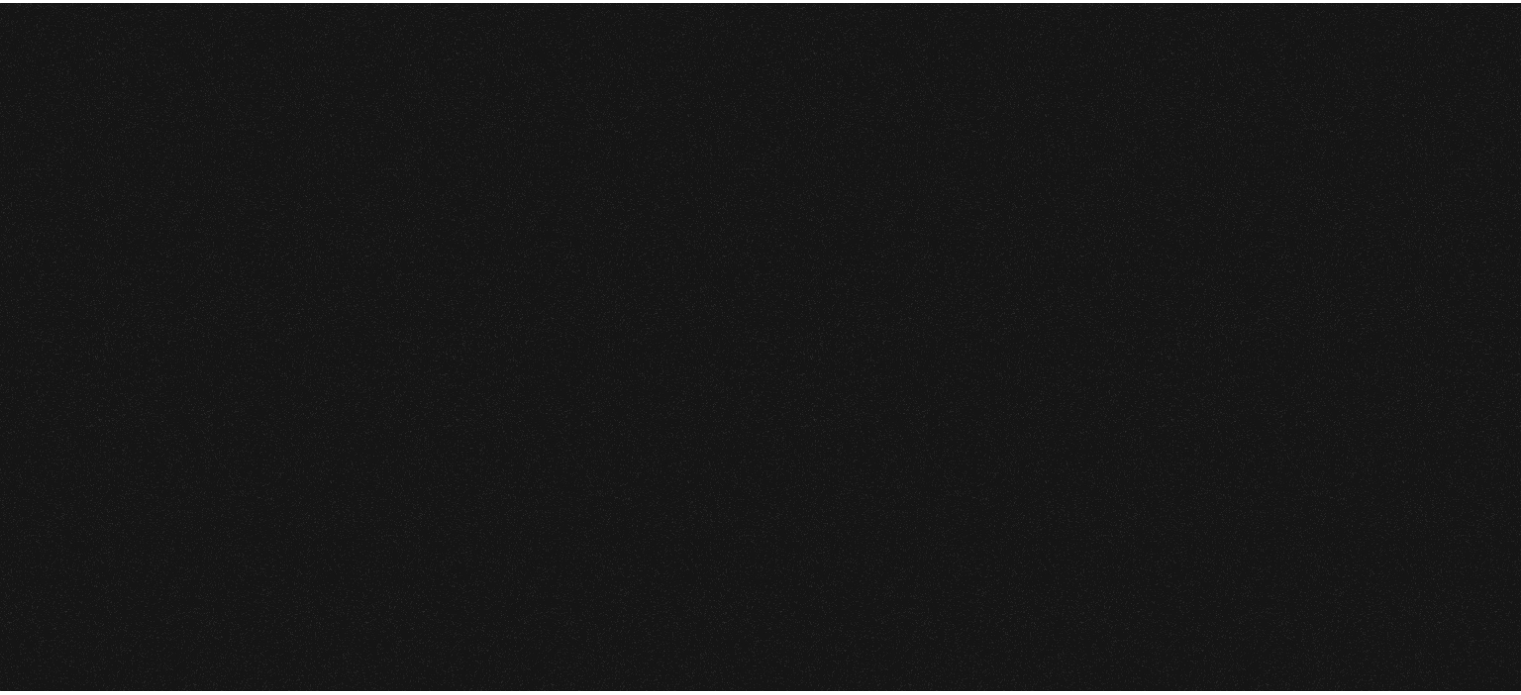 scroll, scrollTop: 0, scrollLeft: 0, axis: both 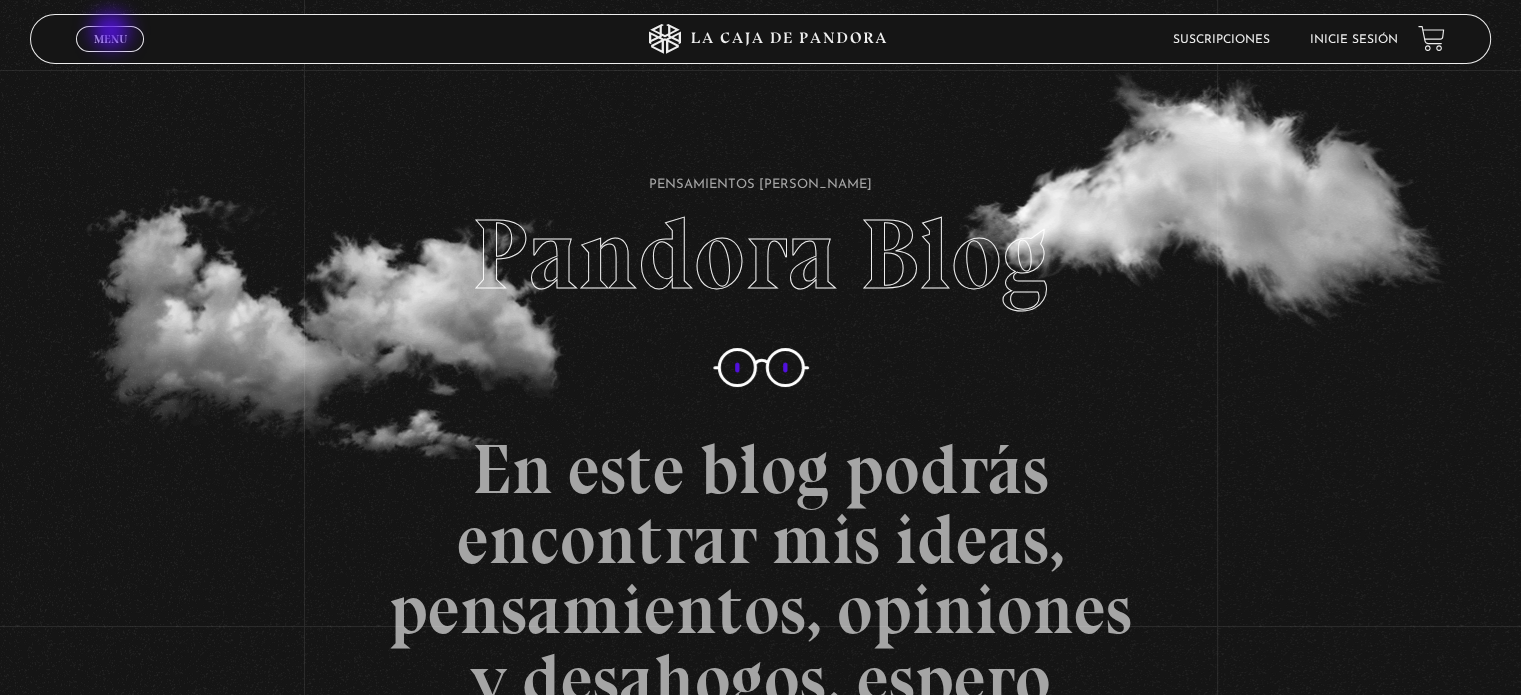 click on "Menu" at bounding box center (110, 39) 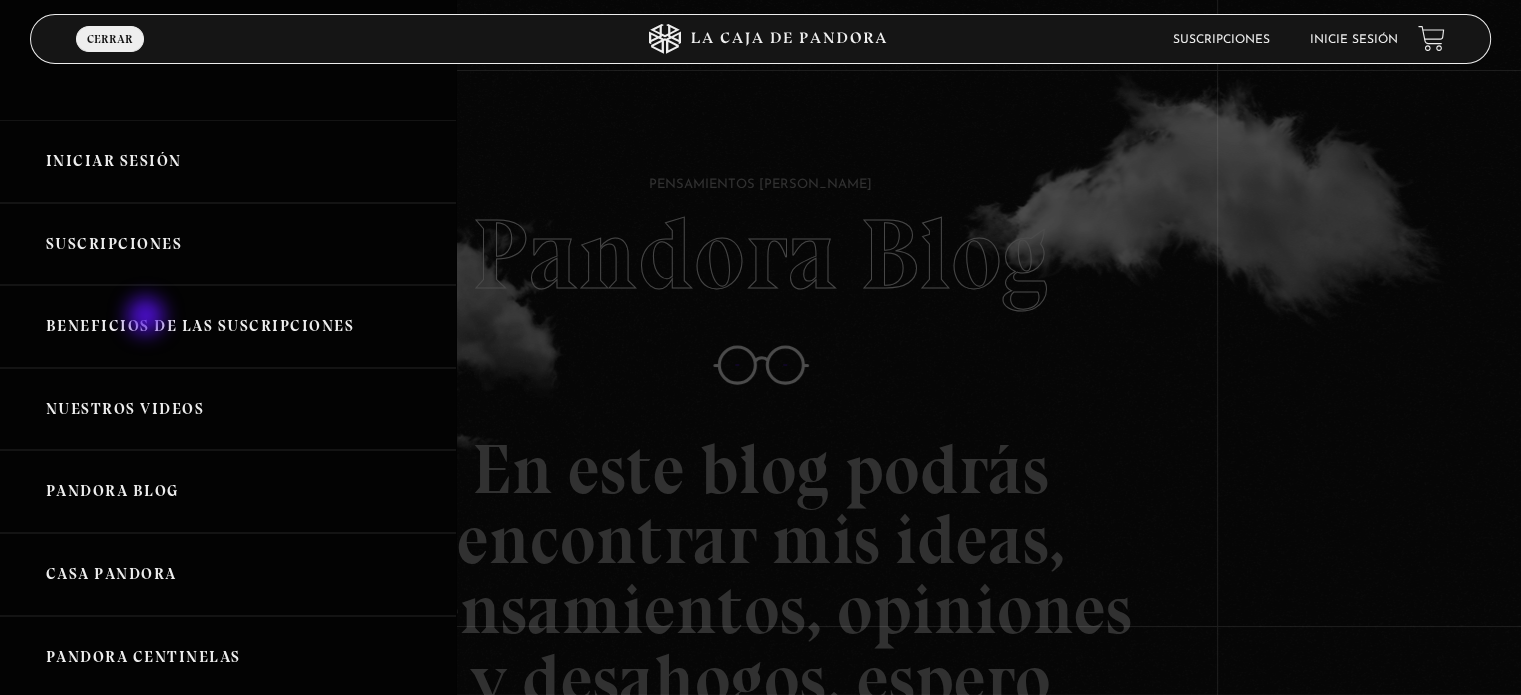 click on "Beneficios de las suscripciones" at bounding box center [228, 326] 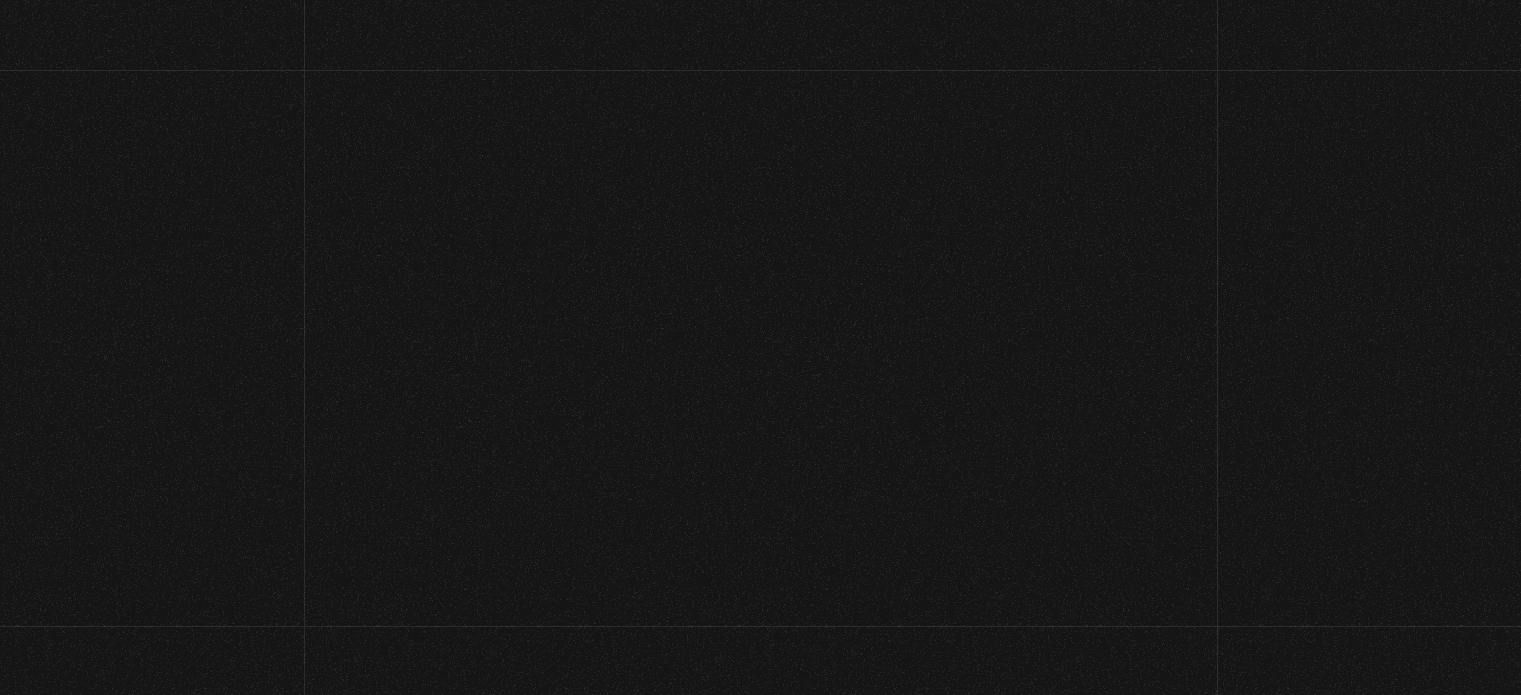 scroll, scrollTop: 0, scrollLeft: 0, axis: both 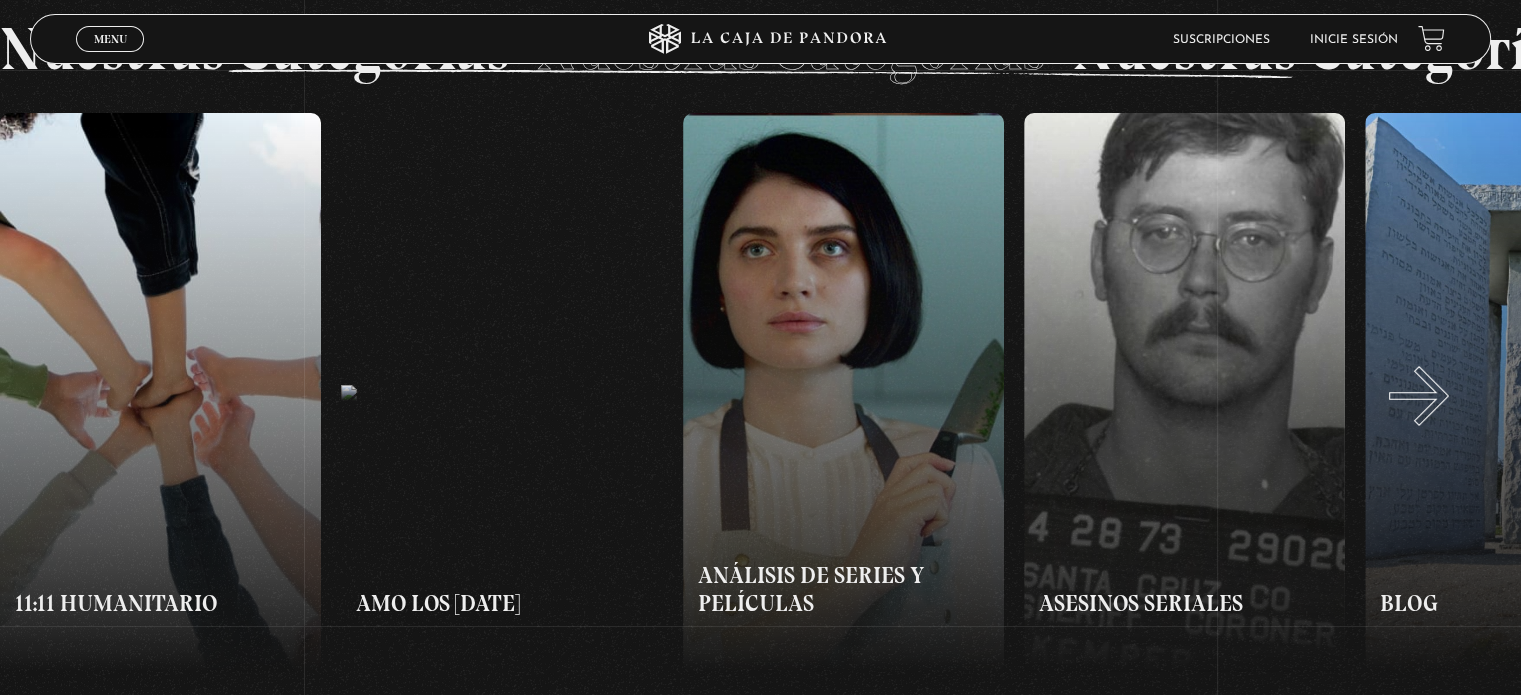 click on "»" at bounding box center [1141, 393] 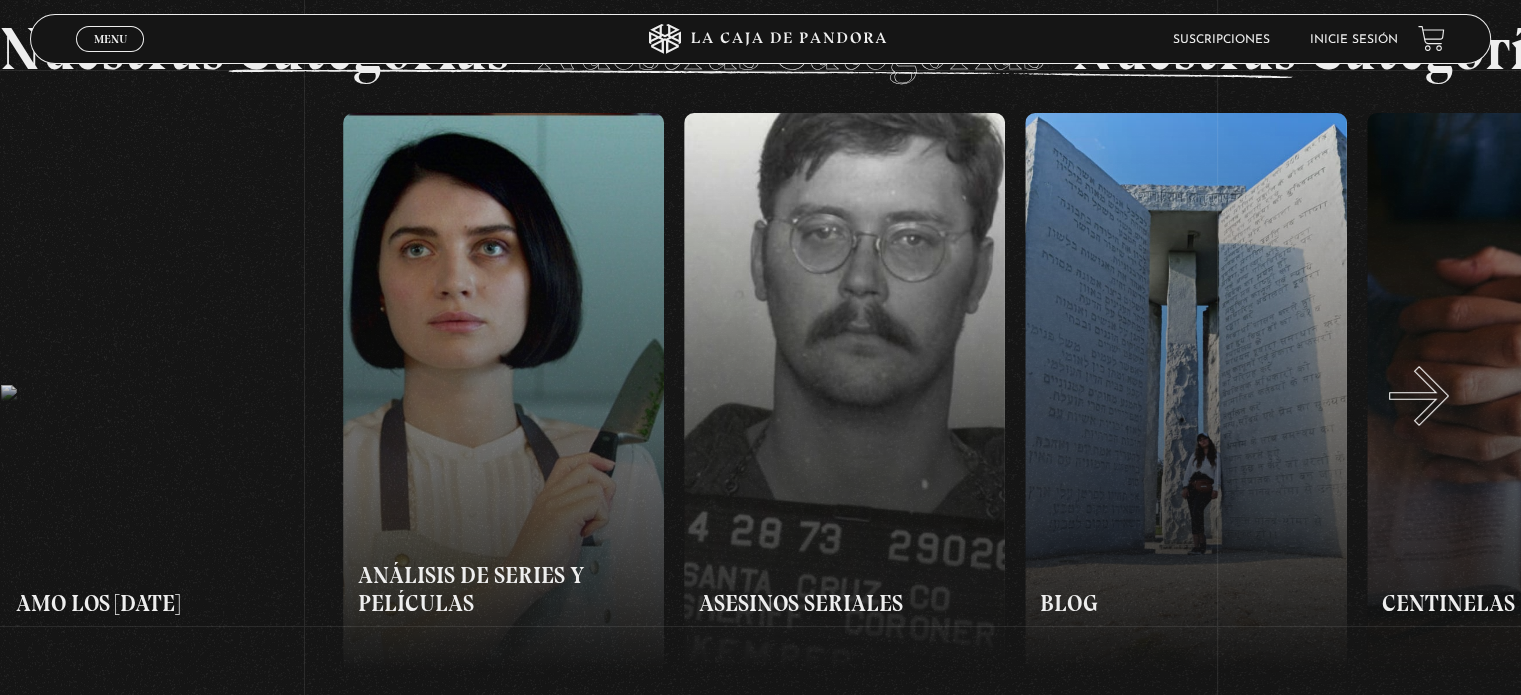 click on "»" at bounding box center [1141, 393] 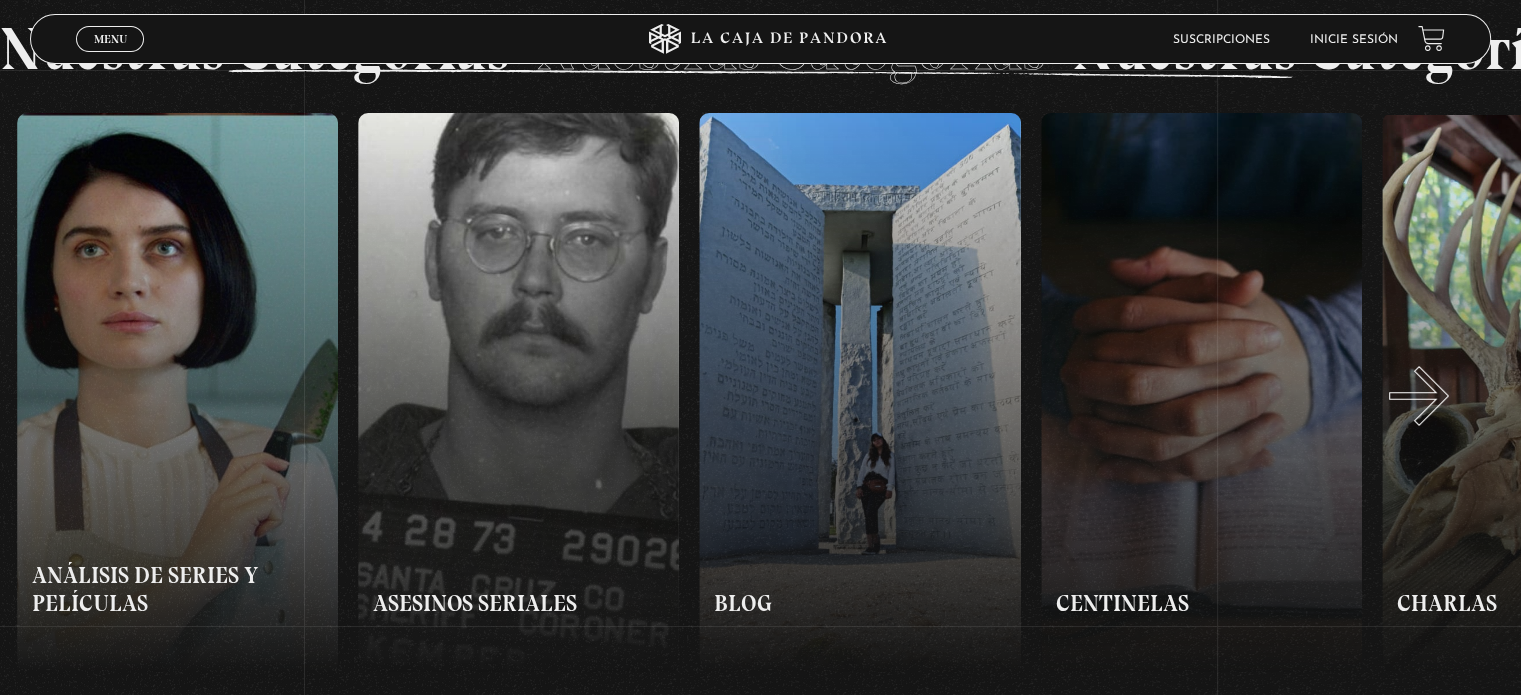 scroll, scrollTop: 0, scrollLeft: 682, axis: horizontal 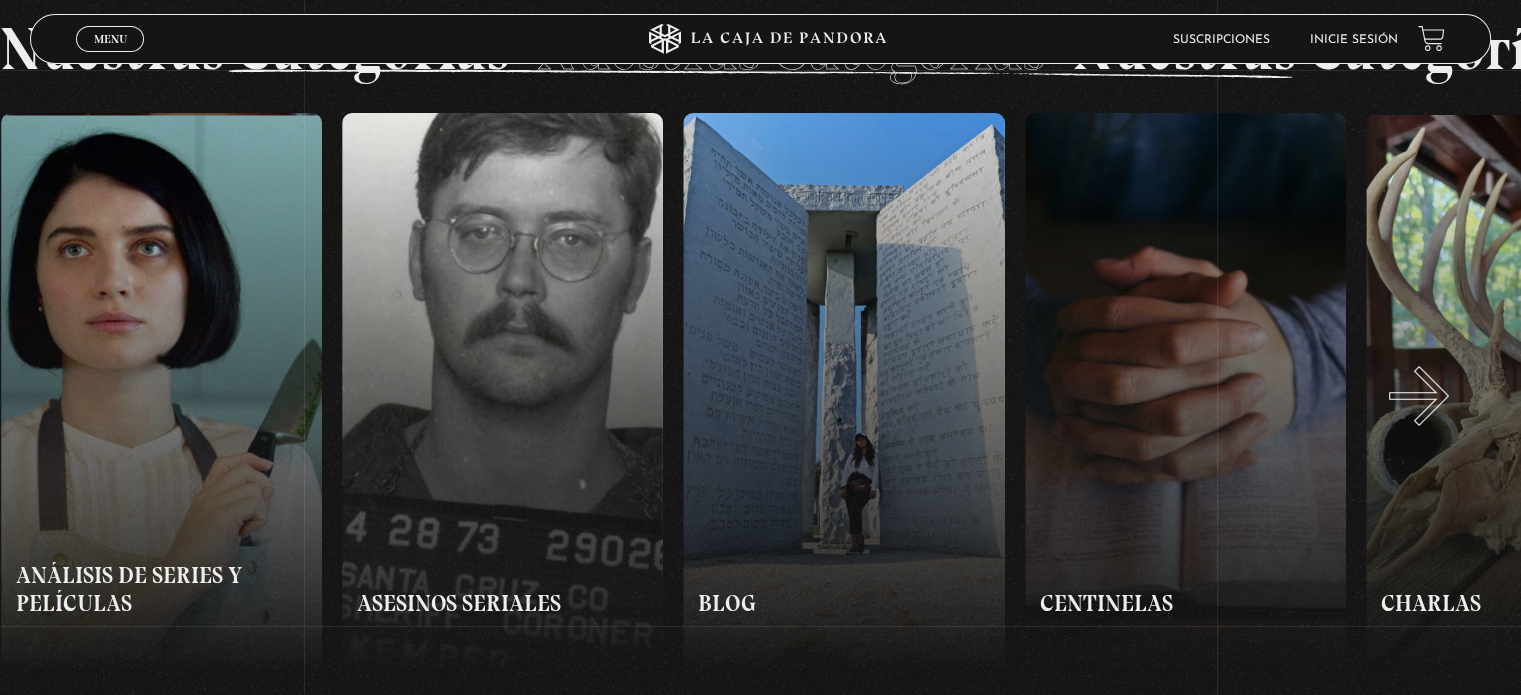 click on "»" at bounding box center (1141, 393) 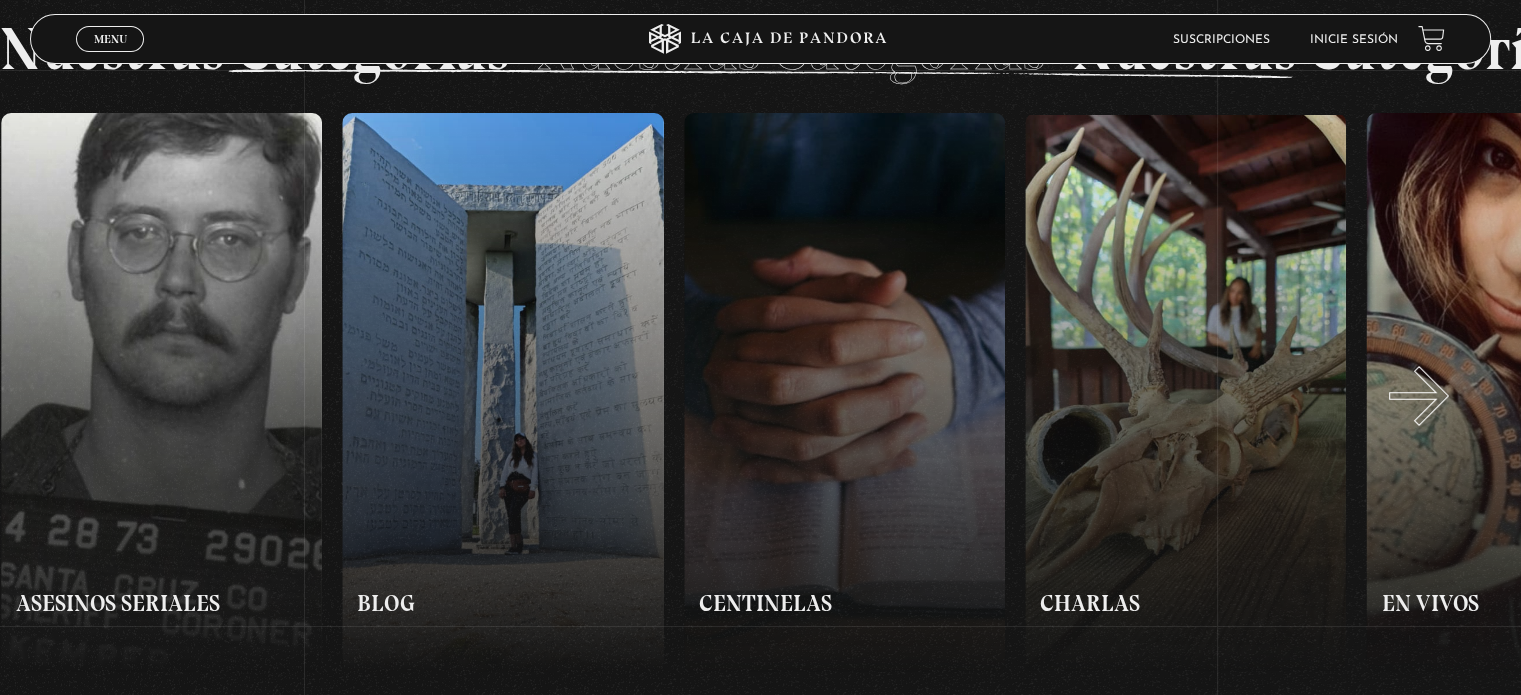 scroll, scrollTop: 0, scrollLeft: 1024, axis: horizontal 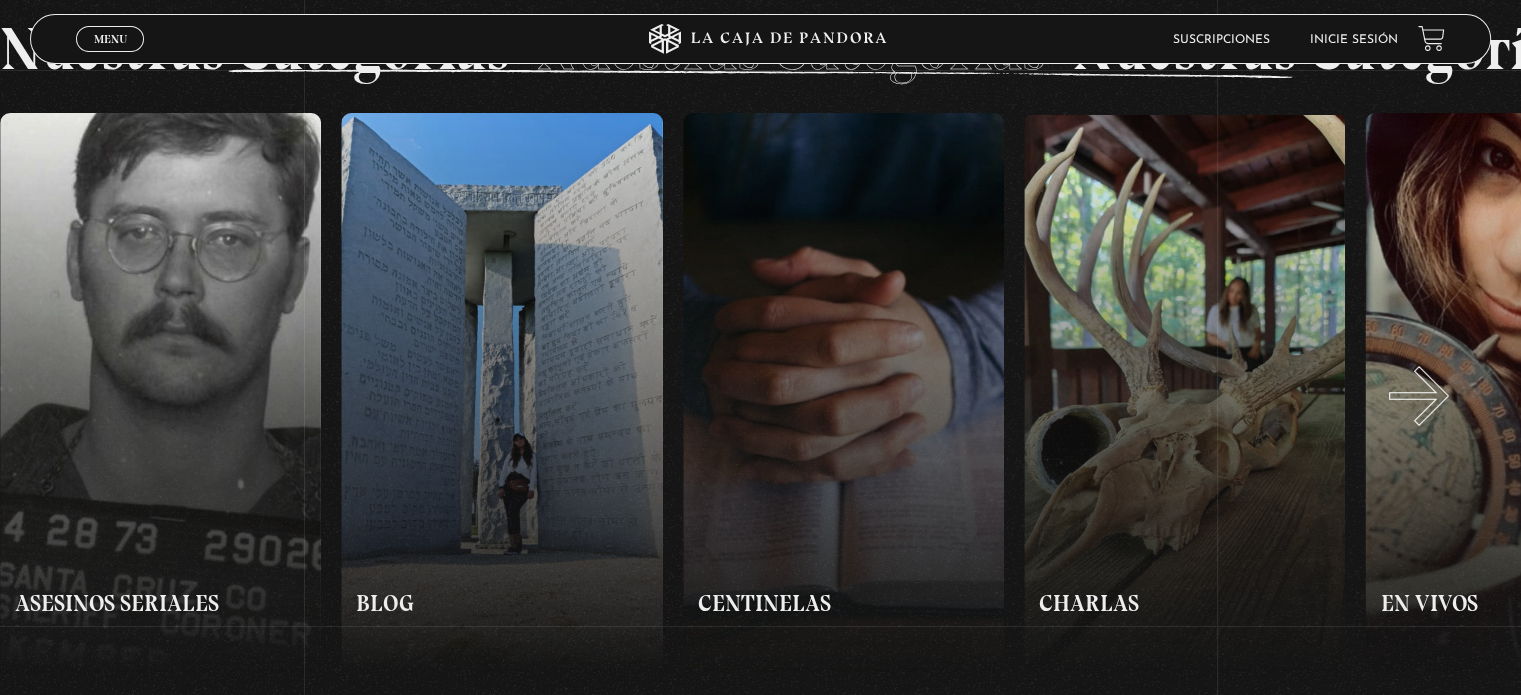 click on "»" at bounding box center (1141, 393) 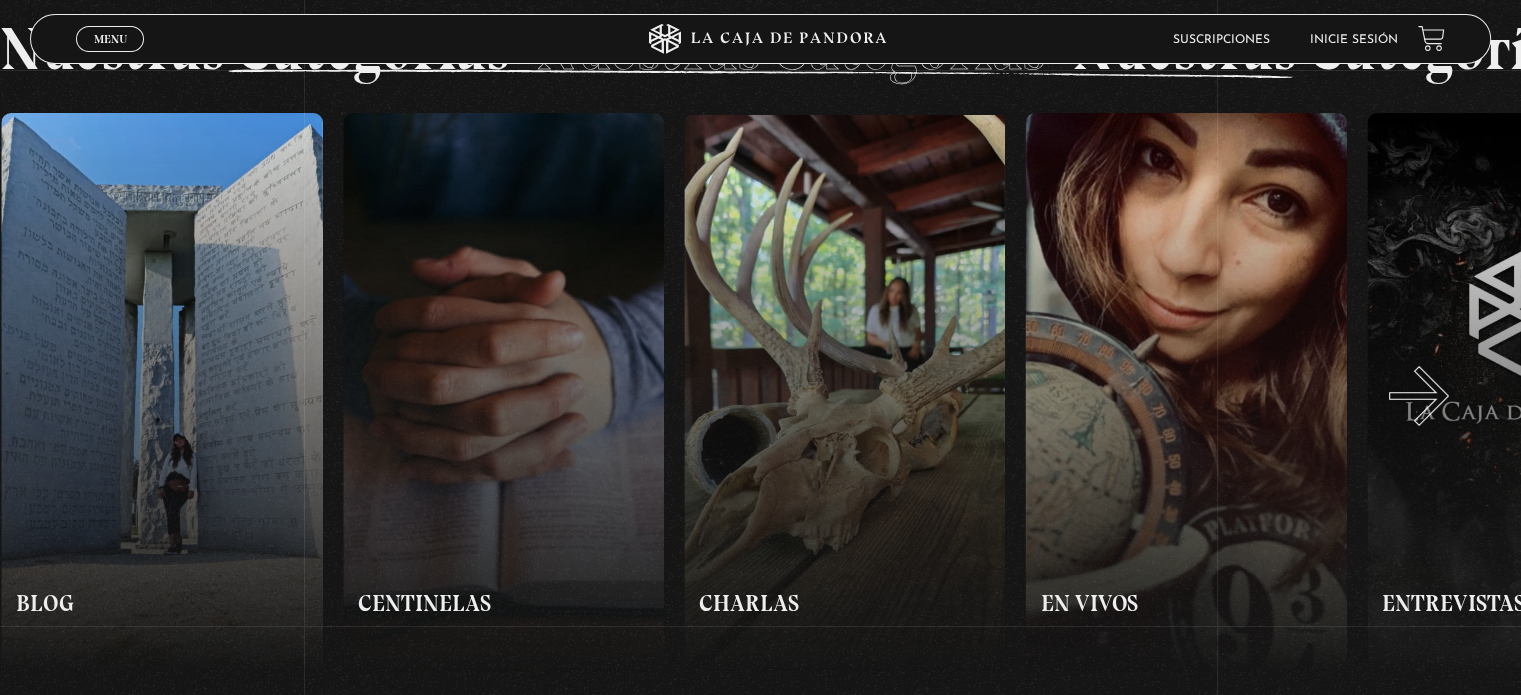 scroll, scrollTop: 0, scrollLeft: 1365, axis: horizontal 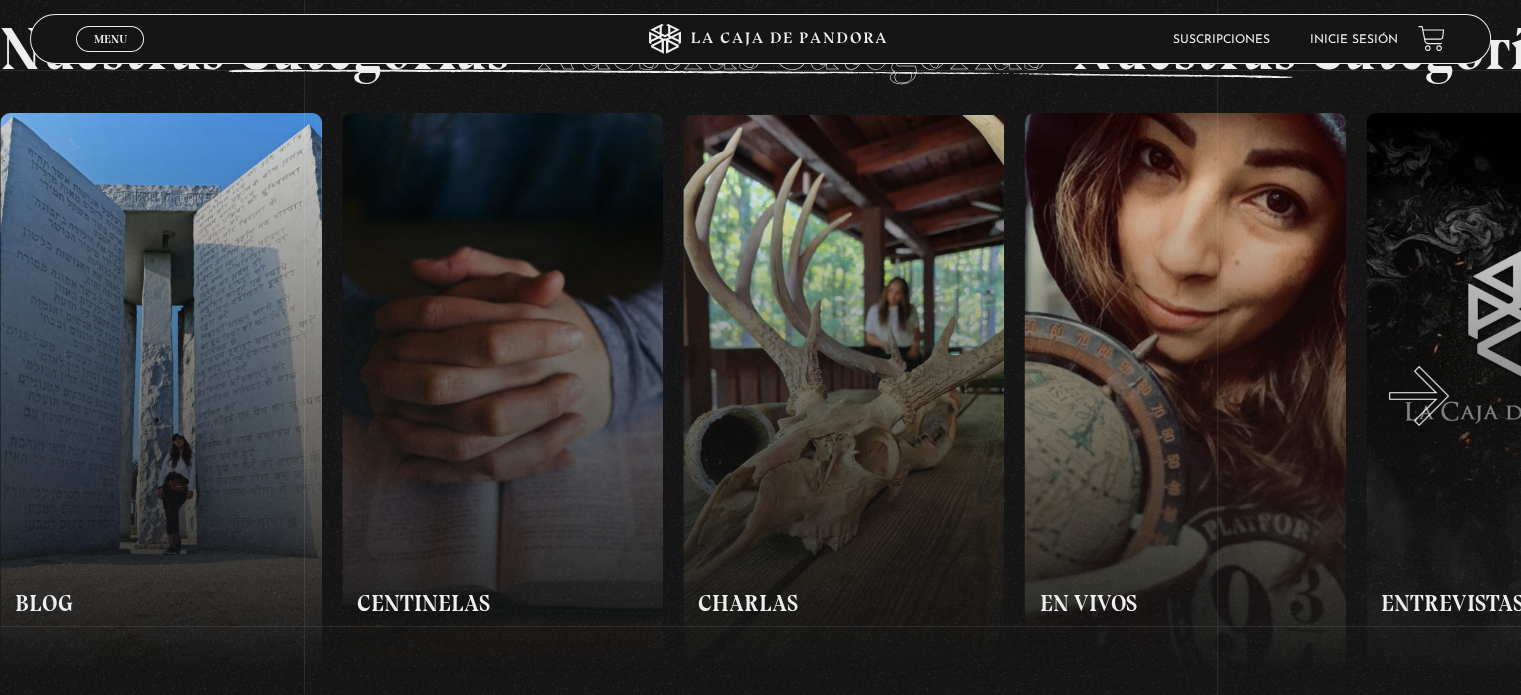 click on "»" at bounding box center (1141, 393) 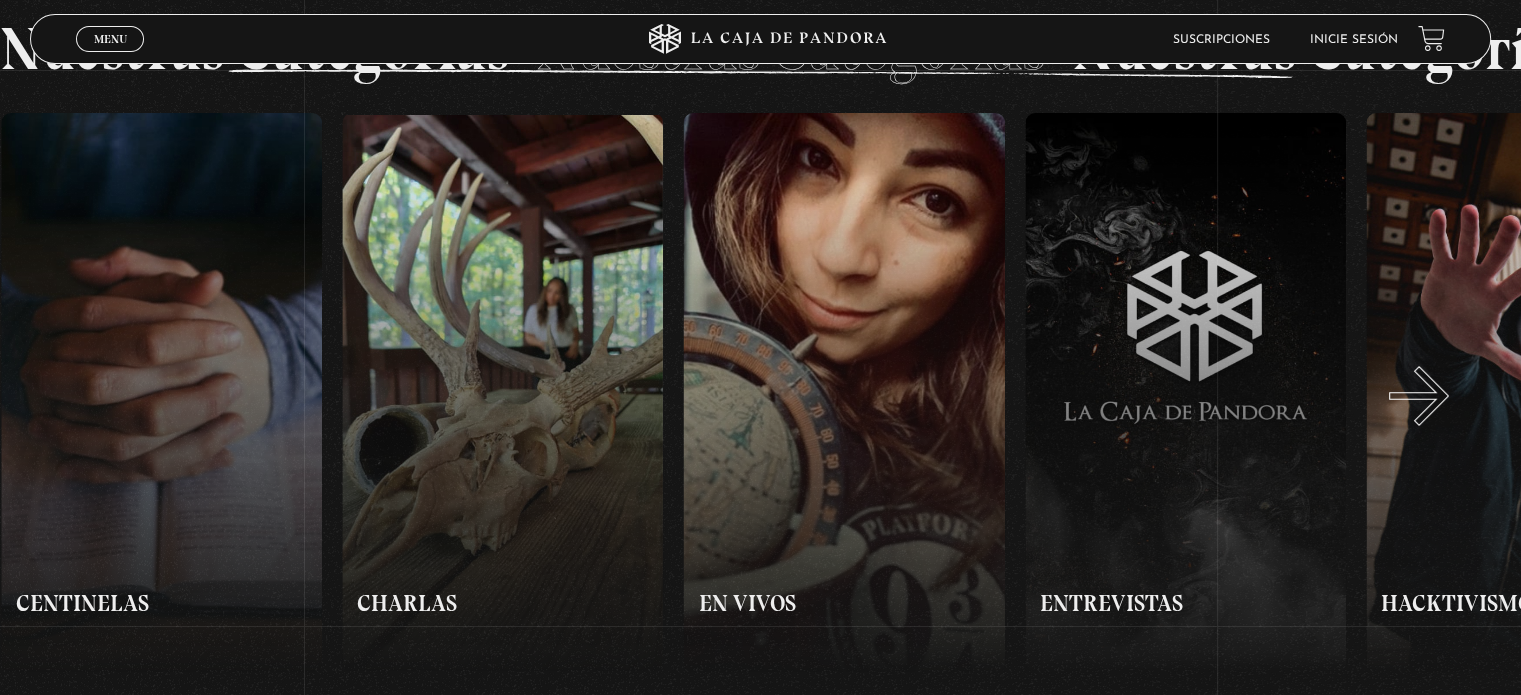 scroll, scrollTop: 0, scrollLeft: 1706, axis: horizontal 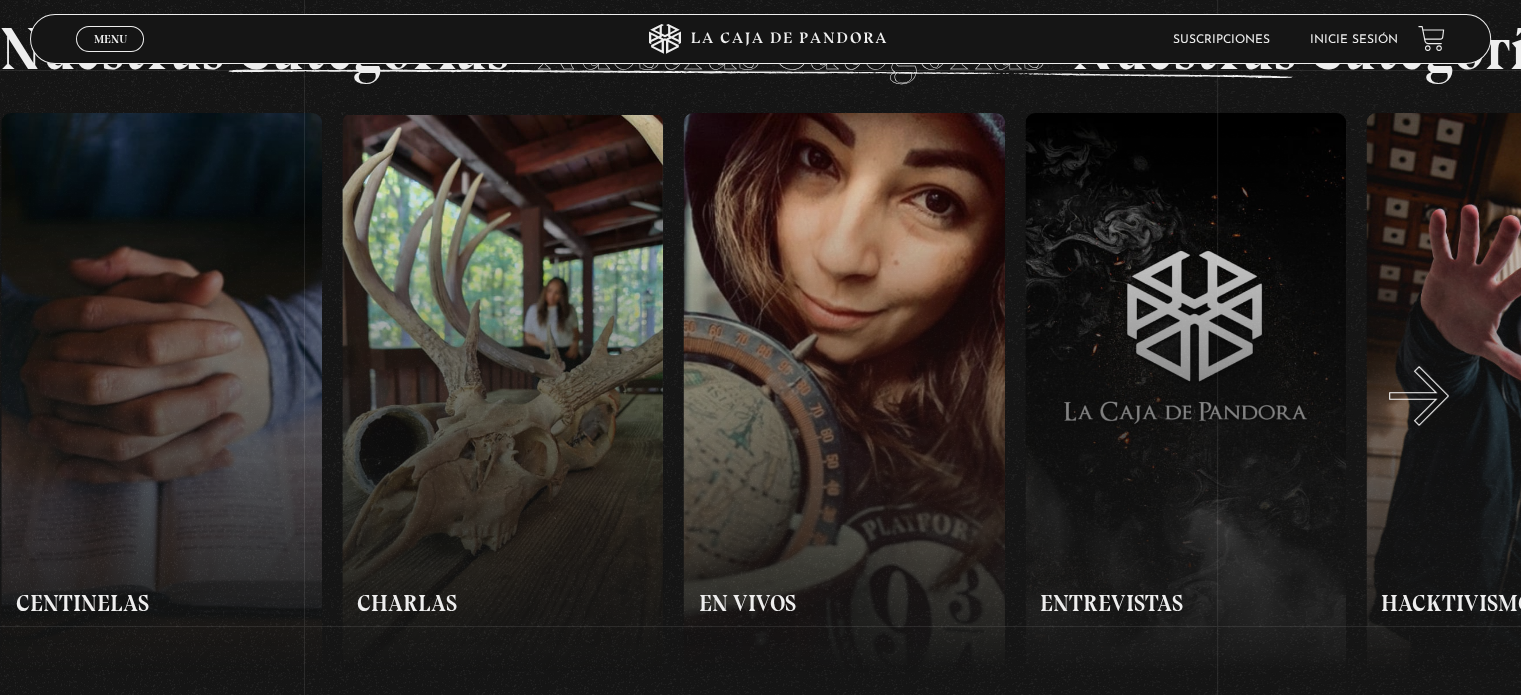click on "»" at bounding box center [1141, 393] 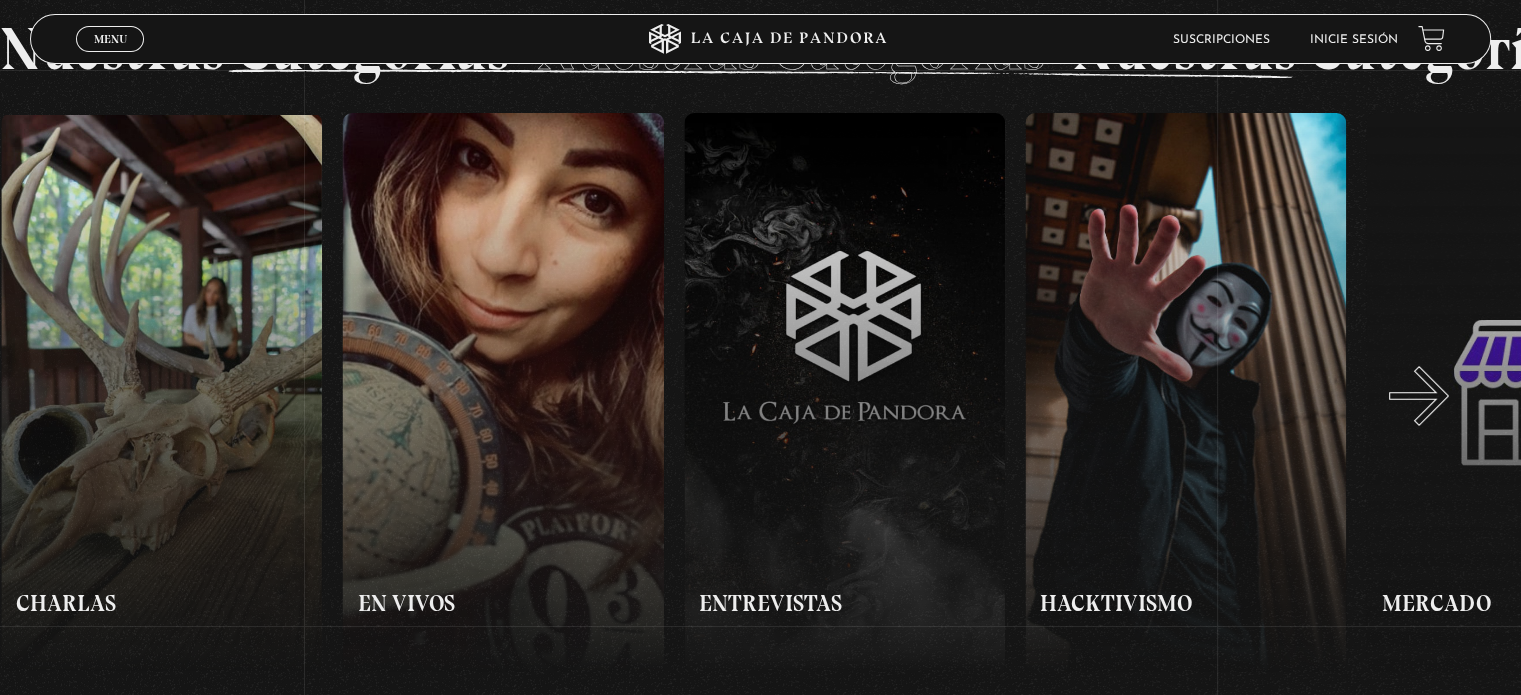 scroll, scrollTop: 0, scrollLeft: 2048, axis: horizontal 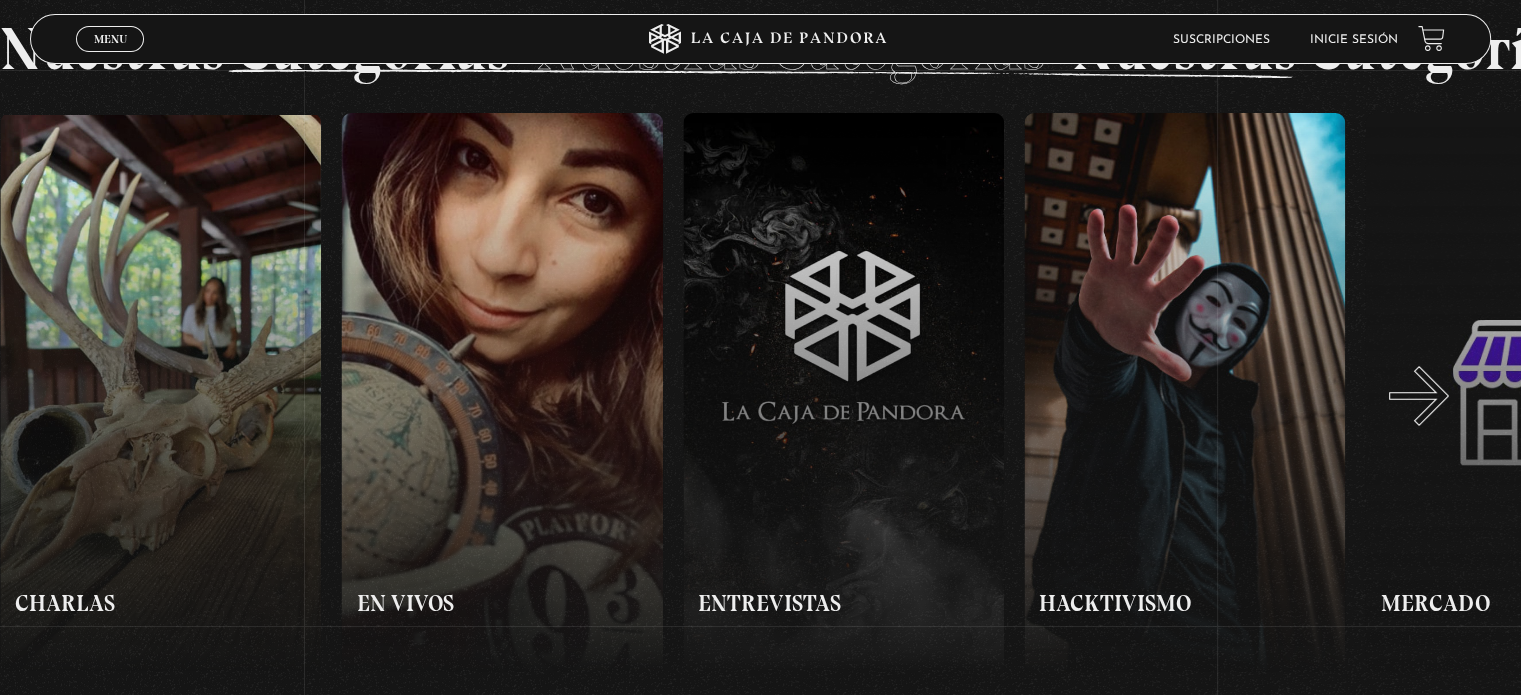 click on "»" at bounding box center [1141, 393] 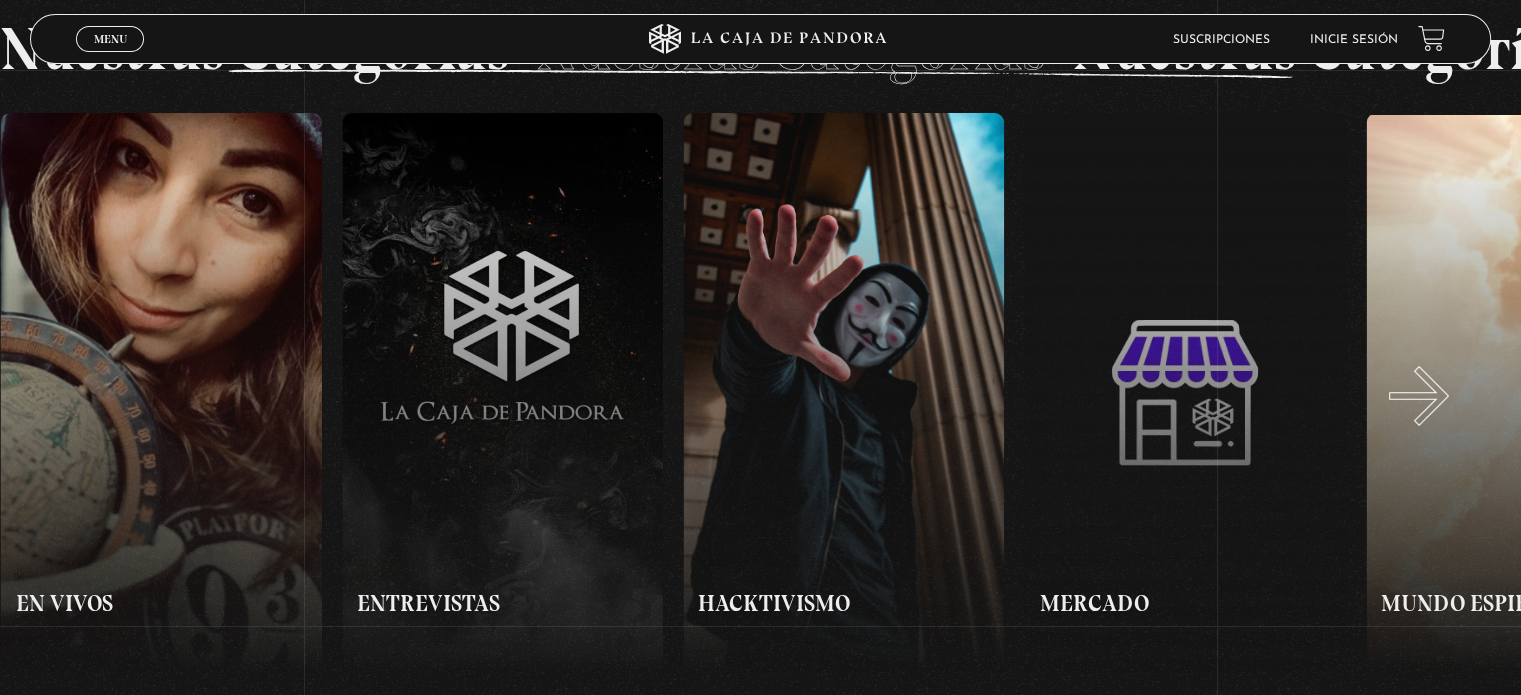 click on "»" at bounding box center [1141, 393] 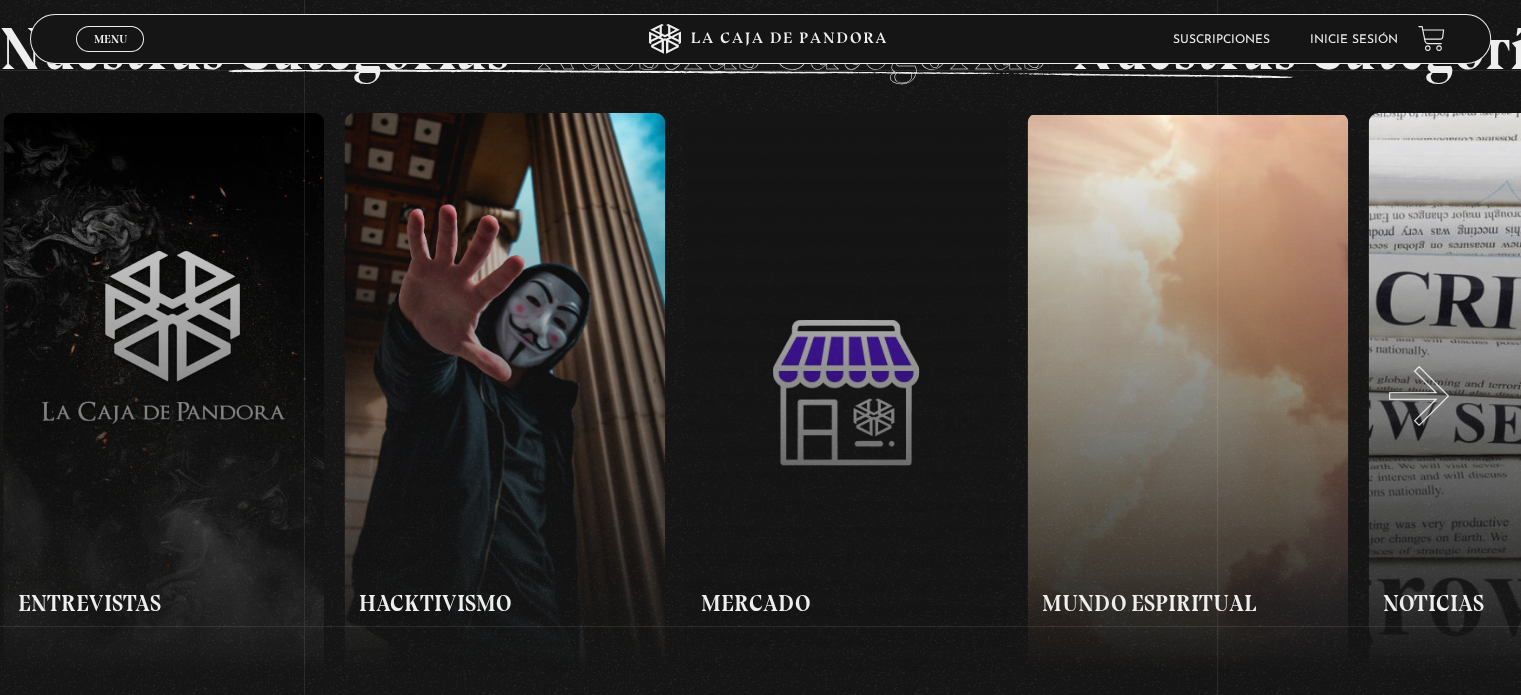 scroll, scrollTop: 0, scrollLeft: 2730, axis: horizontal 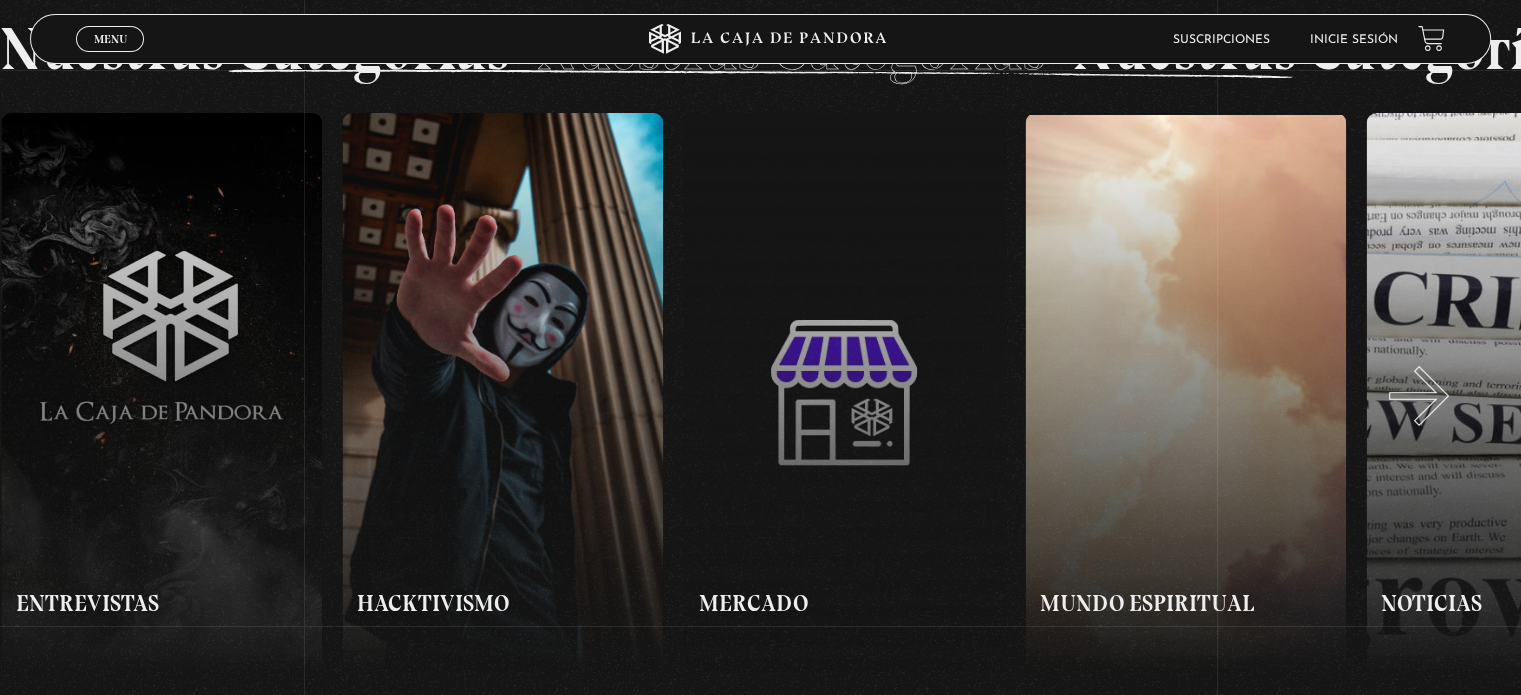 click on "»" at bounding box center [1141, 393] 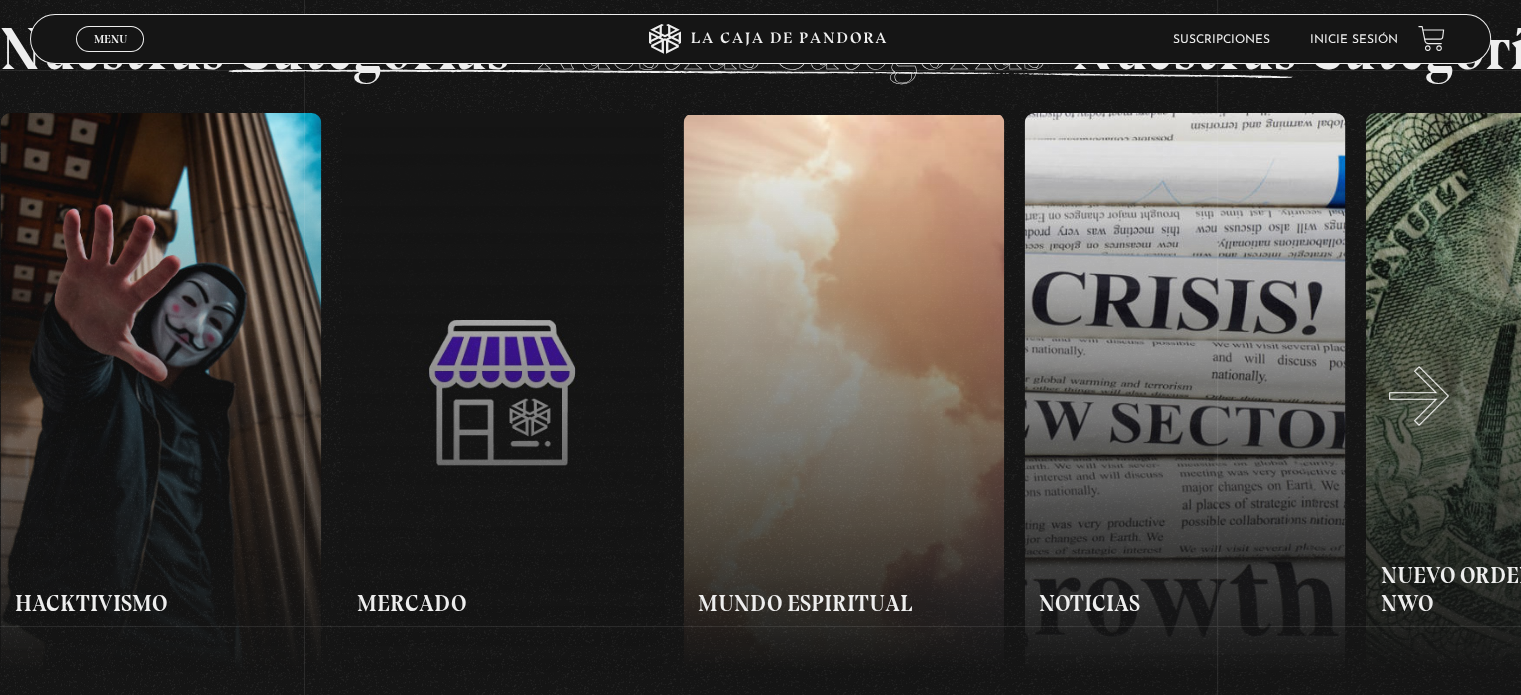 click on "»" at bounding box center (1141, 393) 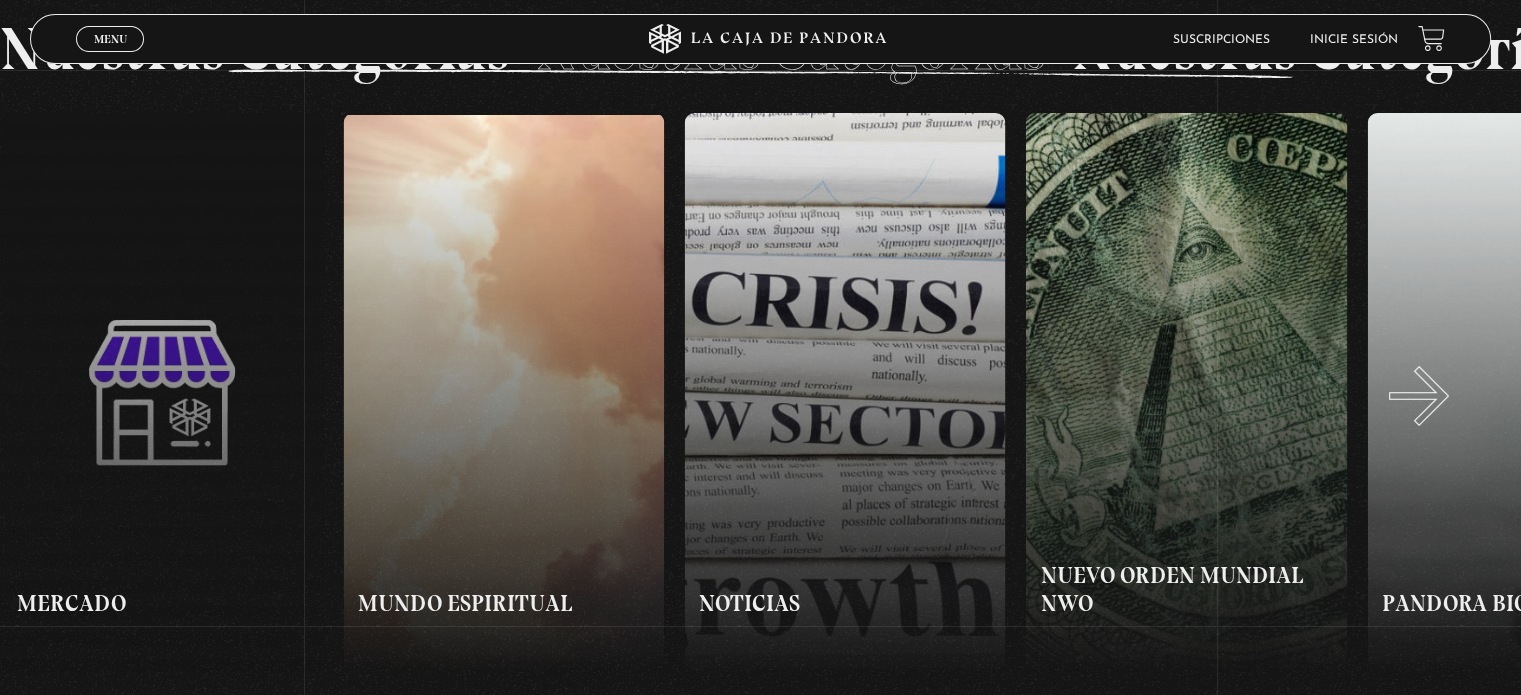 scroll, scrollTop: 0, scrollLeft: 3413, axis: horizontal 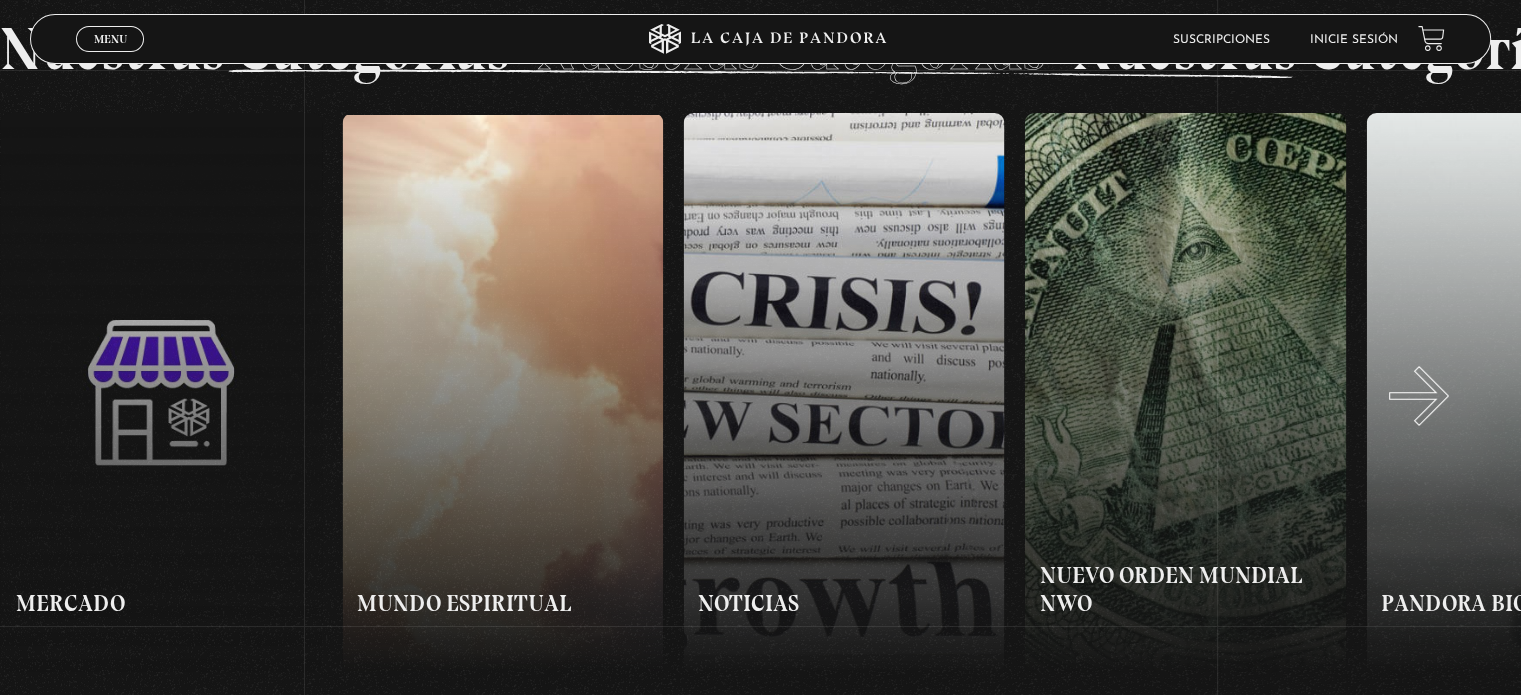 click on "»" at bounding box center [1141, 393] 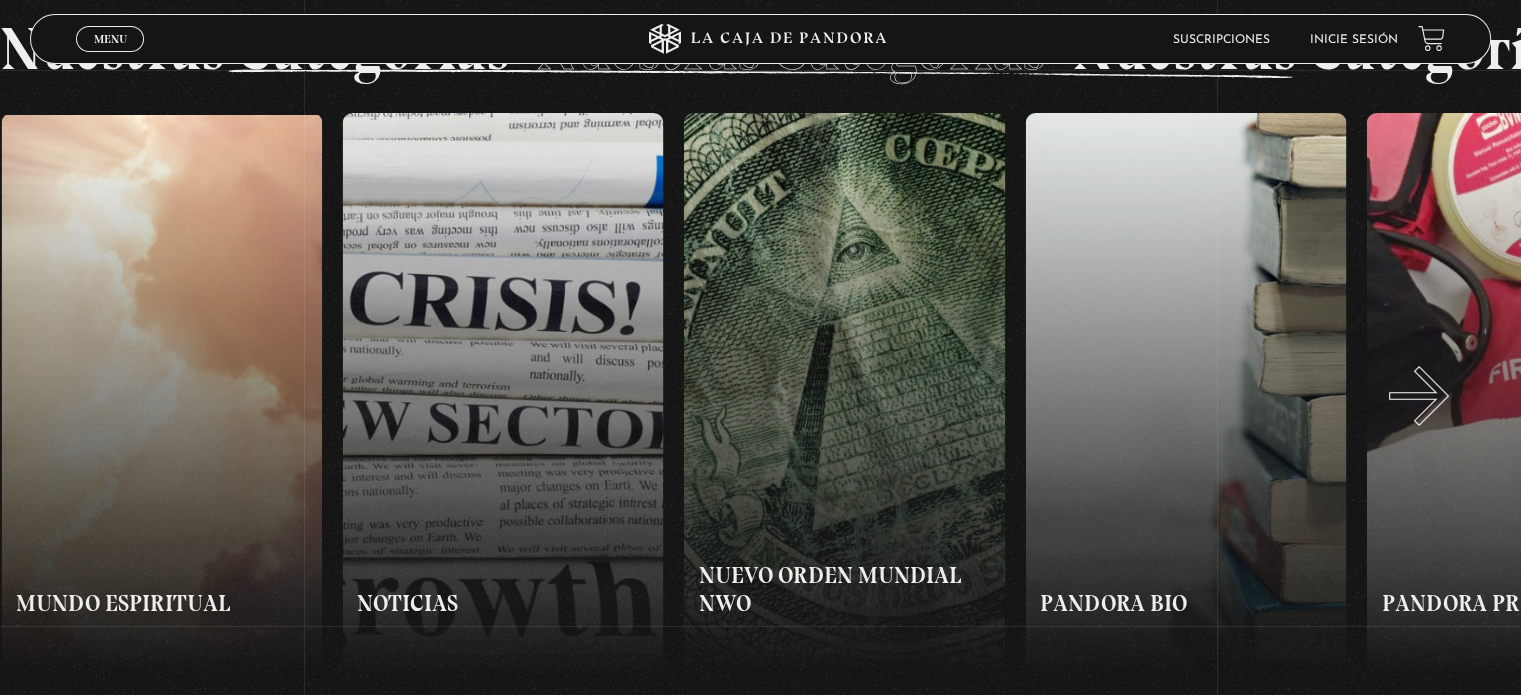 click on "»" at bounding box center (1141, 393) 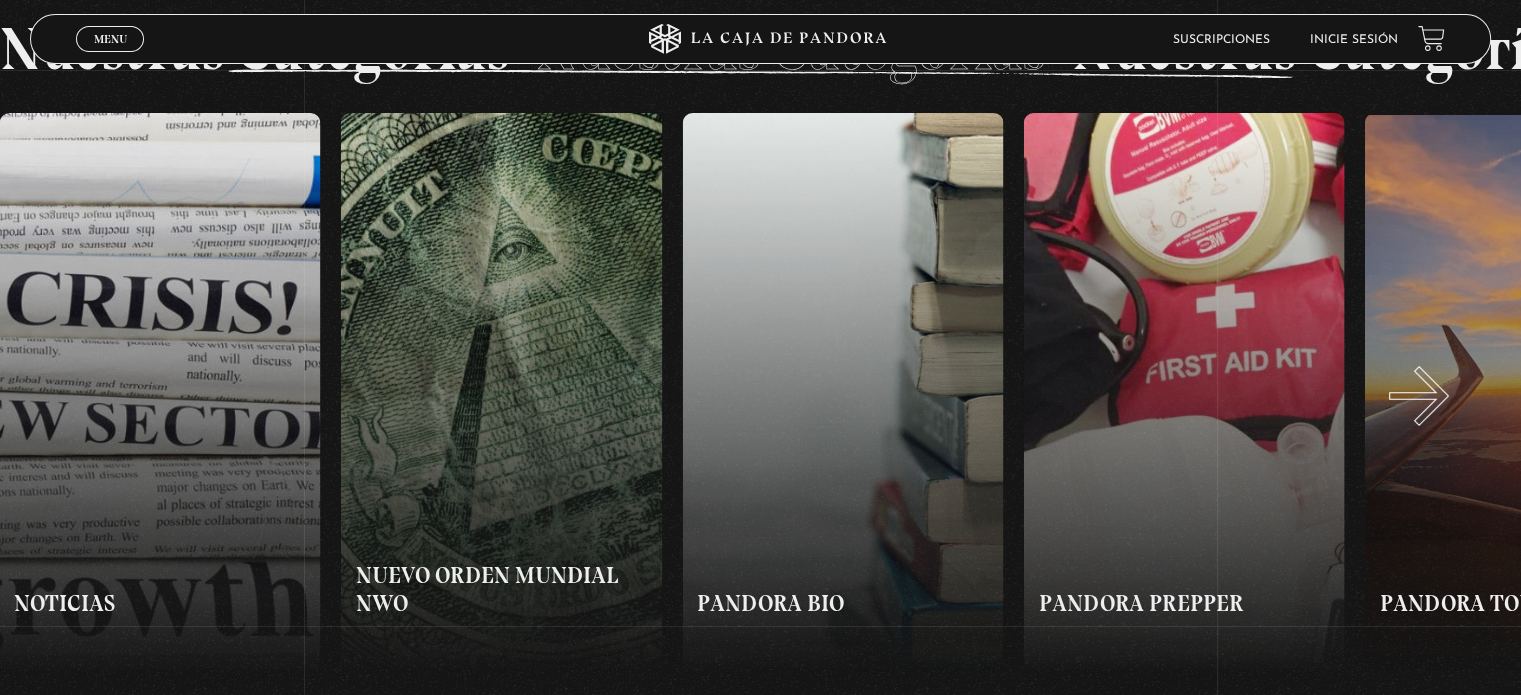 click on "»" at bounding box center [1141, 393] 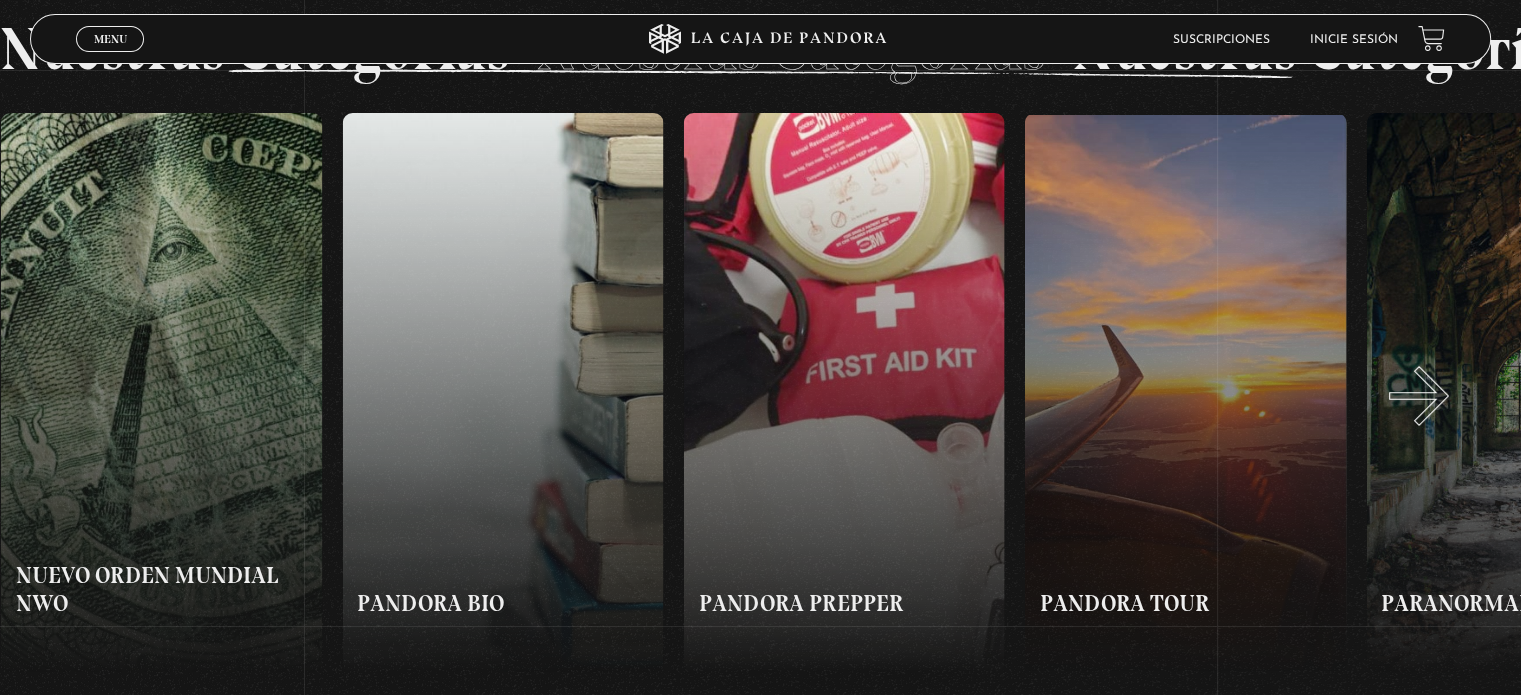 scroll, scrollTop: 0, scrollLeft: 4437, axis: horizontal 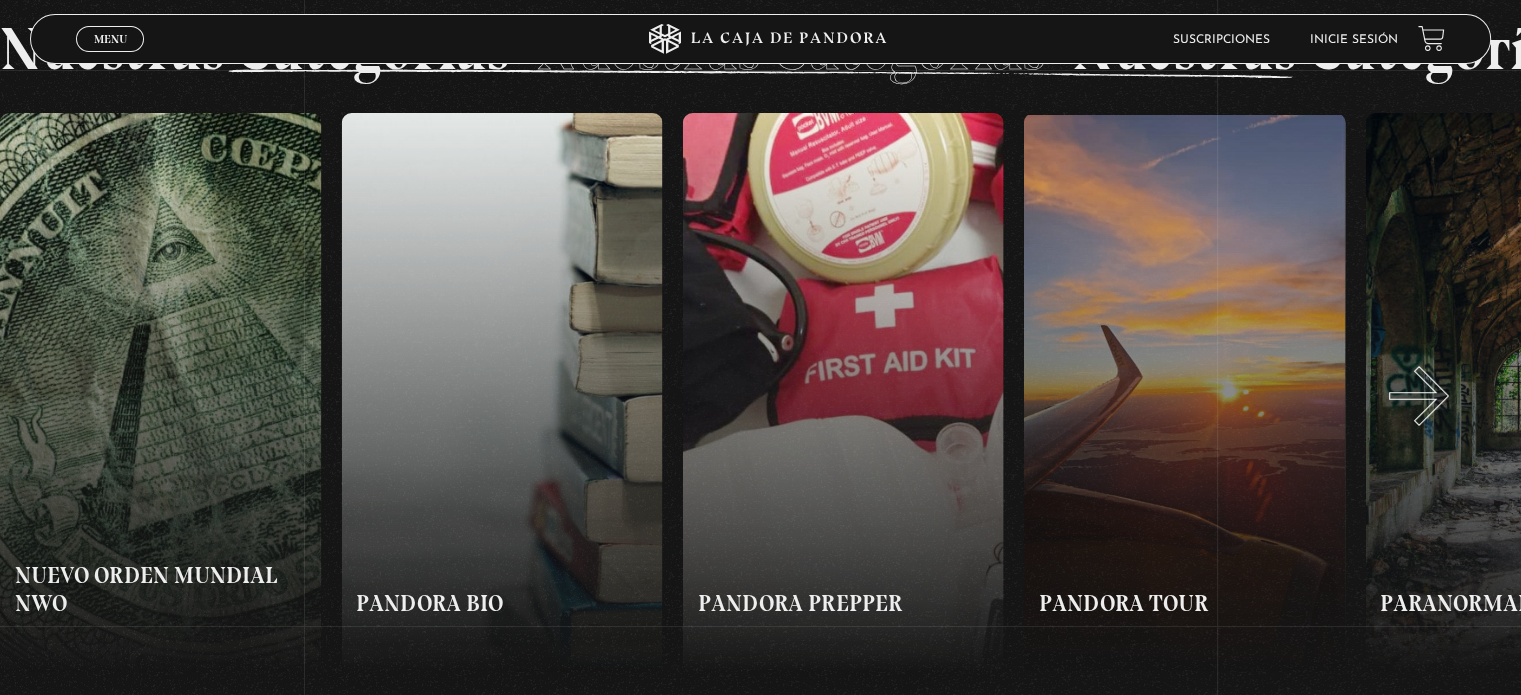 click on "»" at bounding box center [1141, 393] 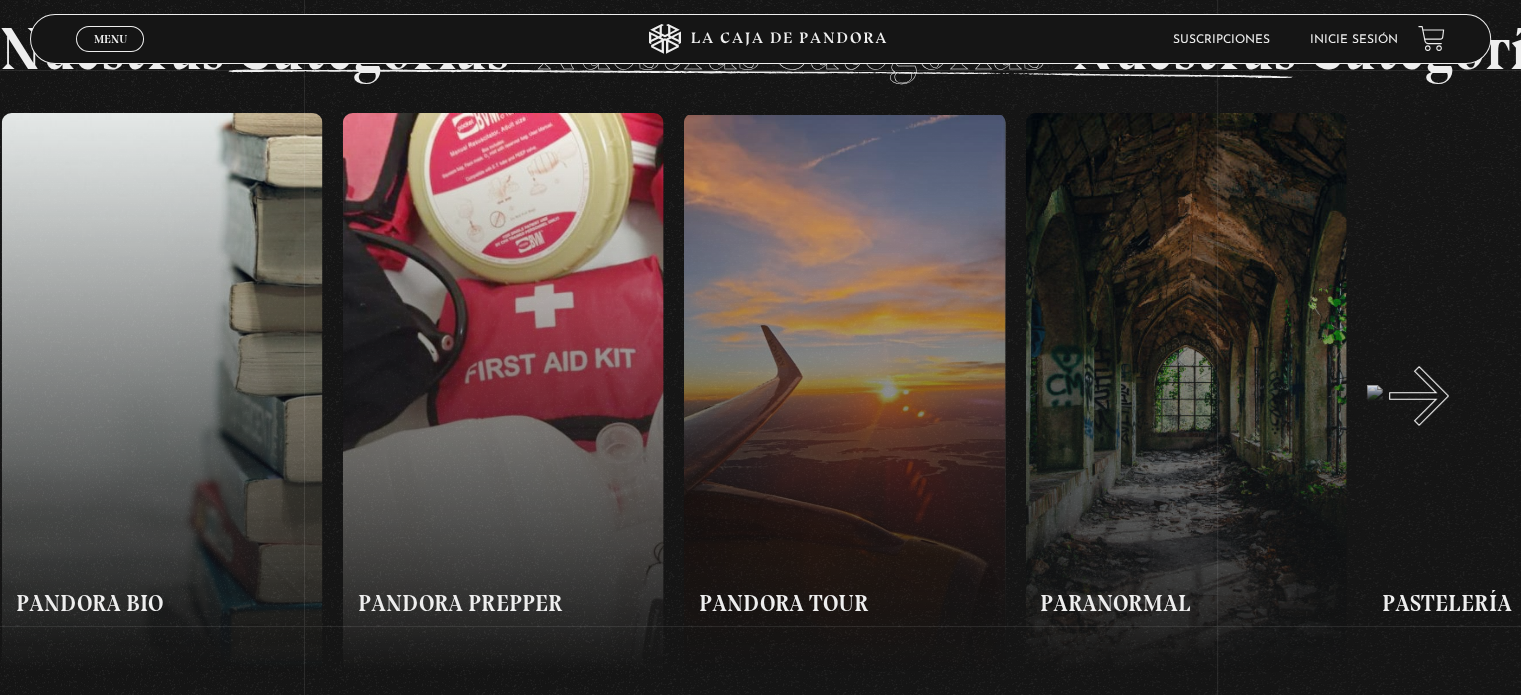 scroll, scrollTop: 0, scrollLeft: 4778, axis: horizontal 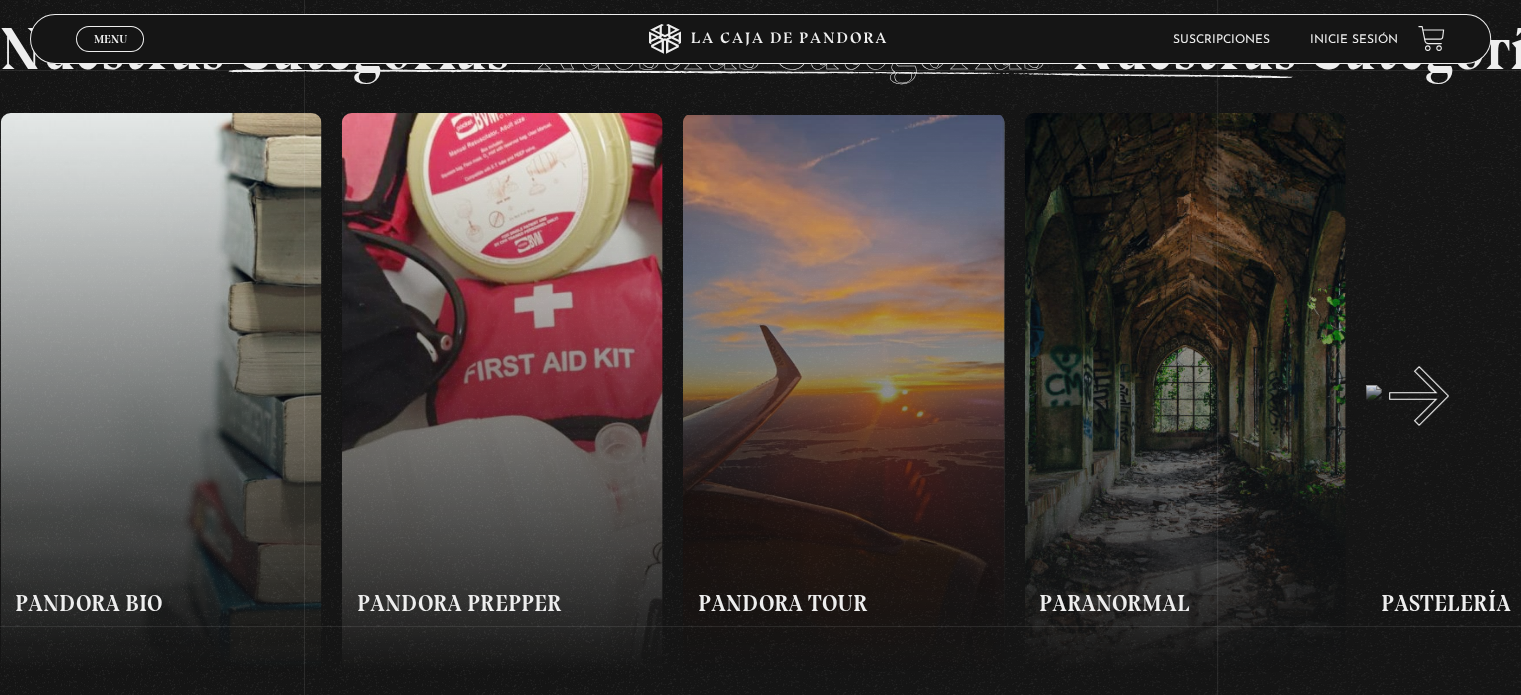click on "»" at bounding box center (1141, 393) 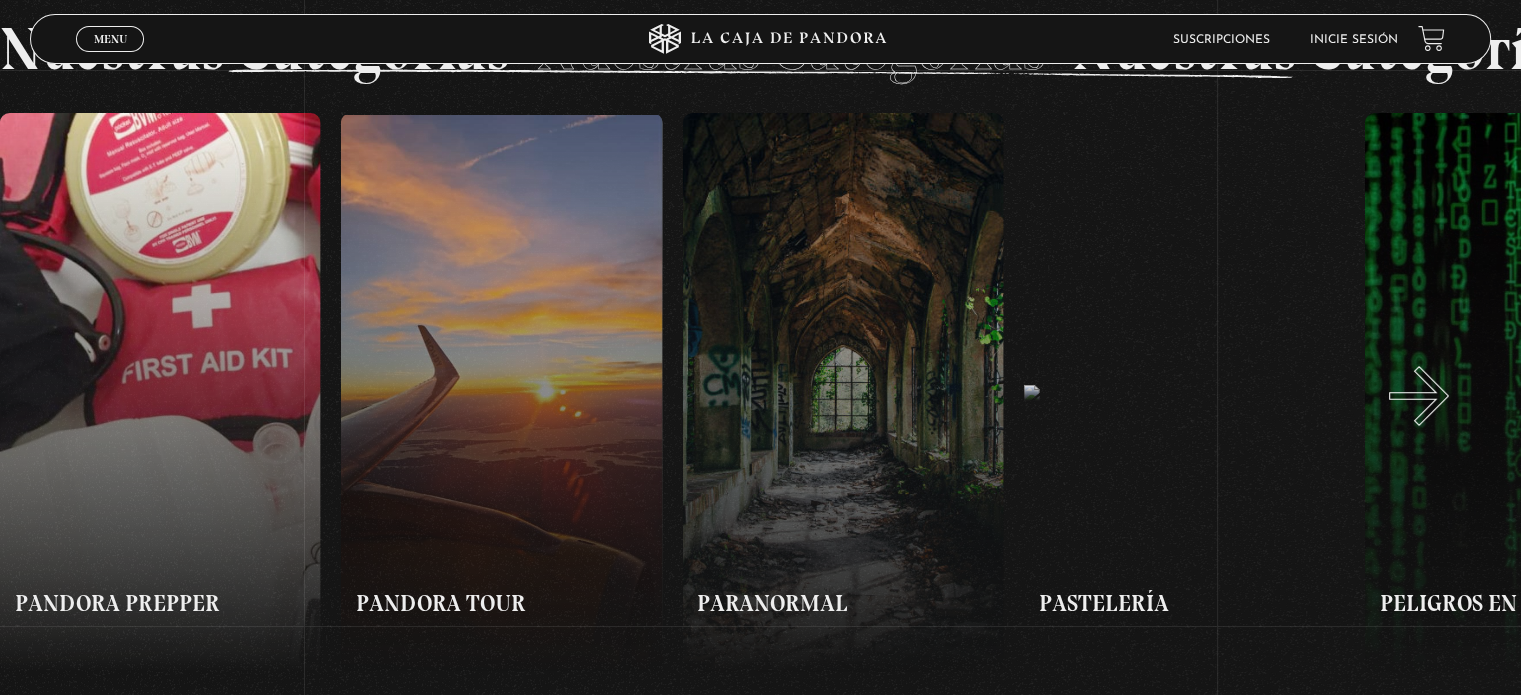 click on "»" at bounding box center [1141, 393] 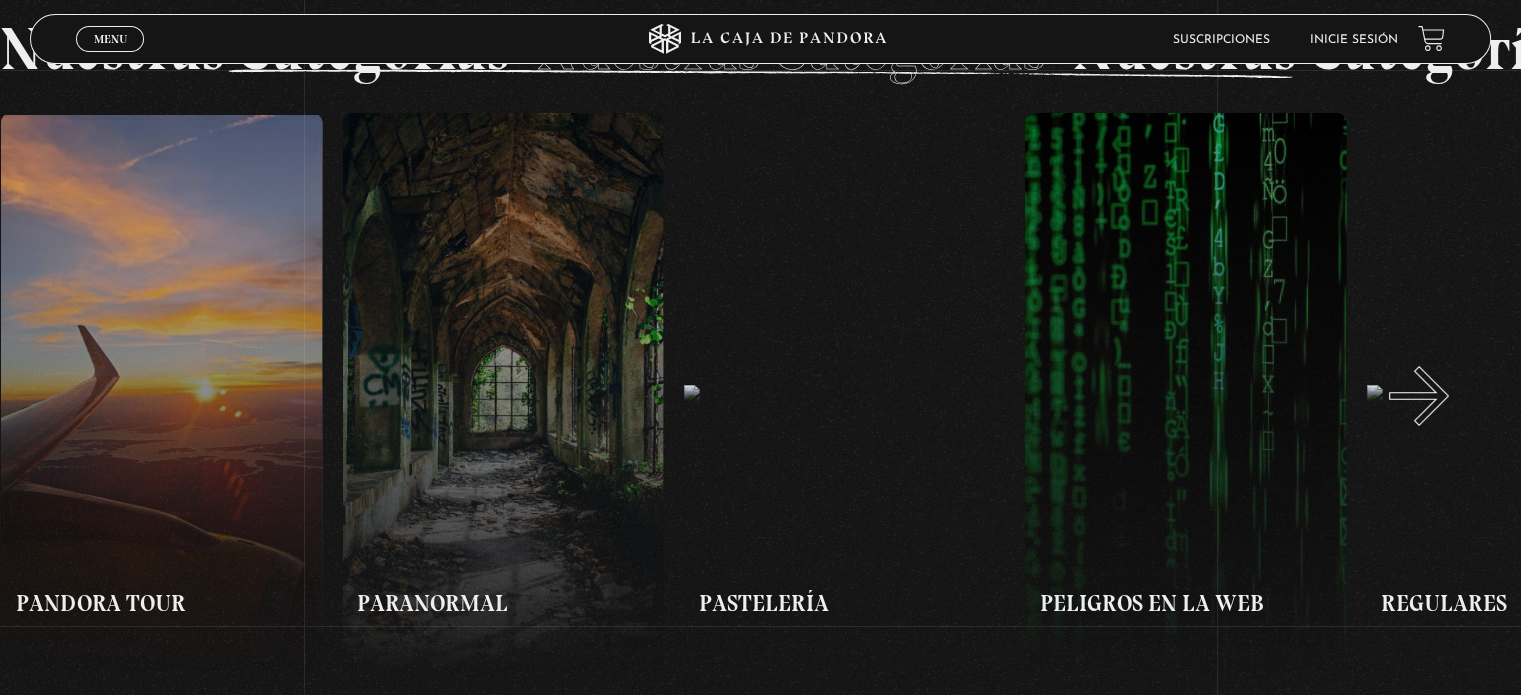 scroll, scrollTop: 0, scrollLeft: 5461, axis: horizontal 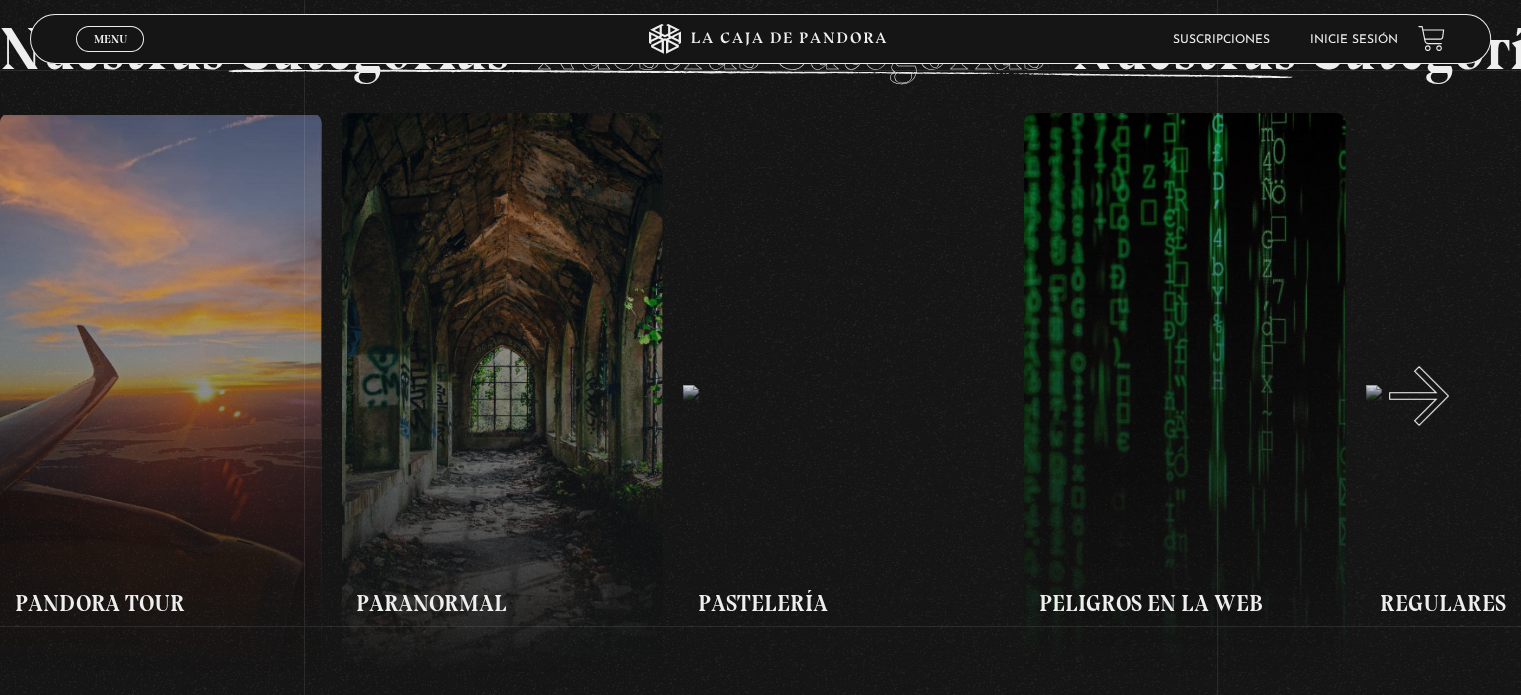 click on "»" at bounding box center (1141, 393) 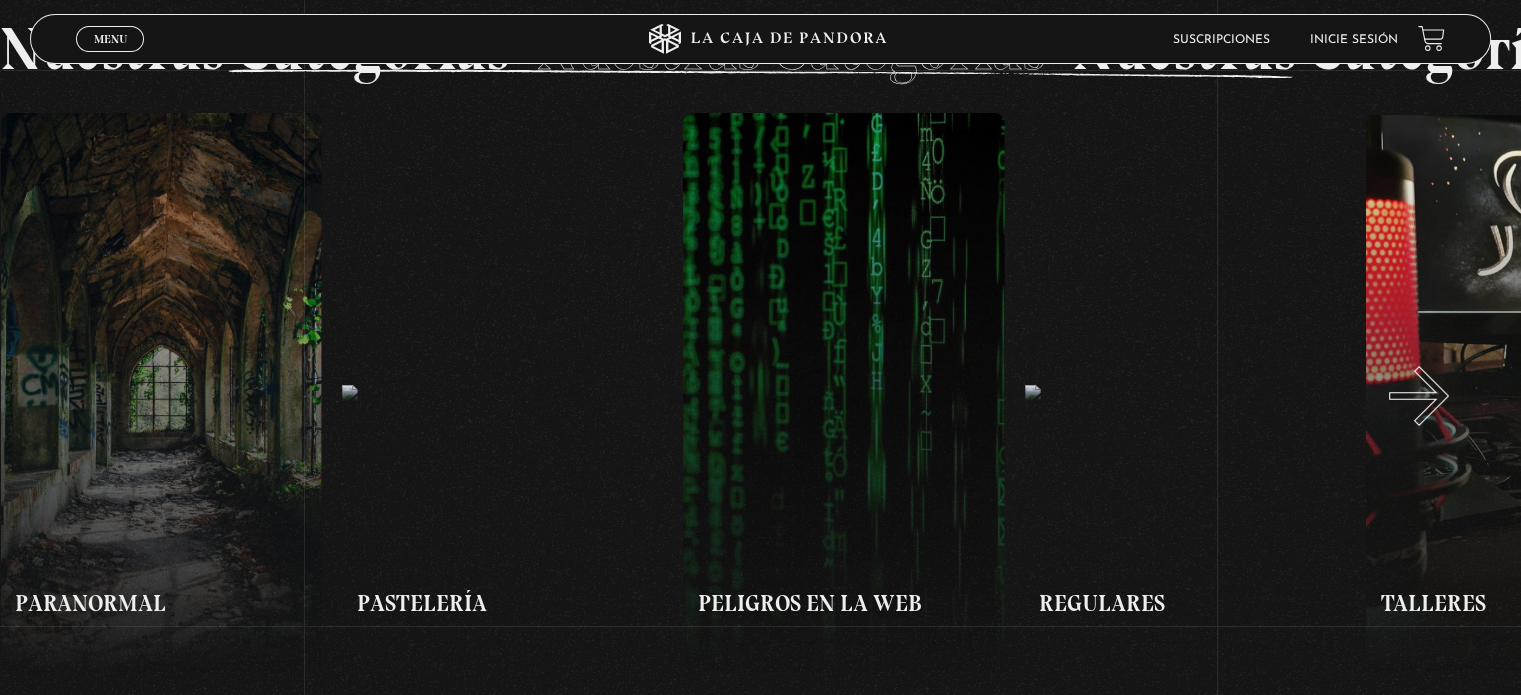 click on "»" at bounding box center [1141, 393] 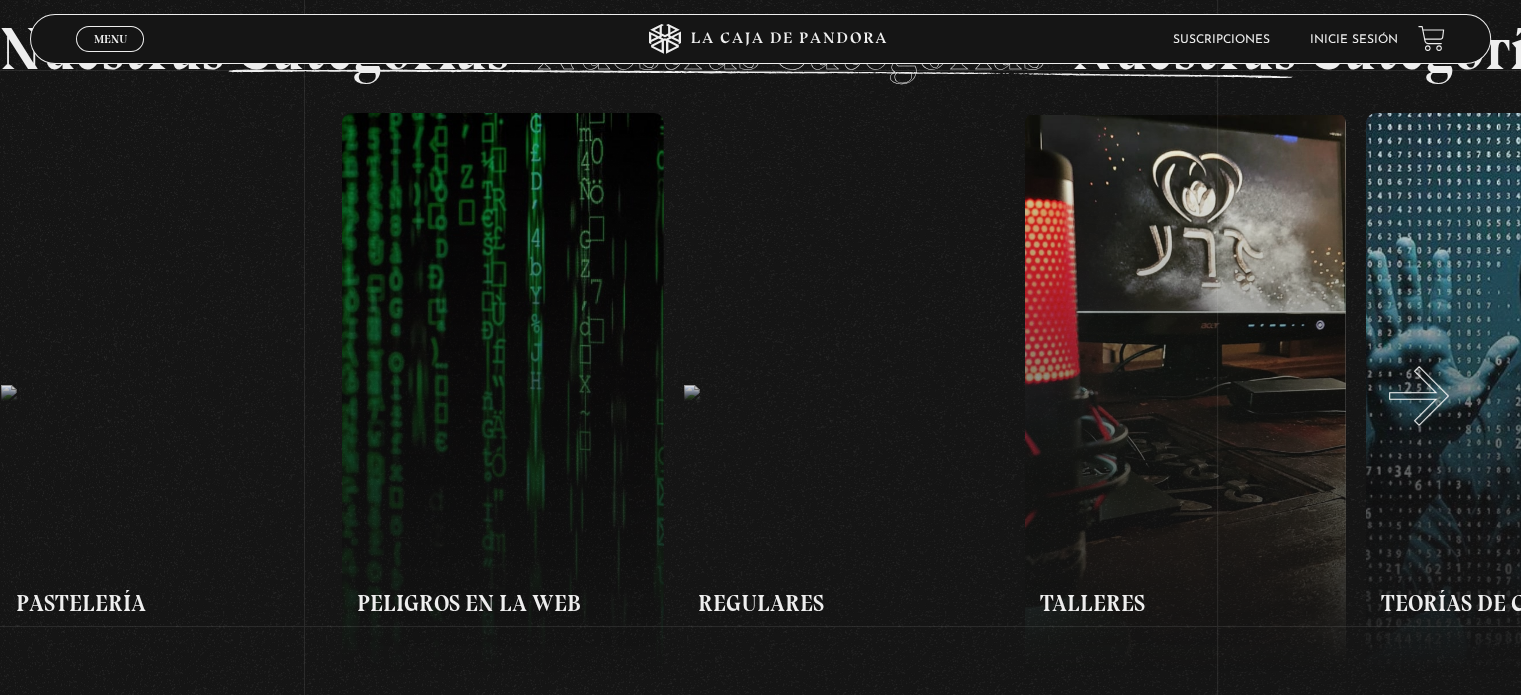 scroll, scrollTop: 0, scrollLeft: 6144, axis: horizontal 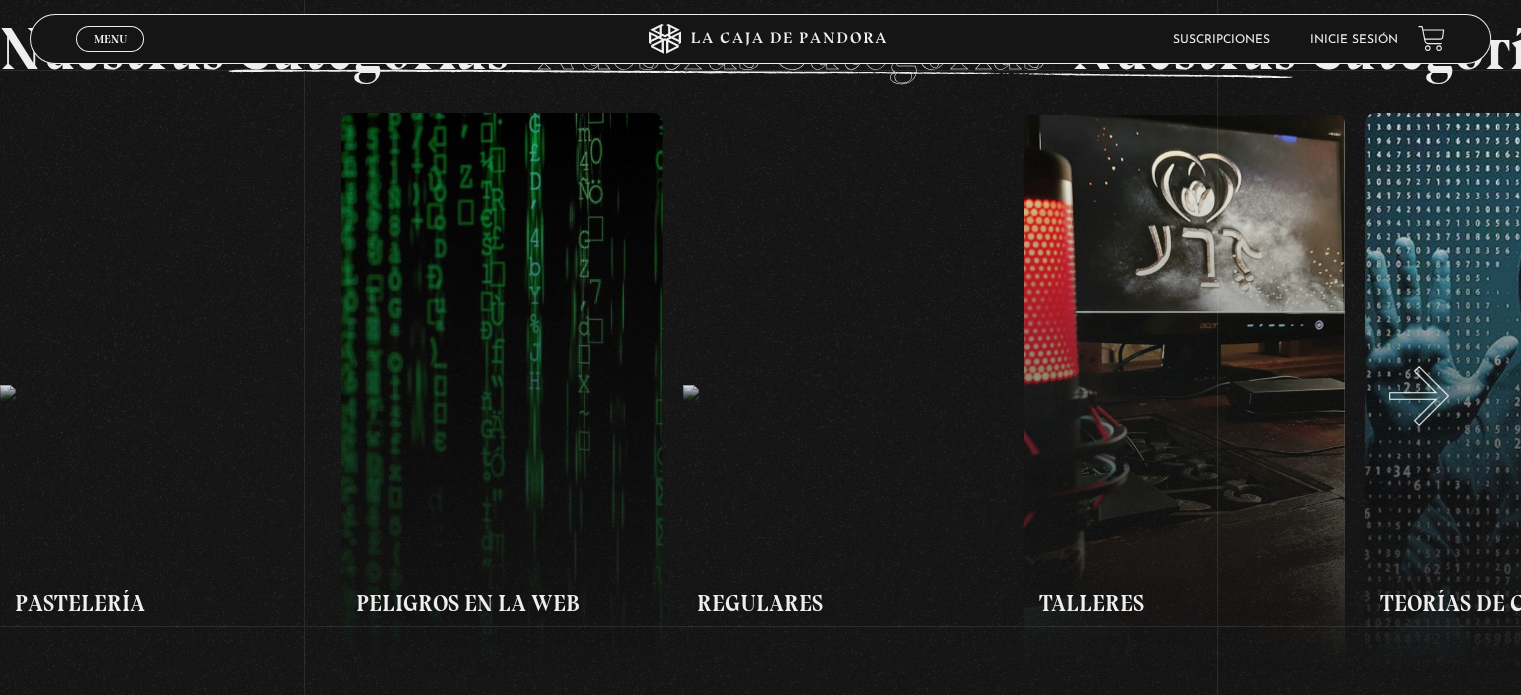 click on "»" at bounding box center (1141, 393) 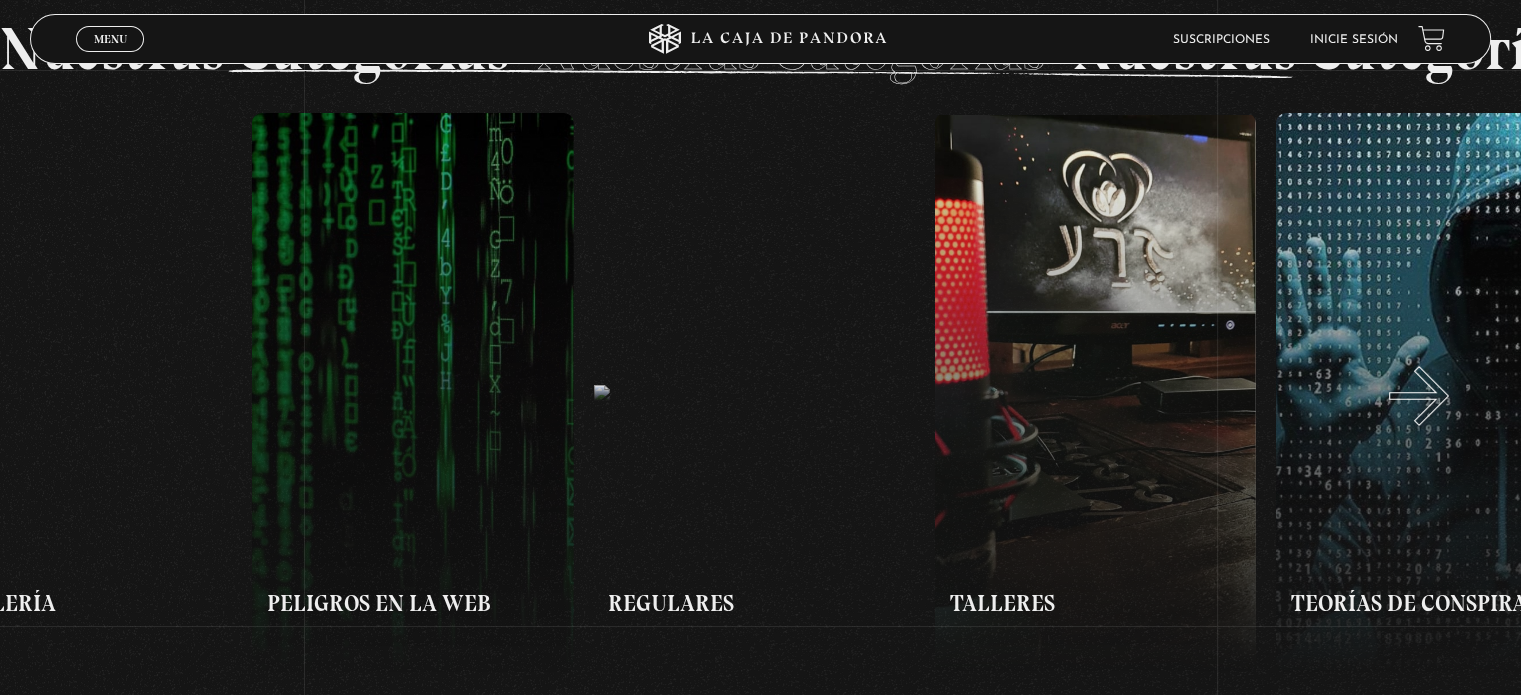 scroll, scrollTop: 0, scrollLeft: 6314, axis: horizontal 